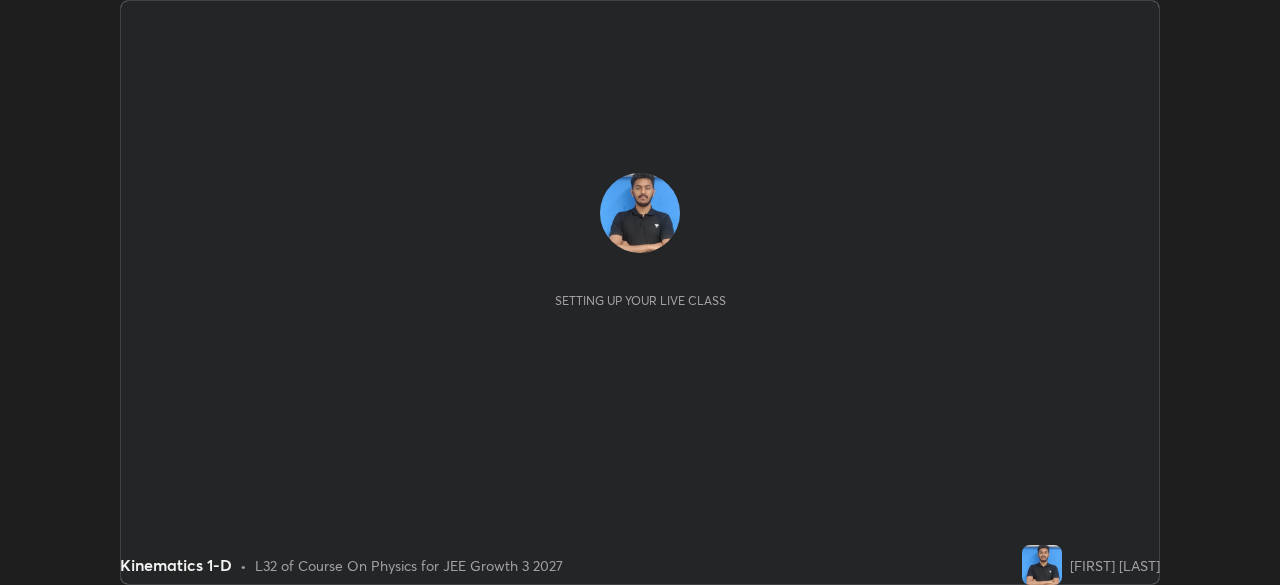 scroll, scrollTop: 0, scrollLeft: 0, axis: both 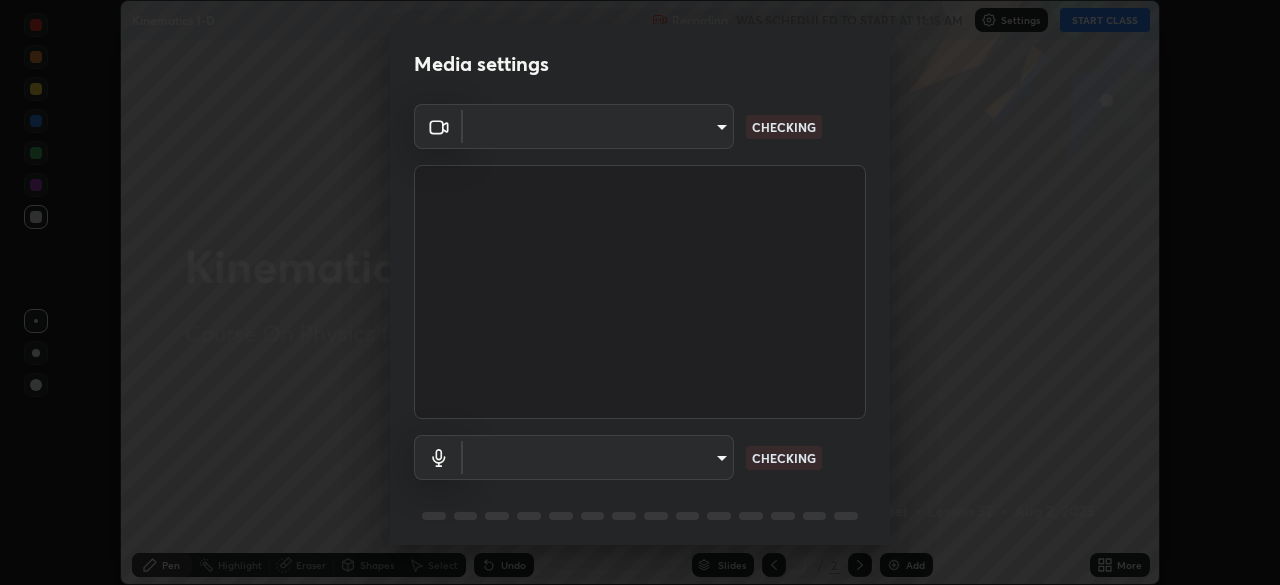 type on "4db0b441b46c867b9f8fa3c4c702c2a45477923b988fb192b35993b39004c803" 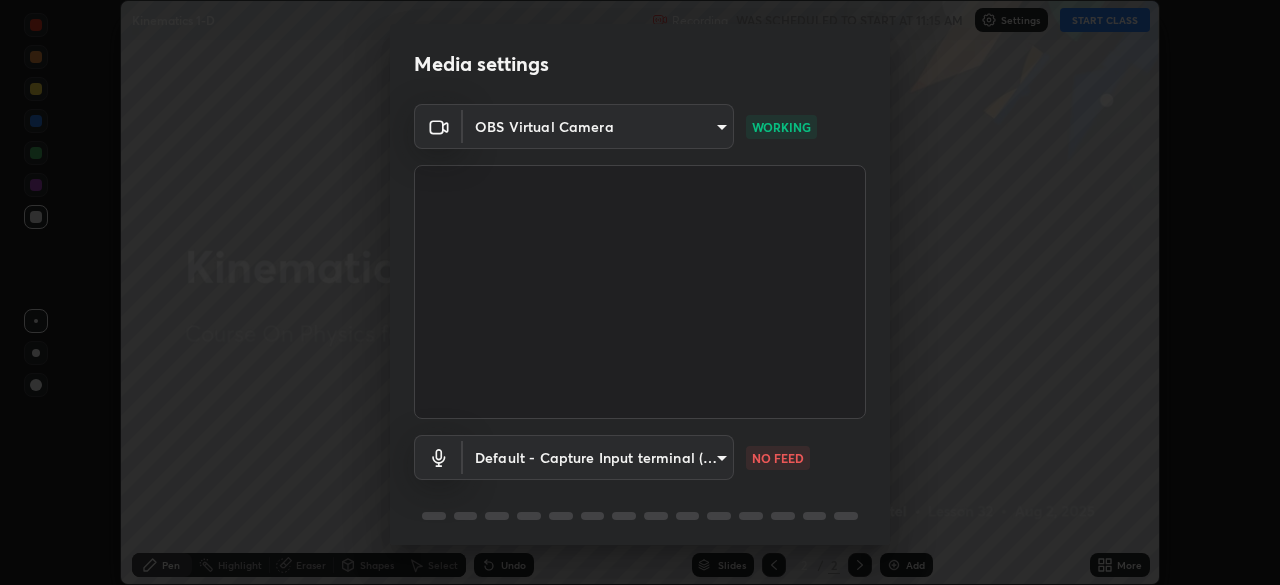 click on "Erase all Kinematics 1-D Recording WAS SCHEDULED TO START AT  11:15 AM Settings START CLASS Setting up your live class Kinematics 1-D • L32 of Course On Physics for JEE Growth 3 2027 [FIRST] [LAST] Pen Highlight Eraser Shapes Select Undo Slides 2 / 2 Add More No doubts shared Encourage your learners to ask a doubt for better clarity Report an issue Reason for reporting Buffering Chat not working Audio - Video sync issue Educator video quality low ​ Attach an image Report Media settings OBS Virtual Camera [HASH] WORKING Default - Capture Input terminal (Digital Array MIC) default NO FEED 1 / 5 Next" at bounding box center [640, 292] 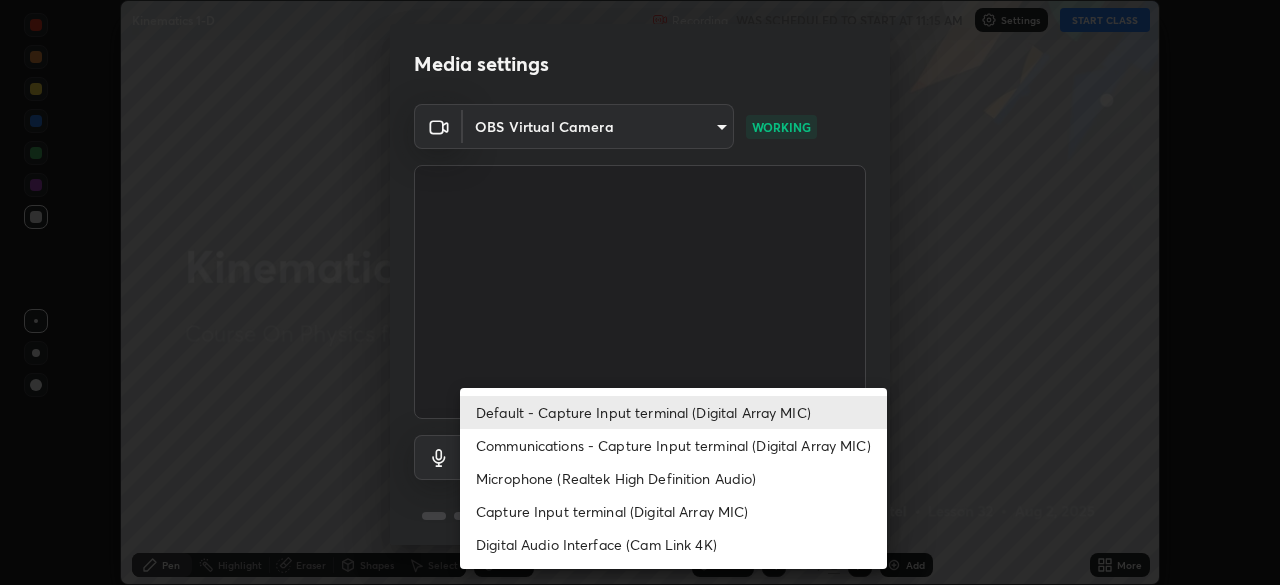 click on "Communications - Capture Input terminal (Digital Array MIC)" at bounding box center (673, 445) 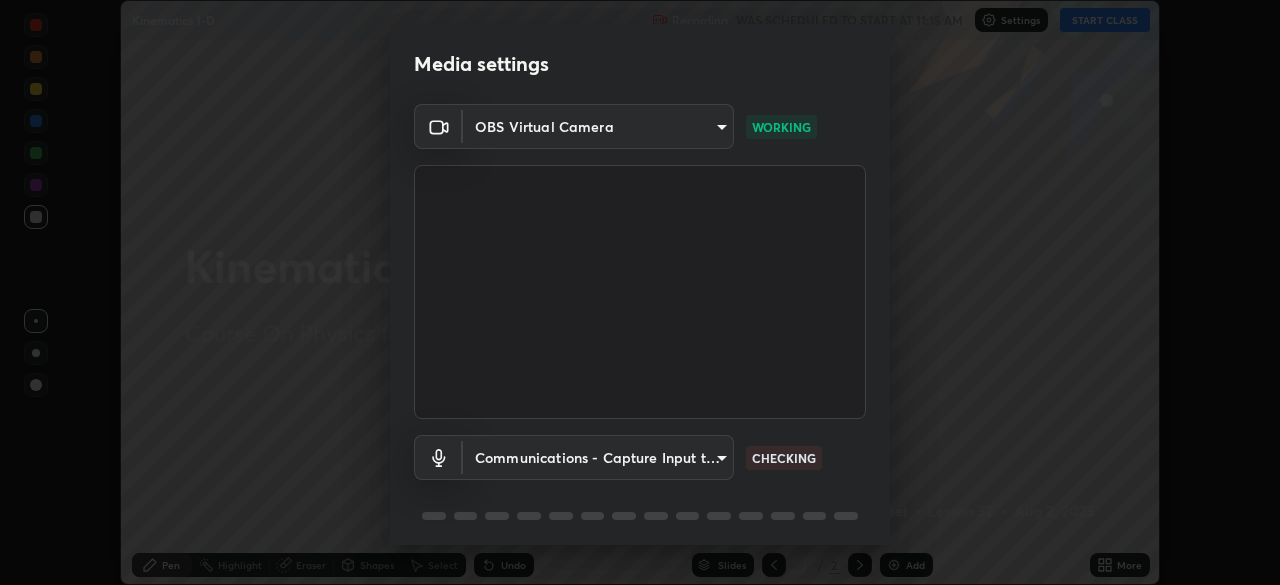 click on "Erase all Kinematics 1-D Recording WAS SCHEDULED TO START AT  11:15 AM Settings START CLASS Setting up your live class Kinematics 1-D • L32 of Course On Physics for JEE Growth 3 2027 [FIRST] [LAST] Pen Highlight Eraser Shapes Select Undo Slides 2 / 2 Add More No doubts shared Encourage your learners to ask a doubt for better clarity Report an issue Reason for reporting Buffering Chat not working Audio - Video sync issue Educator video quality low ​ Attach an image Report Media settings OBS Virtual Camera [HASH] WORKING Communications - Capture Input terminal (Digital Array MIC) communications CHECKING 1 / 5 Next Default - Capture Input terminal (Digital Array MIC) Communications - Capture Input terminal (Digital Array MIC) Microphone (Realtek High Definition Audio) Capture Input terminal (Digital Array MIC) Digital Audio Interface (Cam Link 4K)" at bounding box center (640, 292) 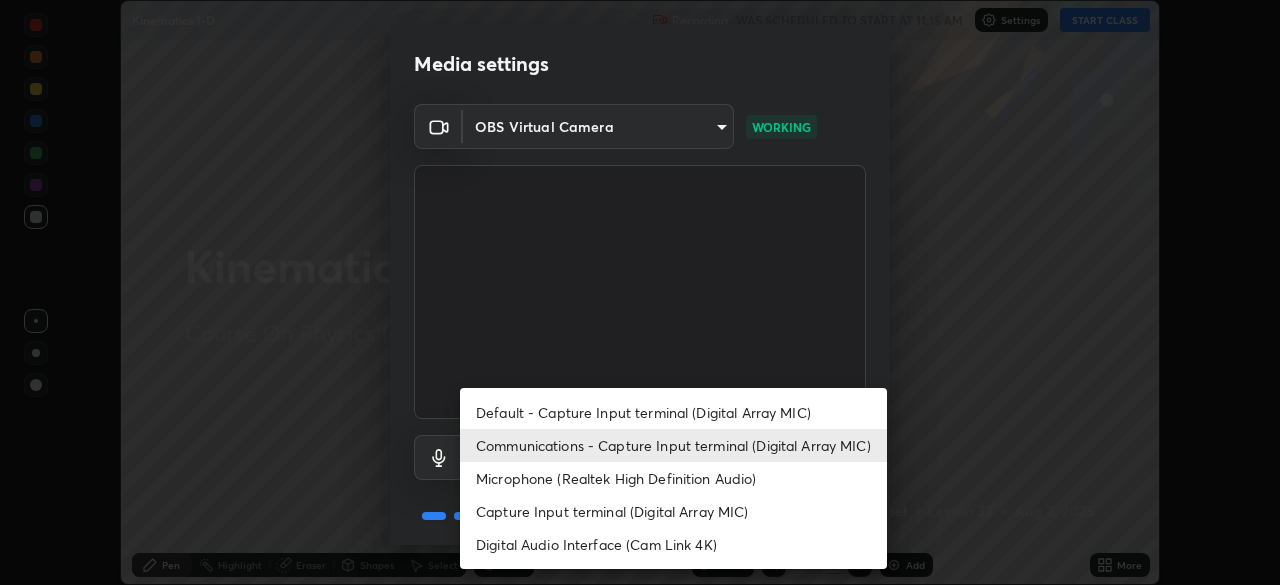 click on "Default - Capture Input terminal (Digital Array MIC)" at bounding box center [673, 412] 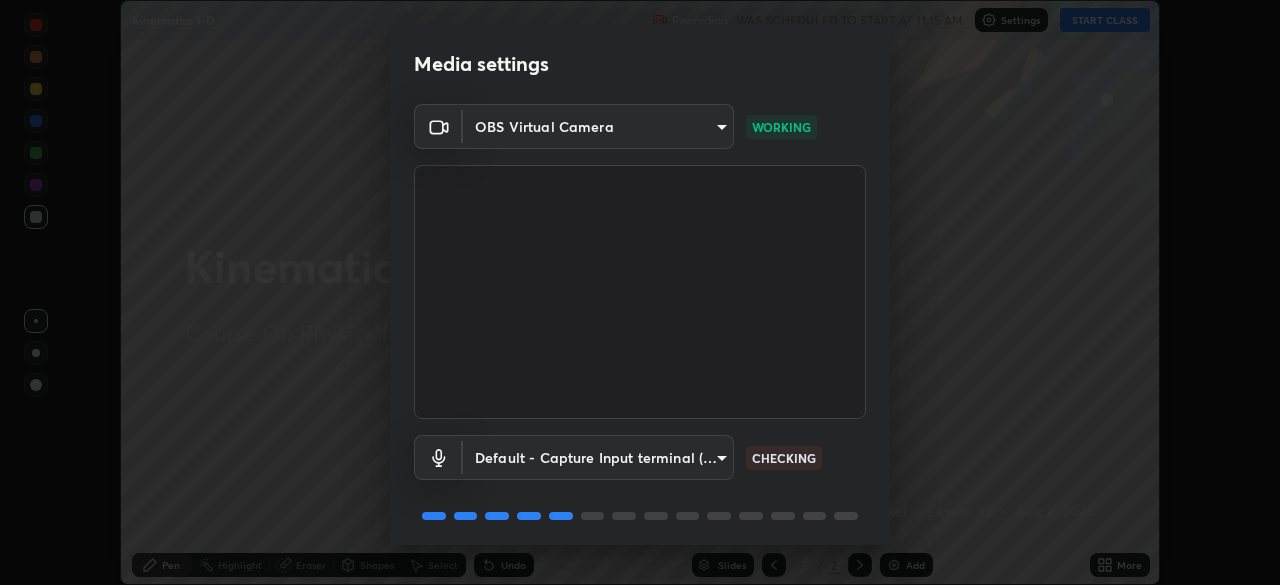 scroll, scrollTop: 71, scrollLeft: 0, axis: vertical 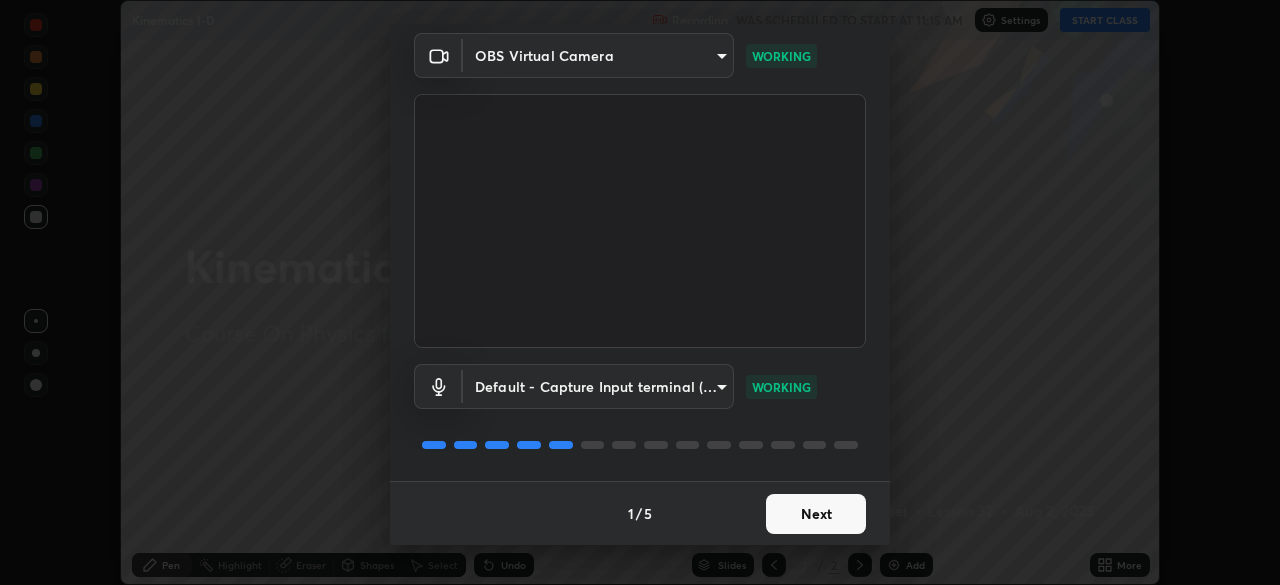 click on "Next" at bounding box center [816, 514] 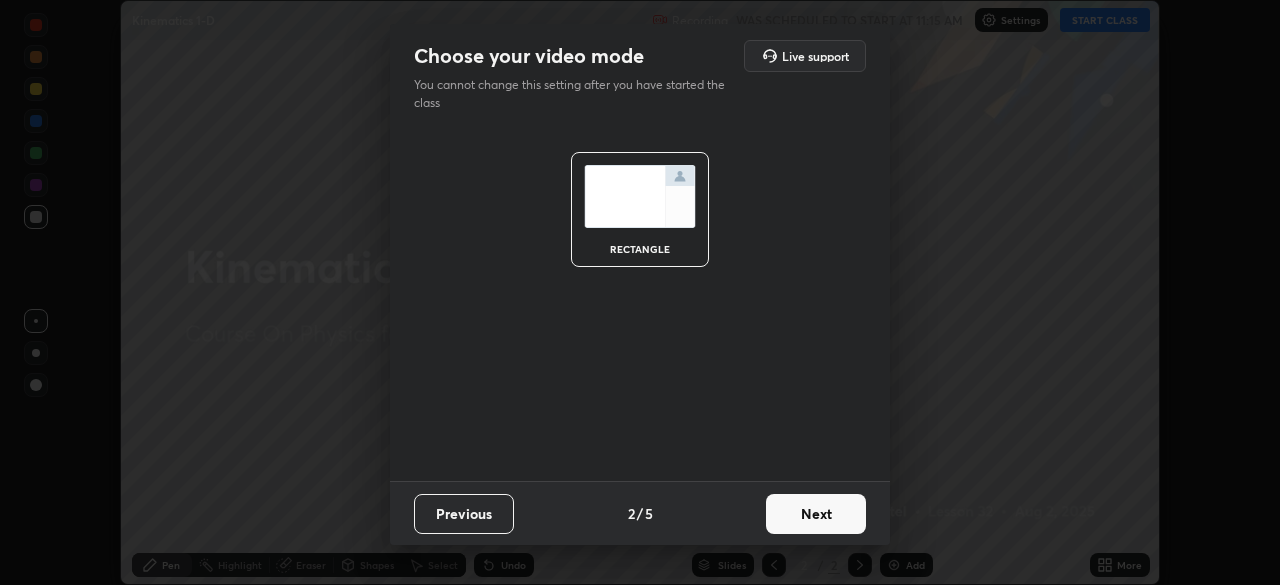 click on "Next" at bounding box center (816, 514) 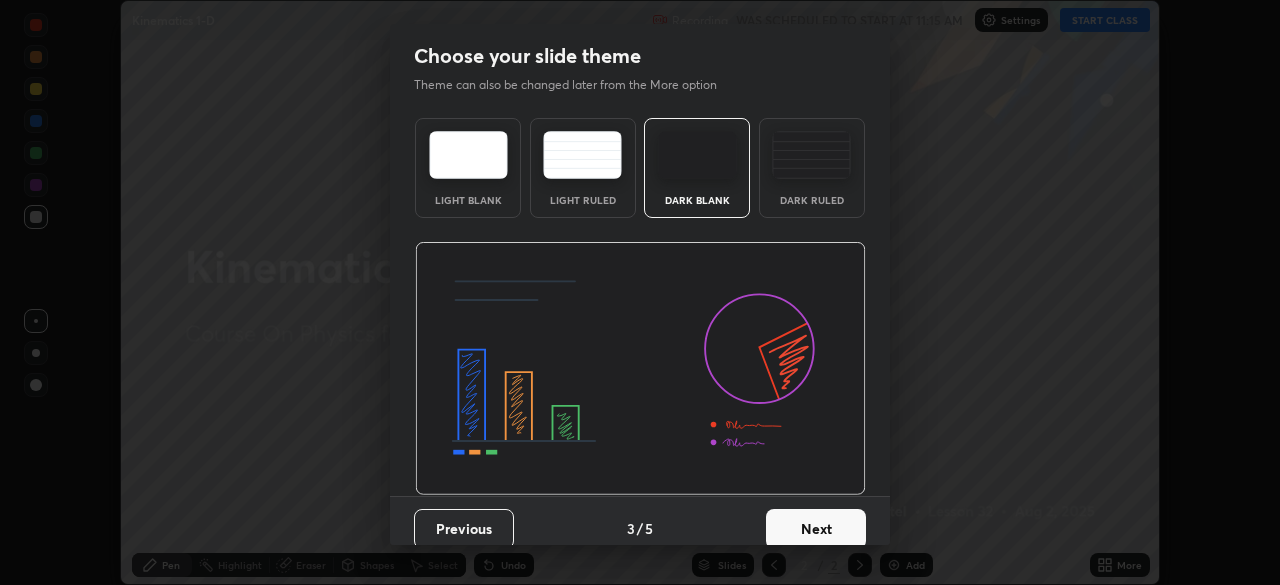 click on "Next" at bounding box center (816, 529) 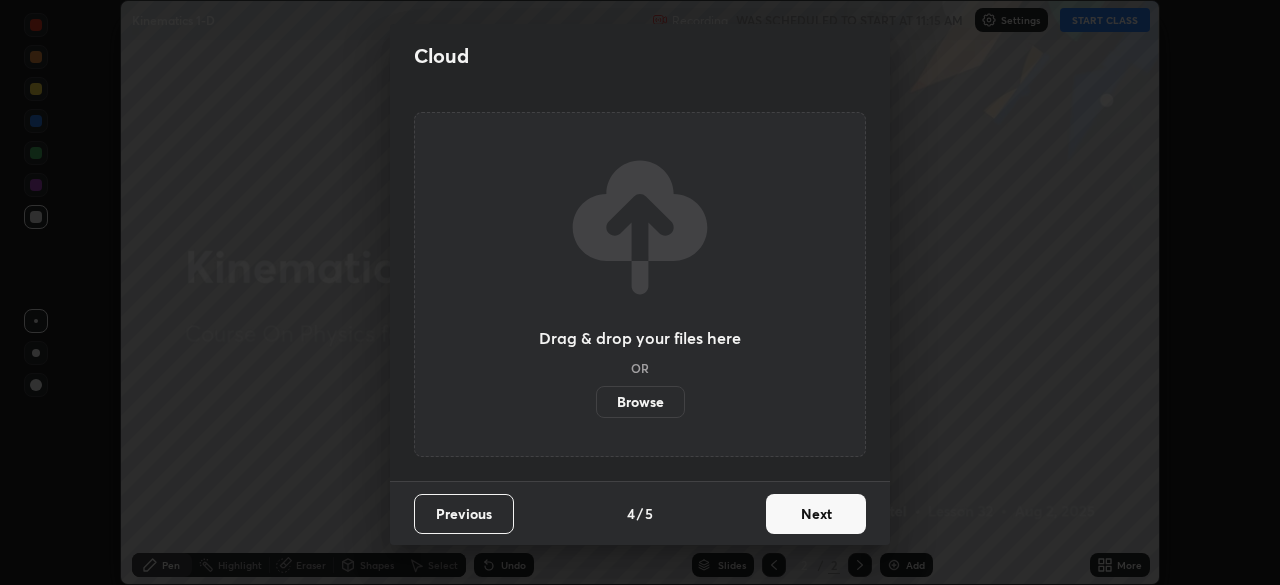 click on "Next" at bounding box center [816, 514] 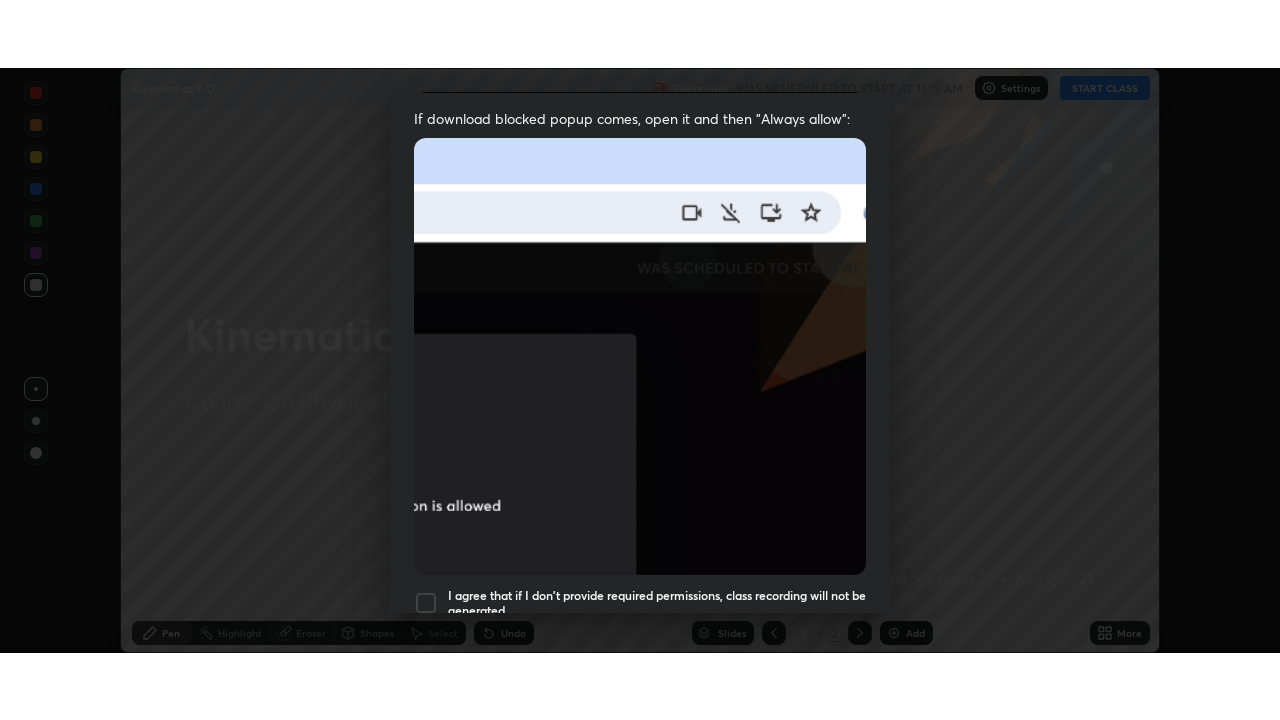 scroll, scrollTop: 479, scrollLeft: 0, axis: vertical 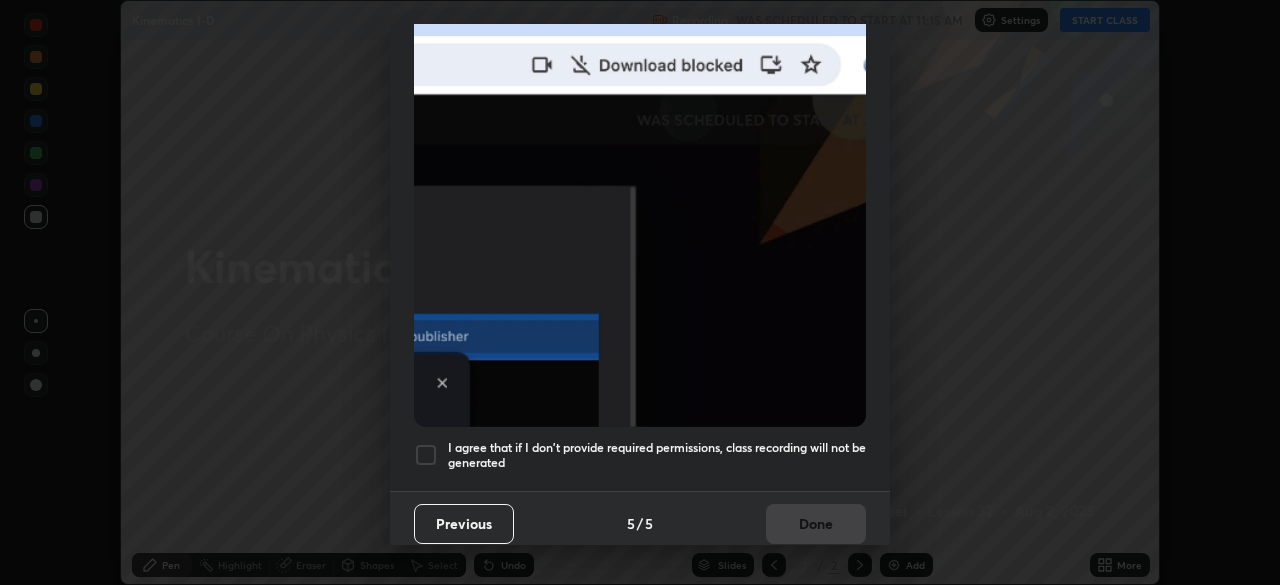 click at bounding box center [426, 455] 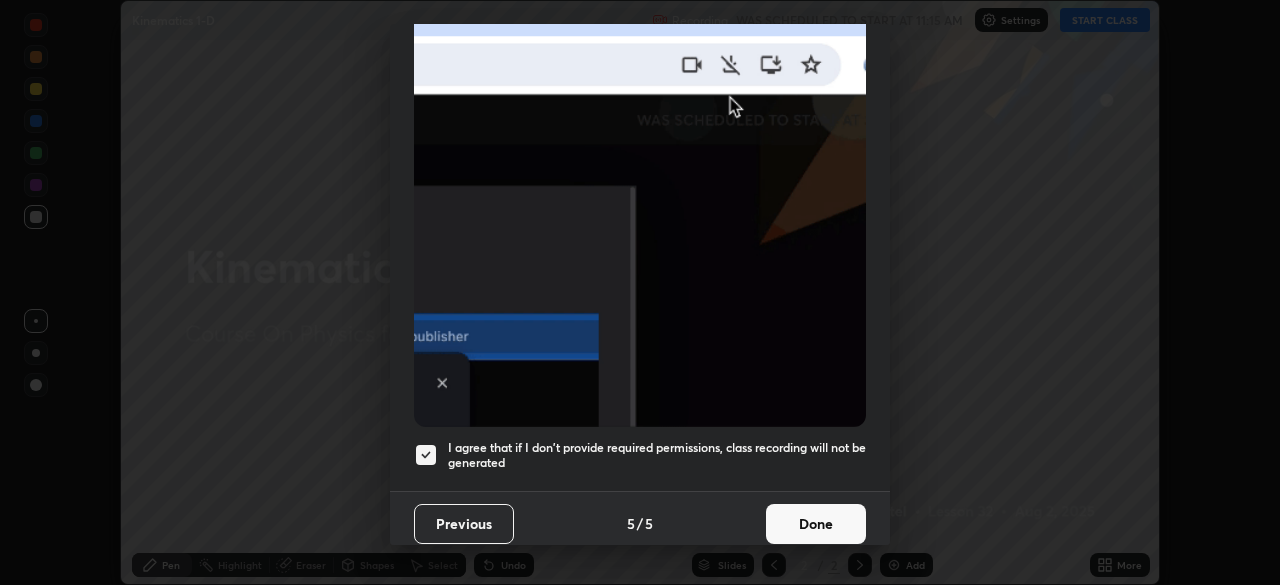 click on "Done" at bounding box center (816, 524) 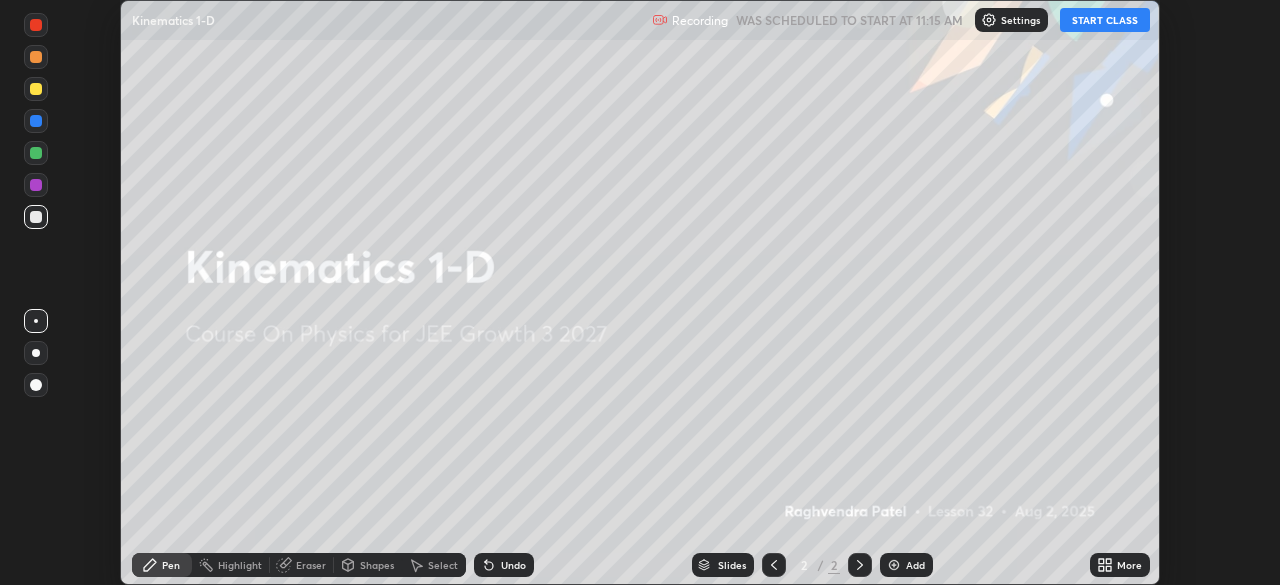 click 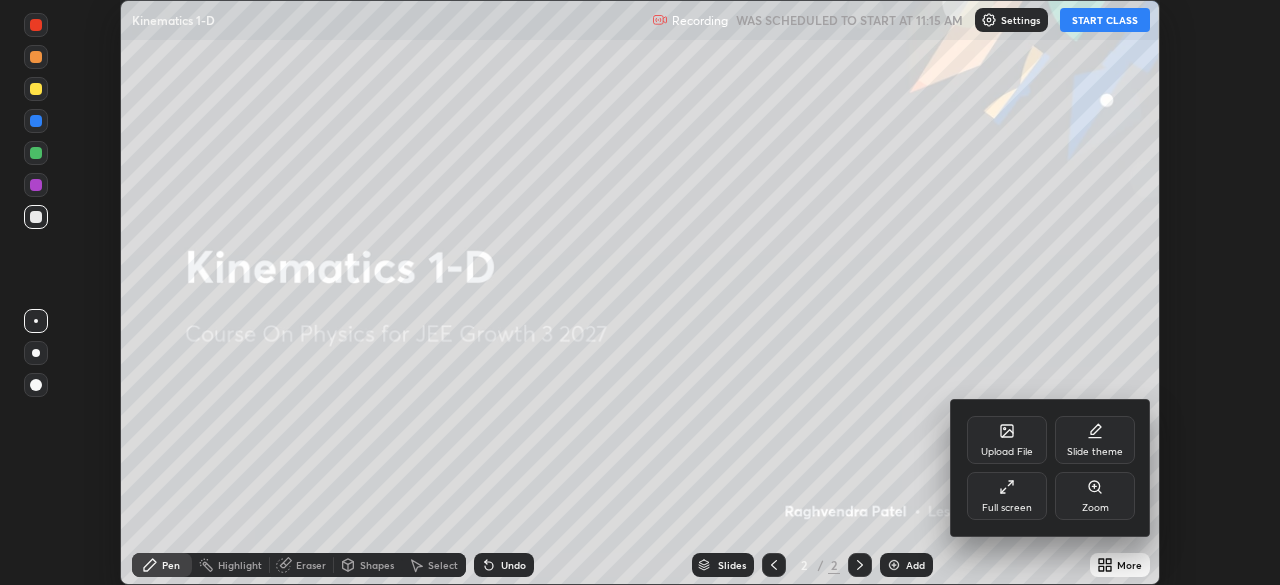 click on "Full screen" at bounding box center [1007, 496] 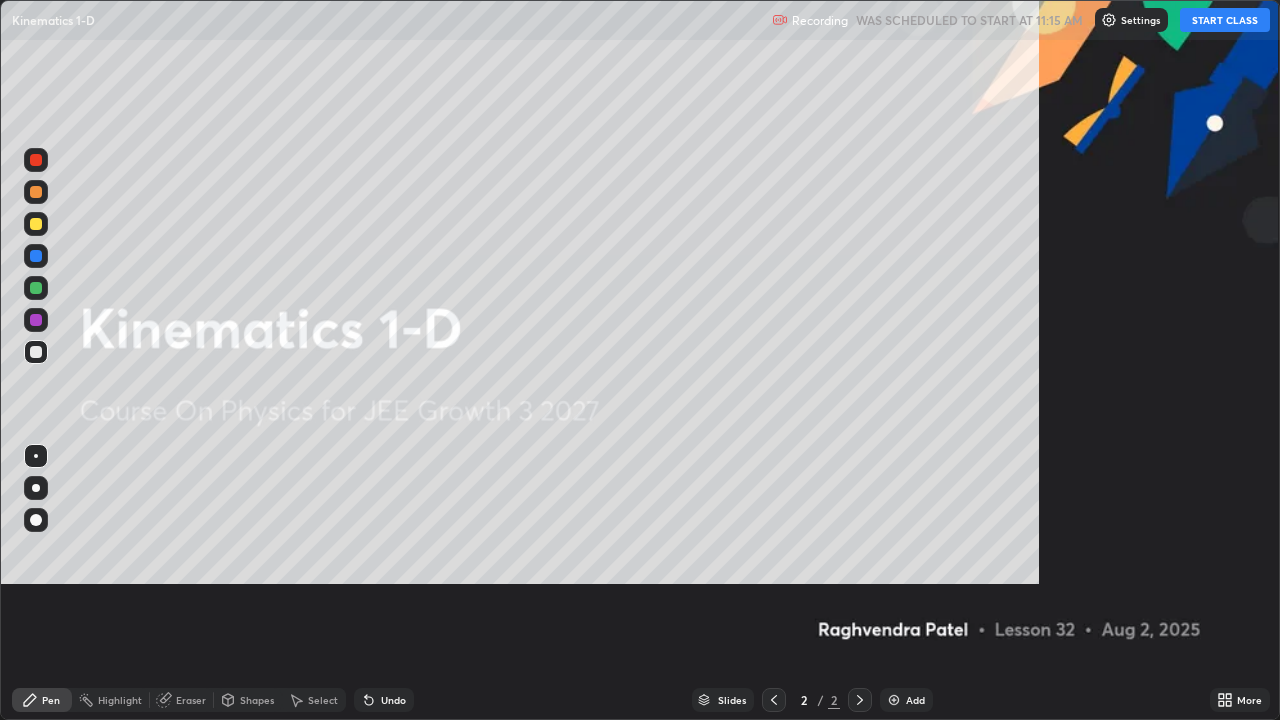 scroll, scrollTop: 99280, scrollLeft: 98720, axis: both 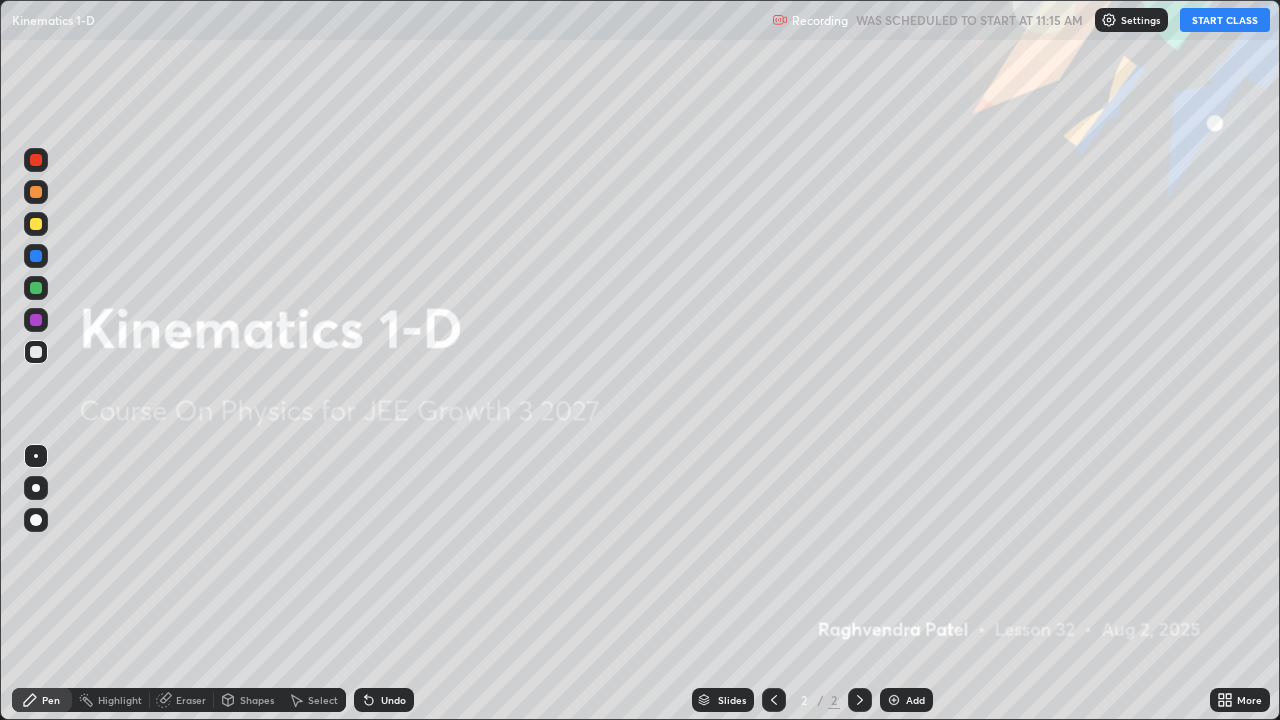 click on "START CLASS" at bounding box center [1225, 20] 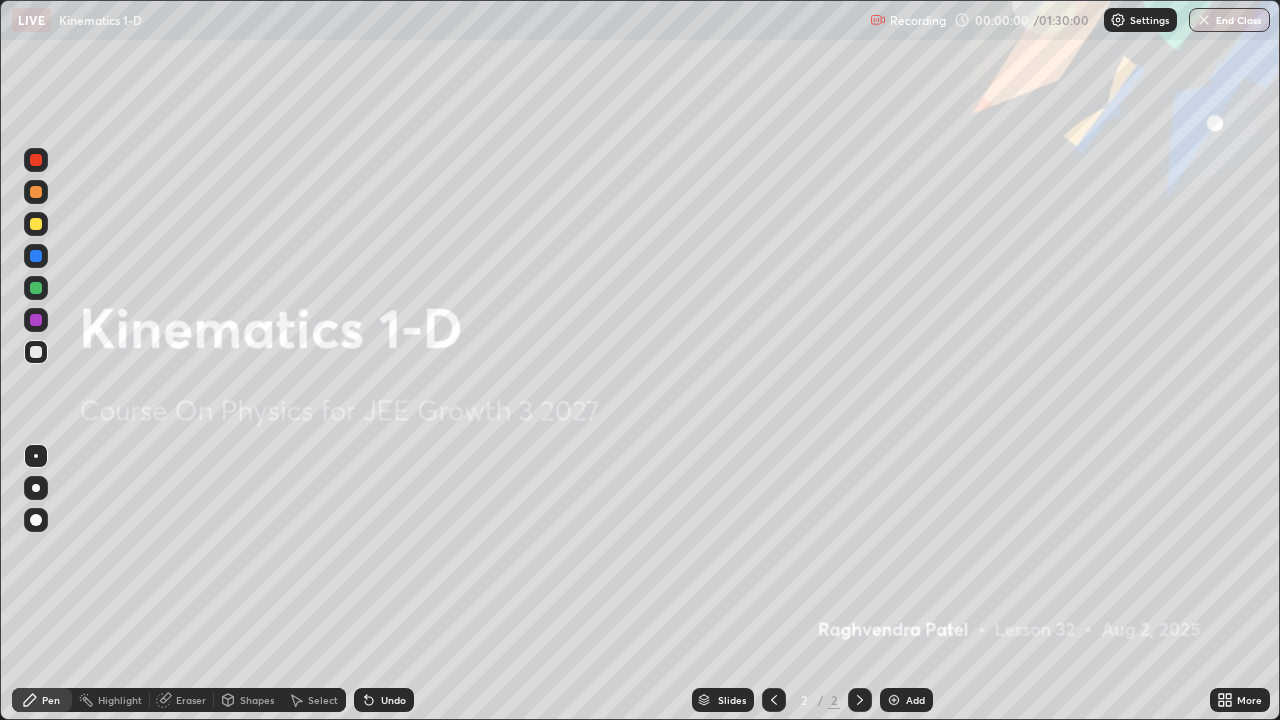 click on "Add" at bounding box center (915, 700) 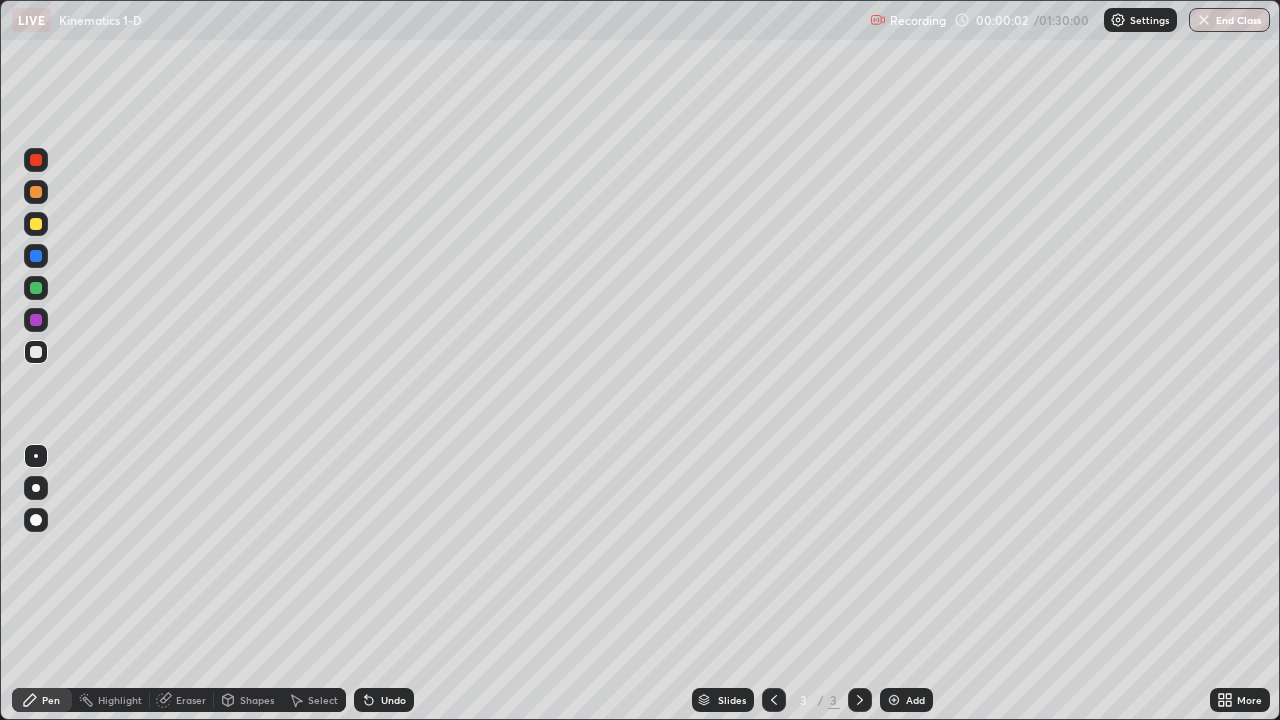 click on "Shapes" at bounding box center (248, 700) 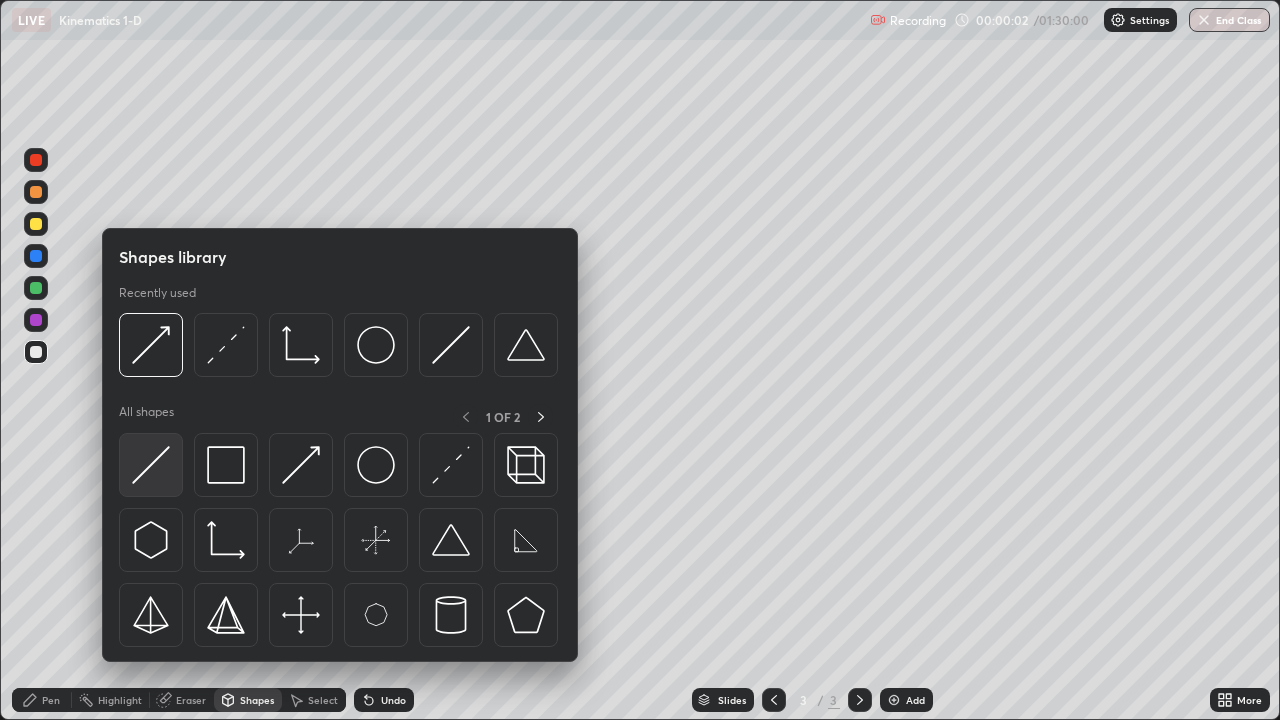 click at bounding box center (151, 465) 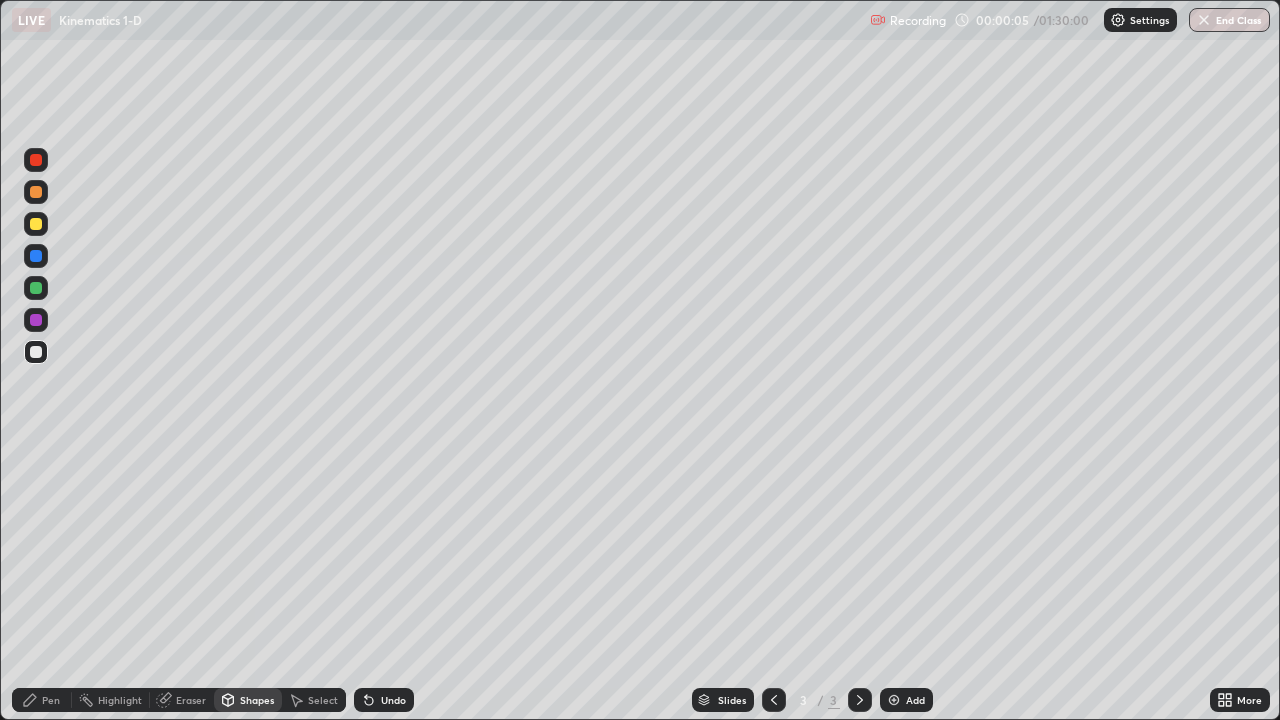 click on "Pen" at bounding box center (42, 700) 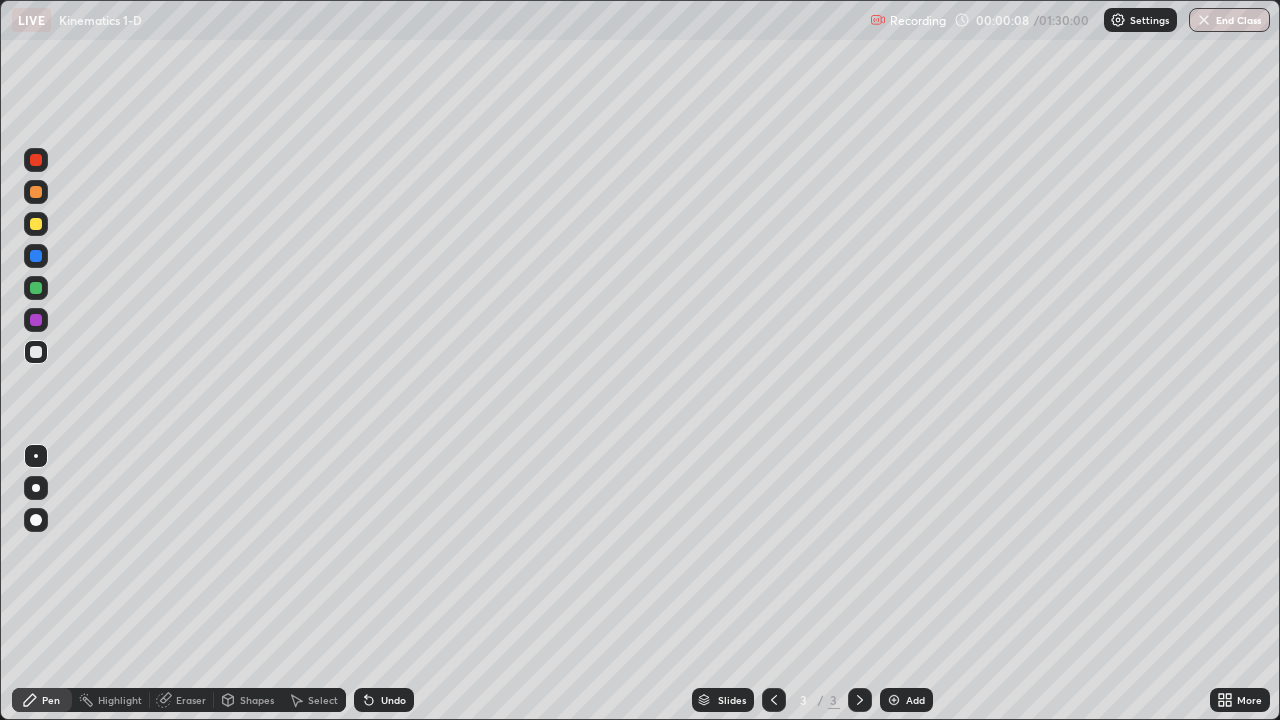 click on "Shapes" at bounding box center [257, 700] 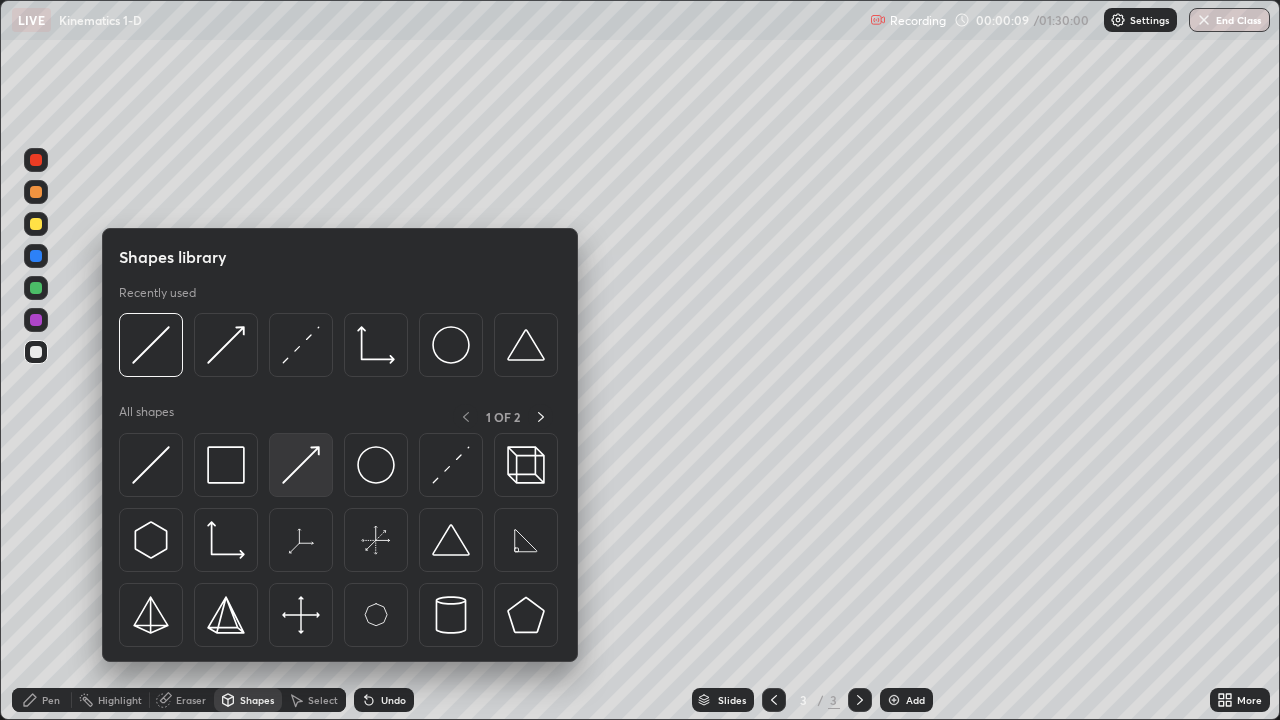 click at bounding box center [301, 465] 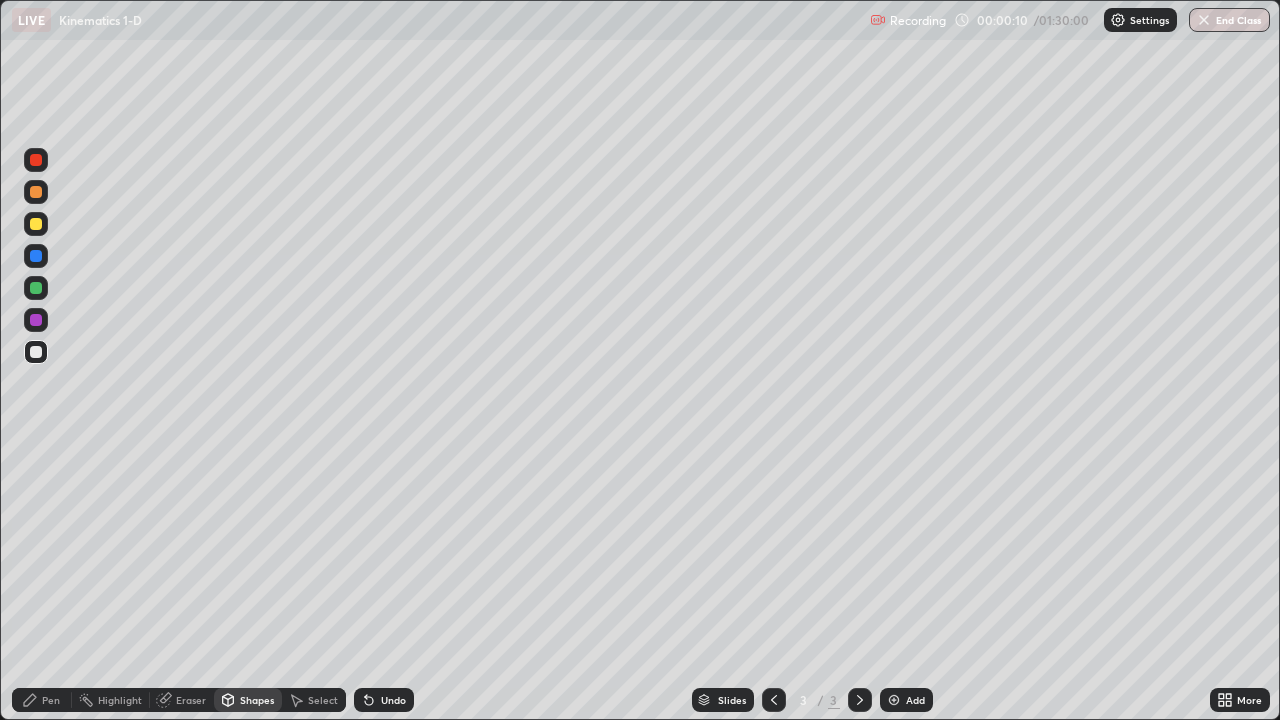 click at bounding box center (36, 224) 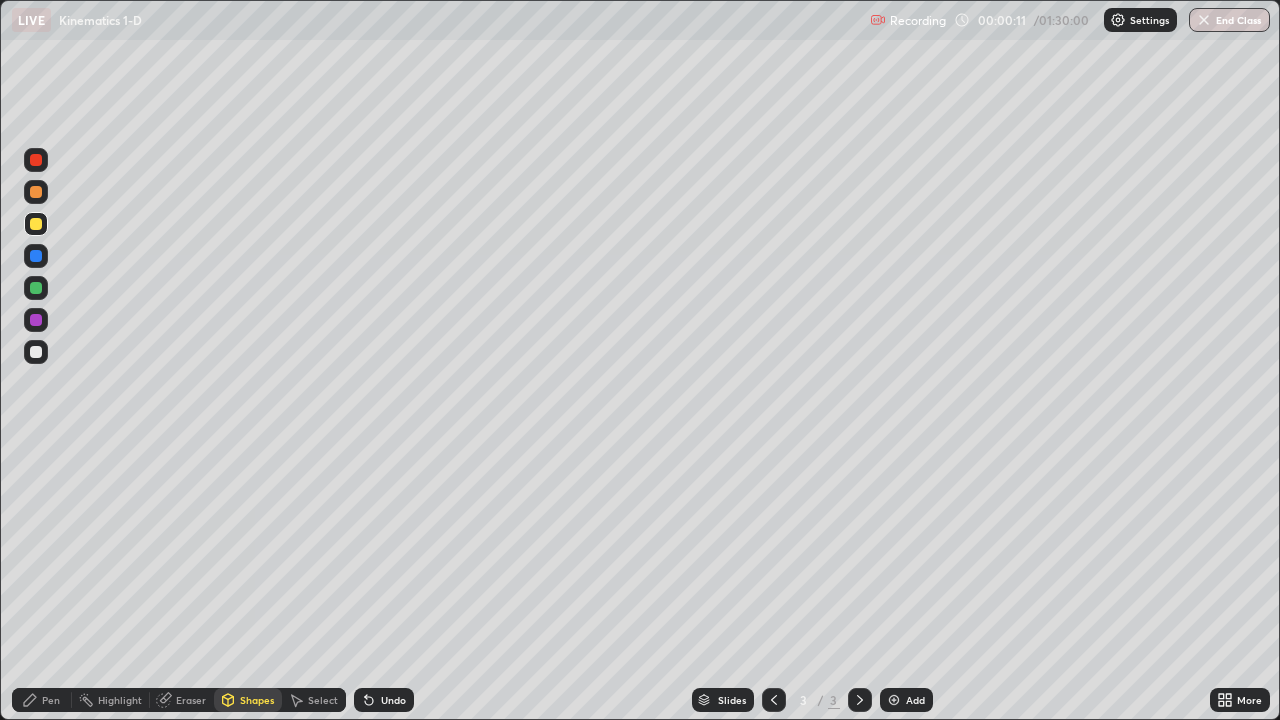 click on "Pen" at bounding box center (42, 700) 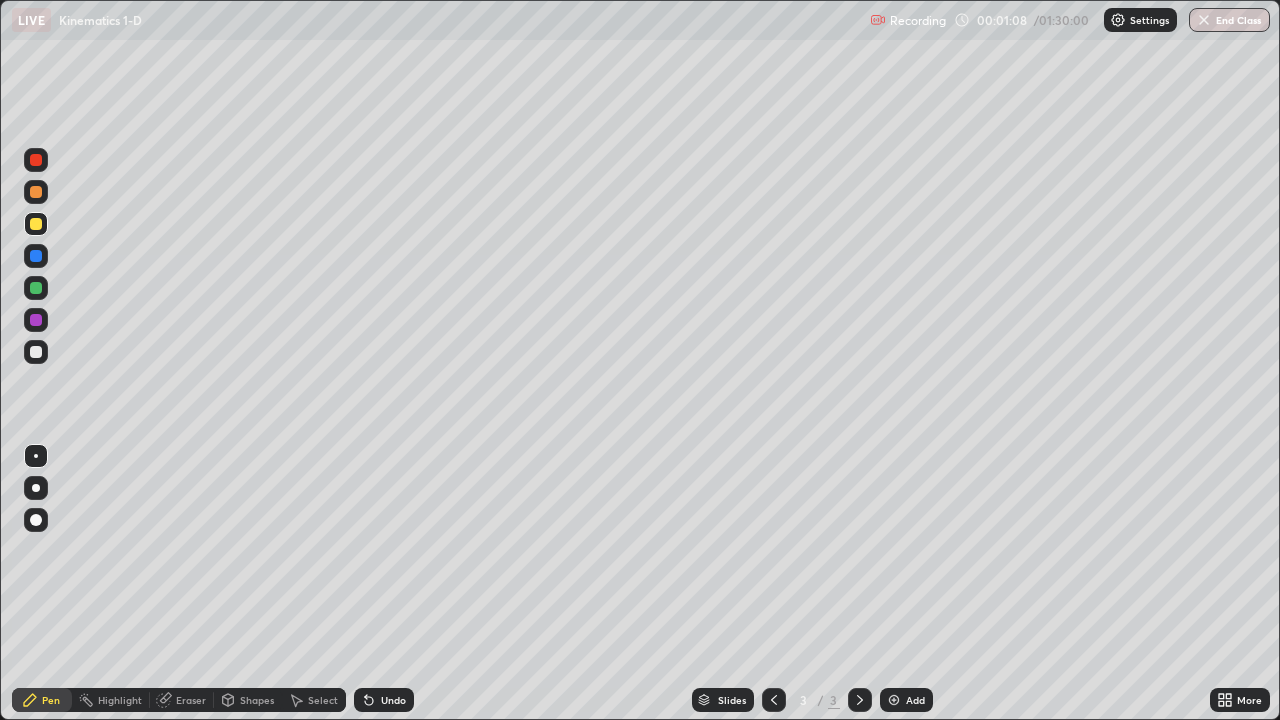 click at bounding box center (36, 352) 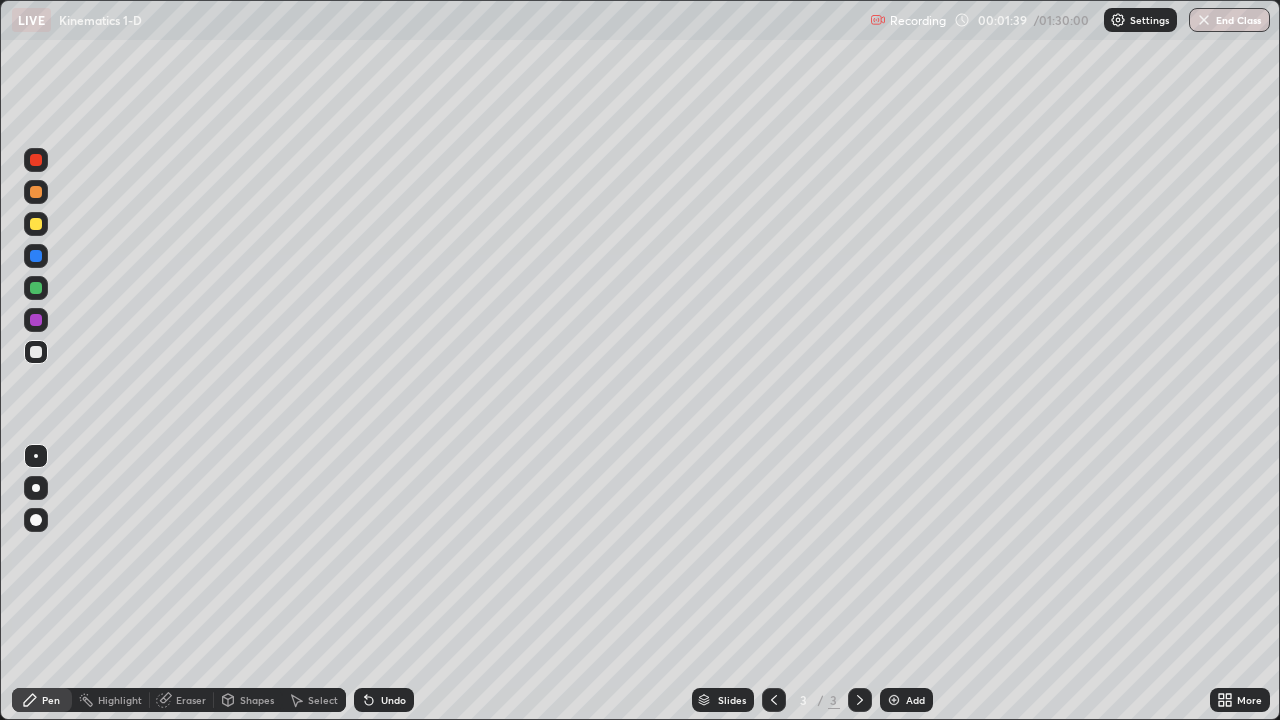 click at bounding box center [36, 352] 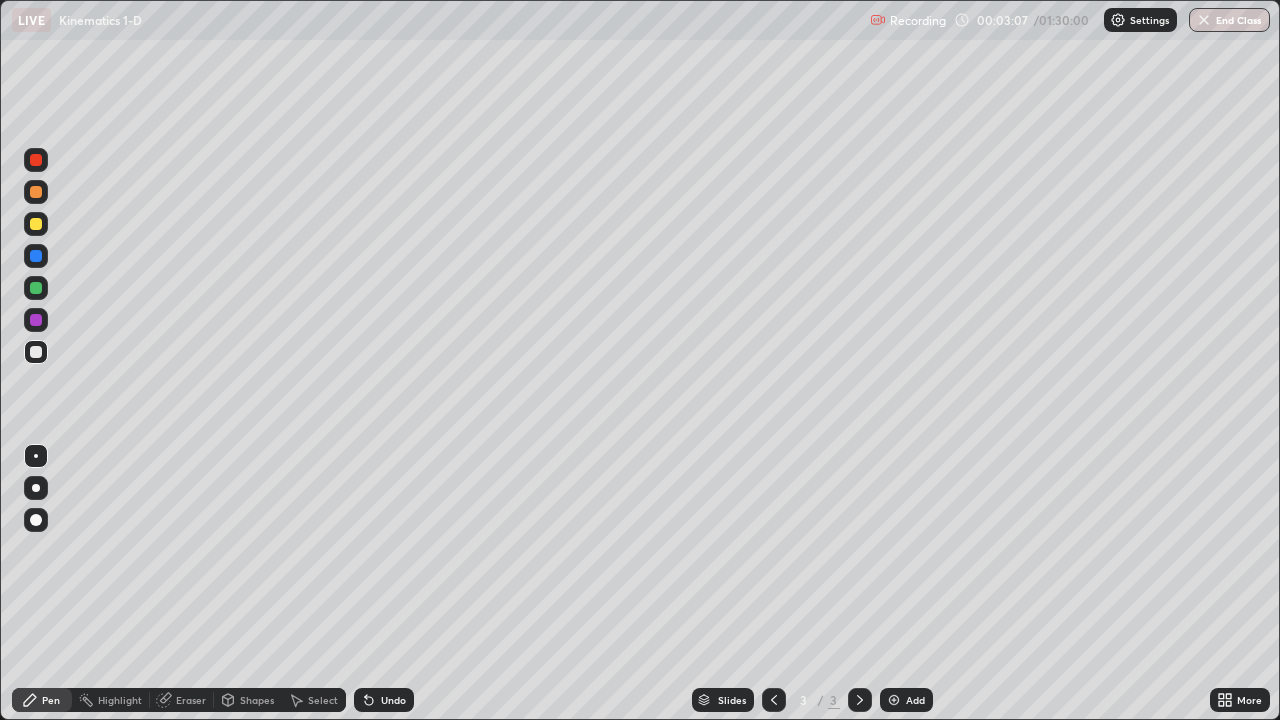 click on "Undo" at bounding box center (393, 700) 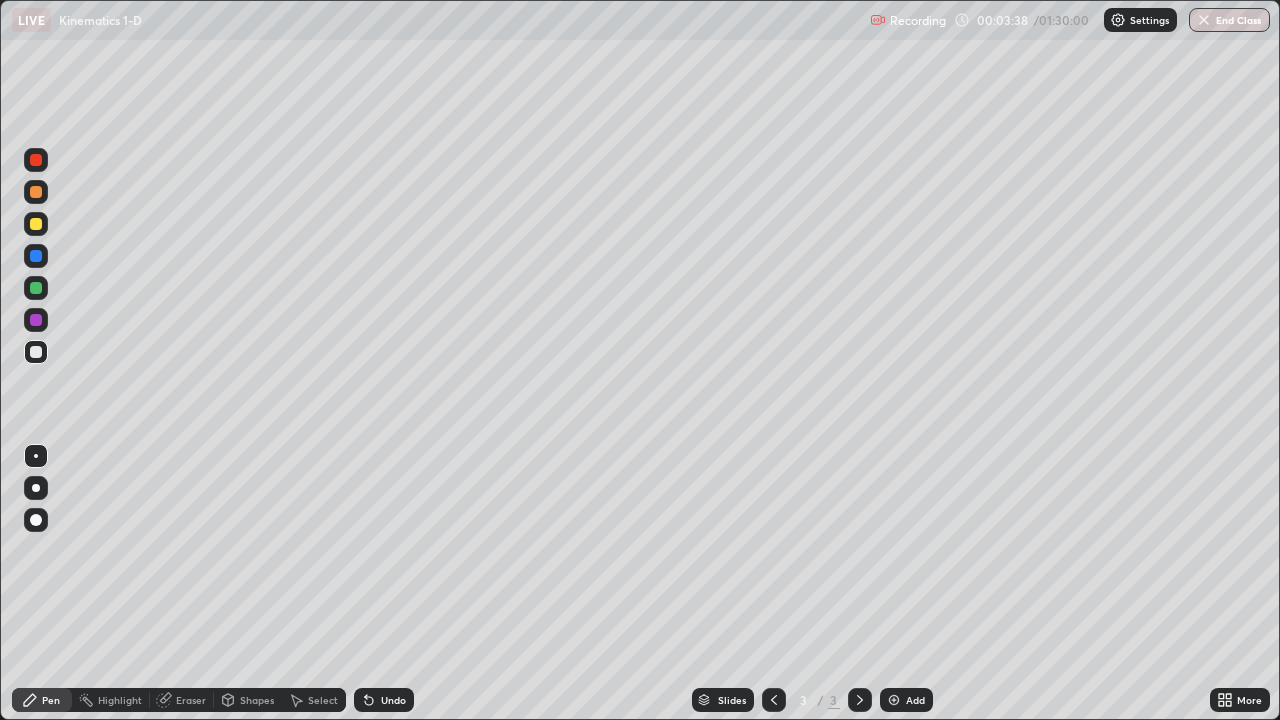 click at bounding box center [36, 224] 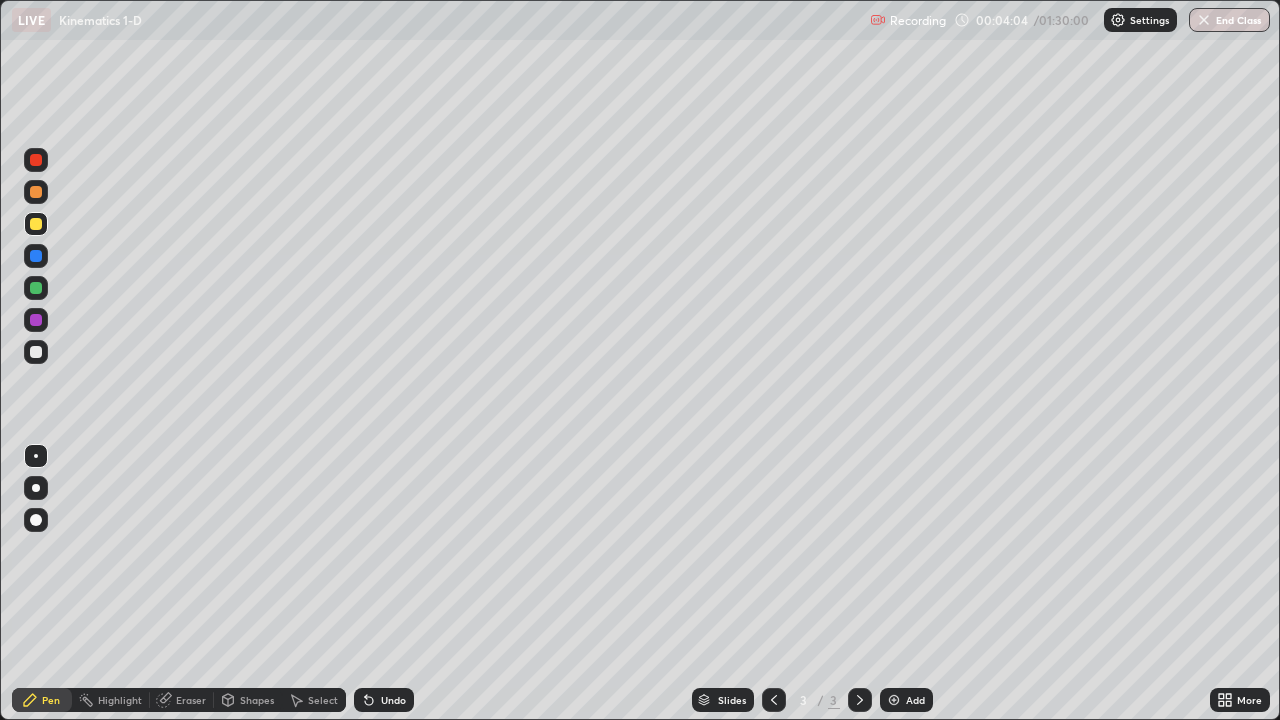 click at bounding box center [36, 352] 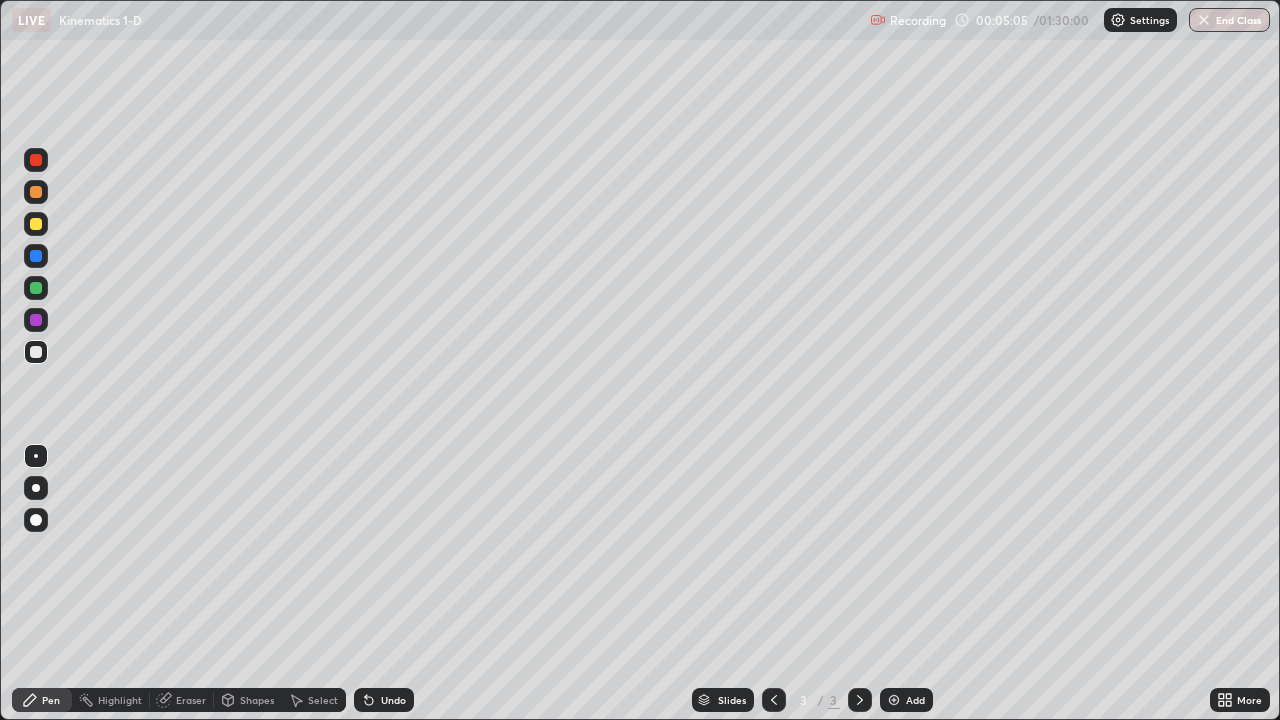 click at bounding box center (36, 224) 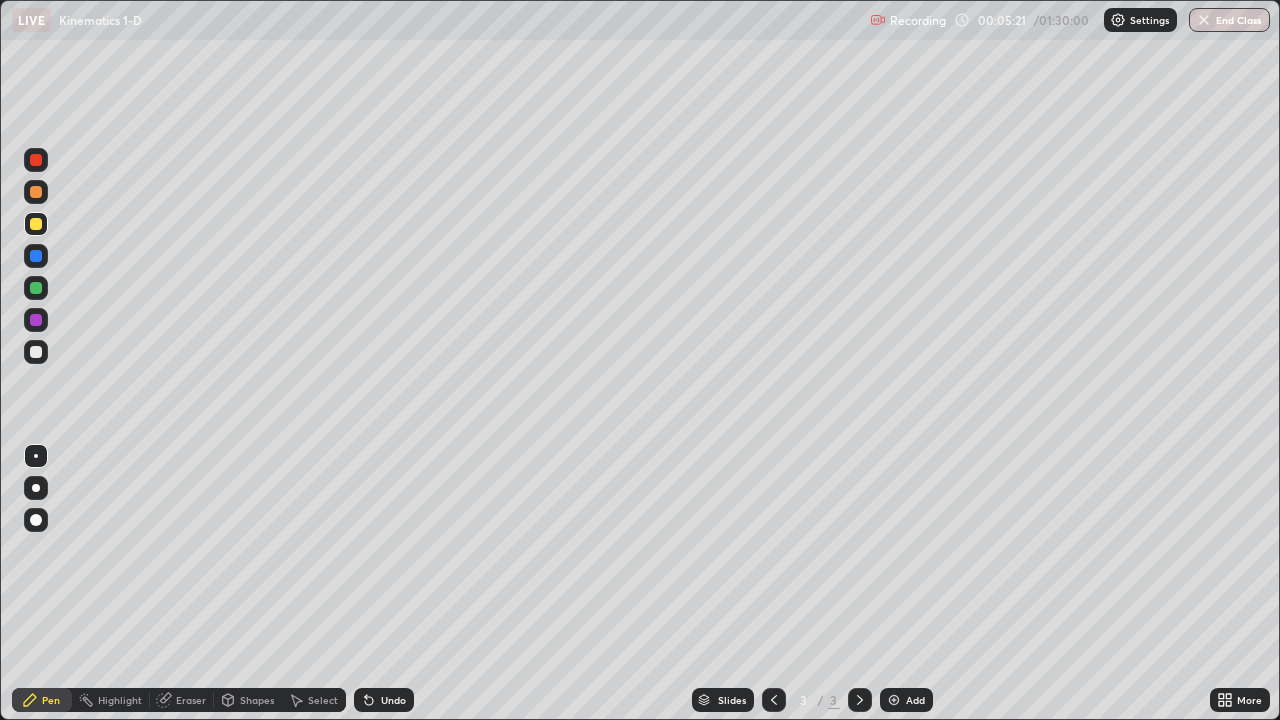 click at bounding box center (36, 352) 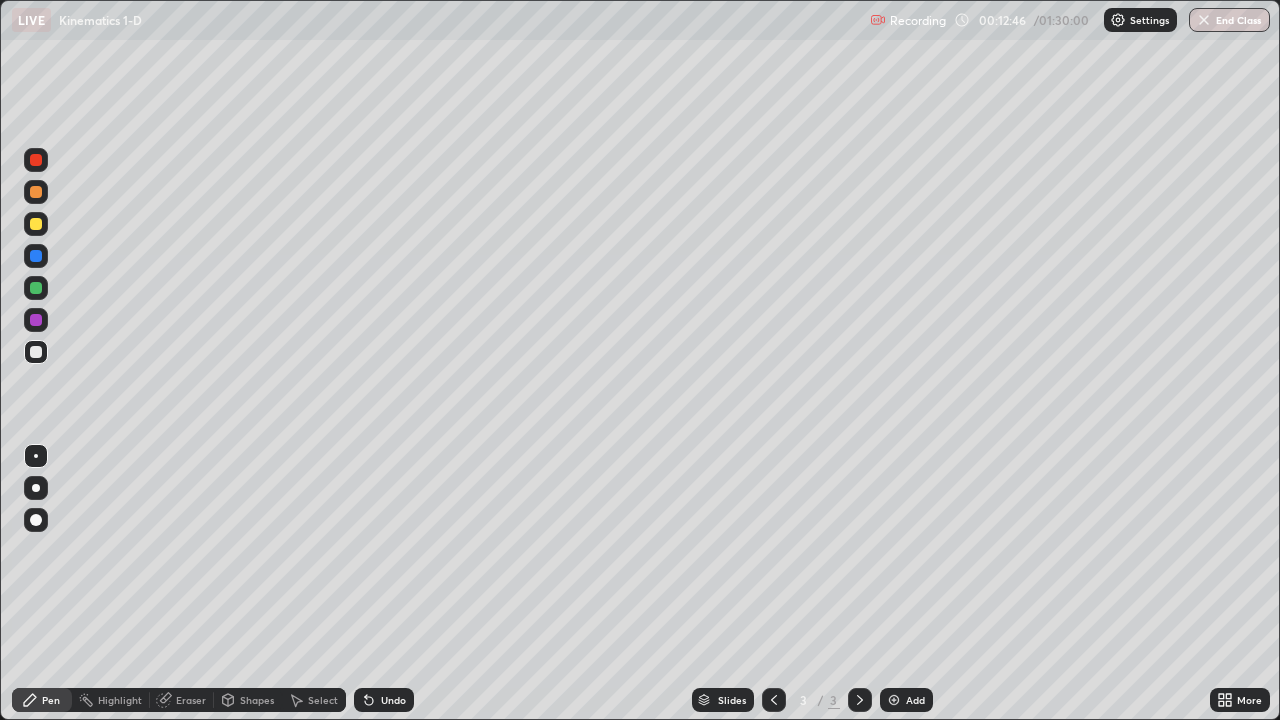 click on "Add" at bounding box center [906, 700] 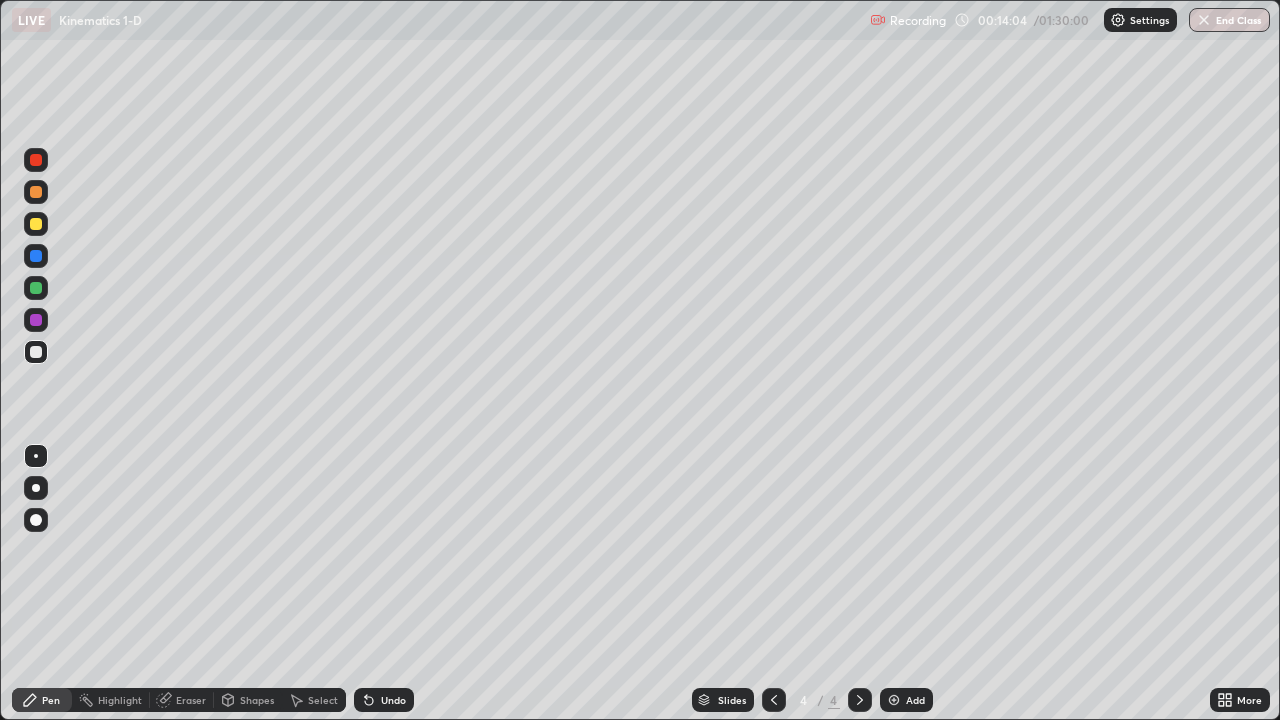 click on "Shapes" at bounding box center [257, 700] 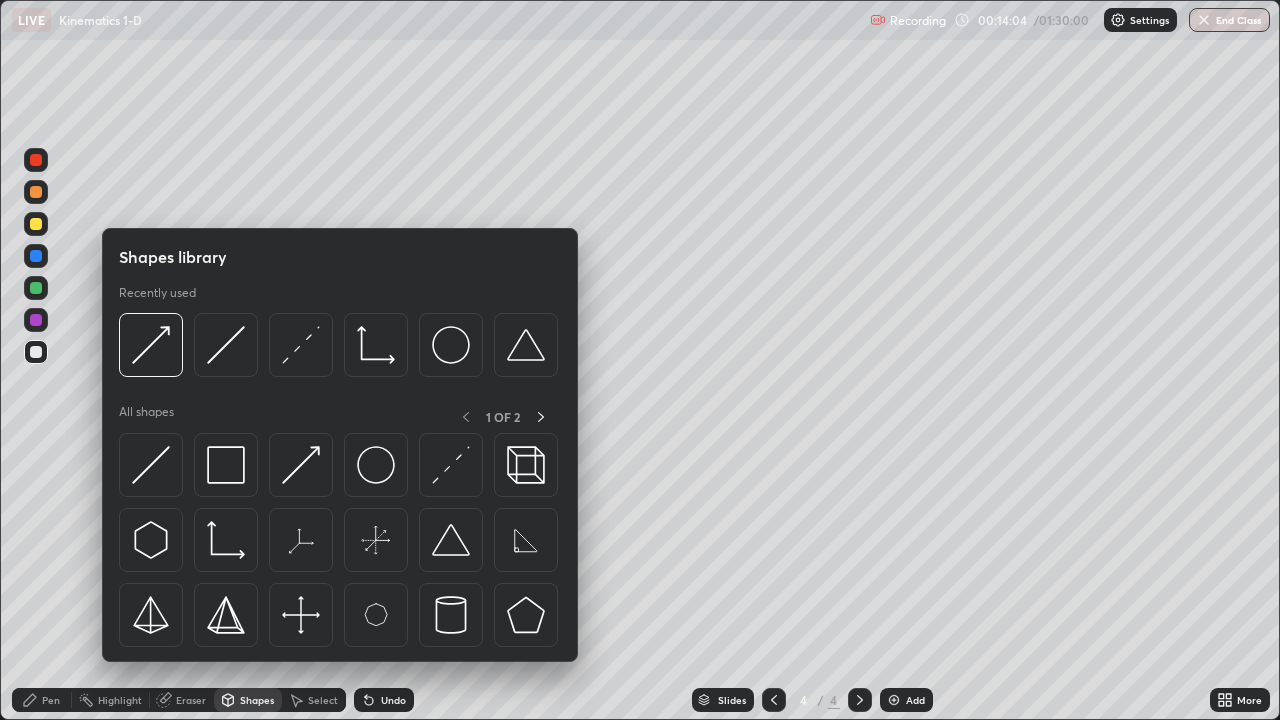 click on "Eraser" at bounding box center (191, 700) 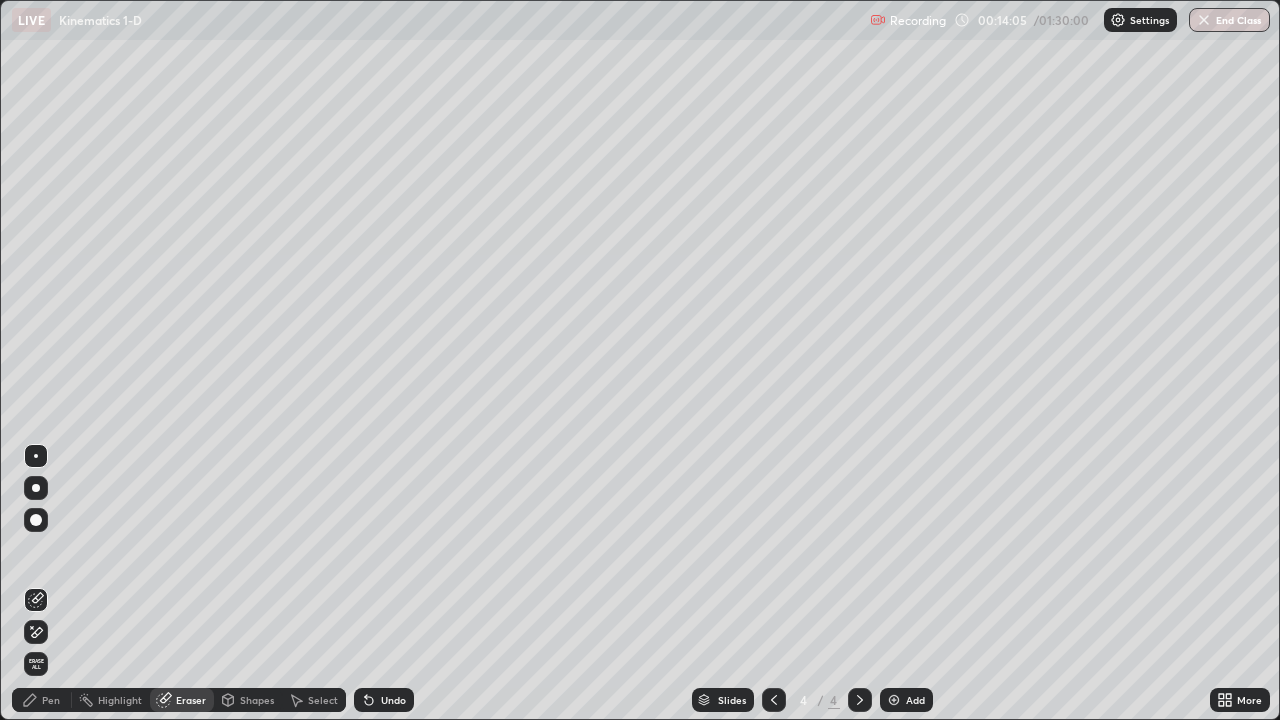 click on "Erase all" at bounding box center [36, 664] 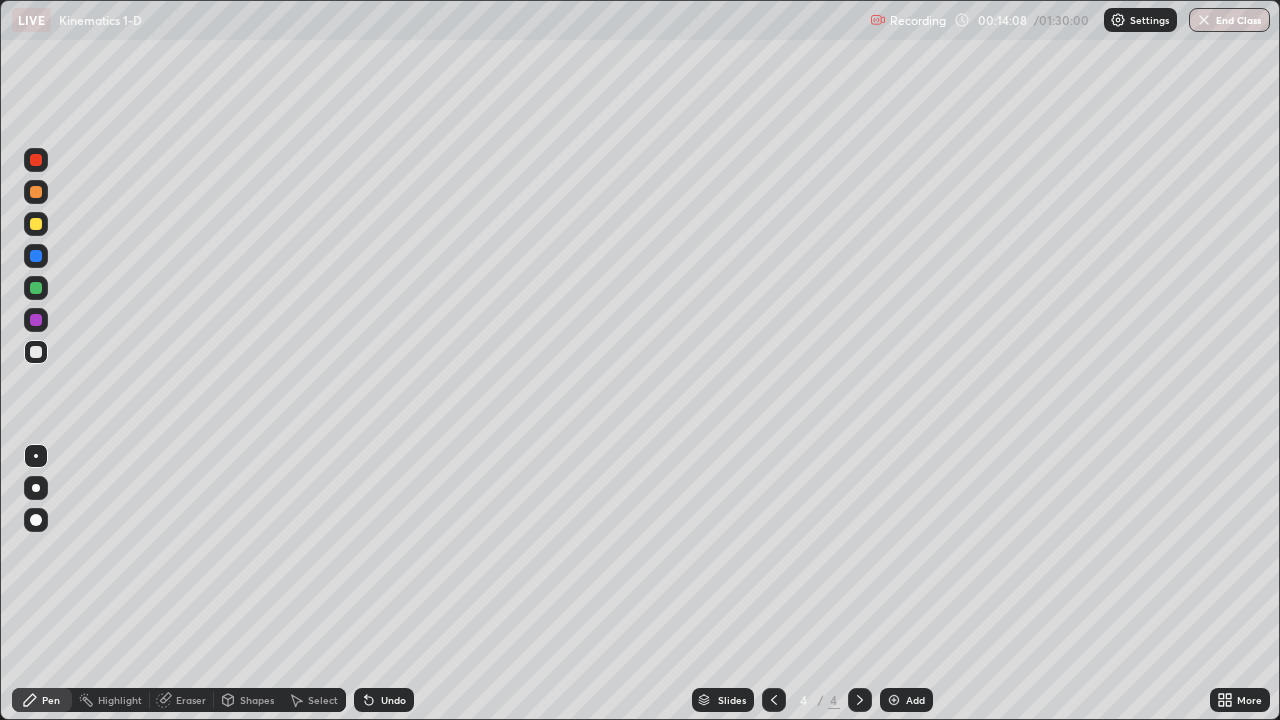 click at bounding box center [774, 700] 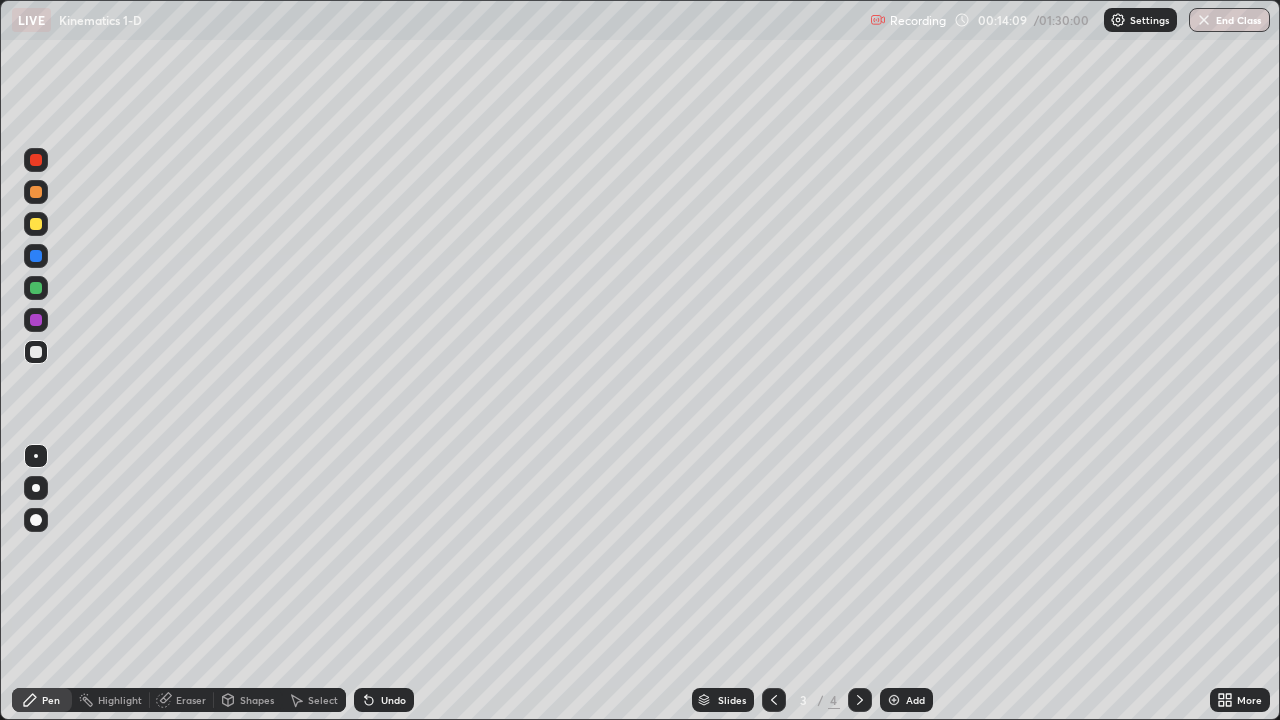 click at bounding box center (860, 700) 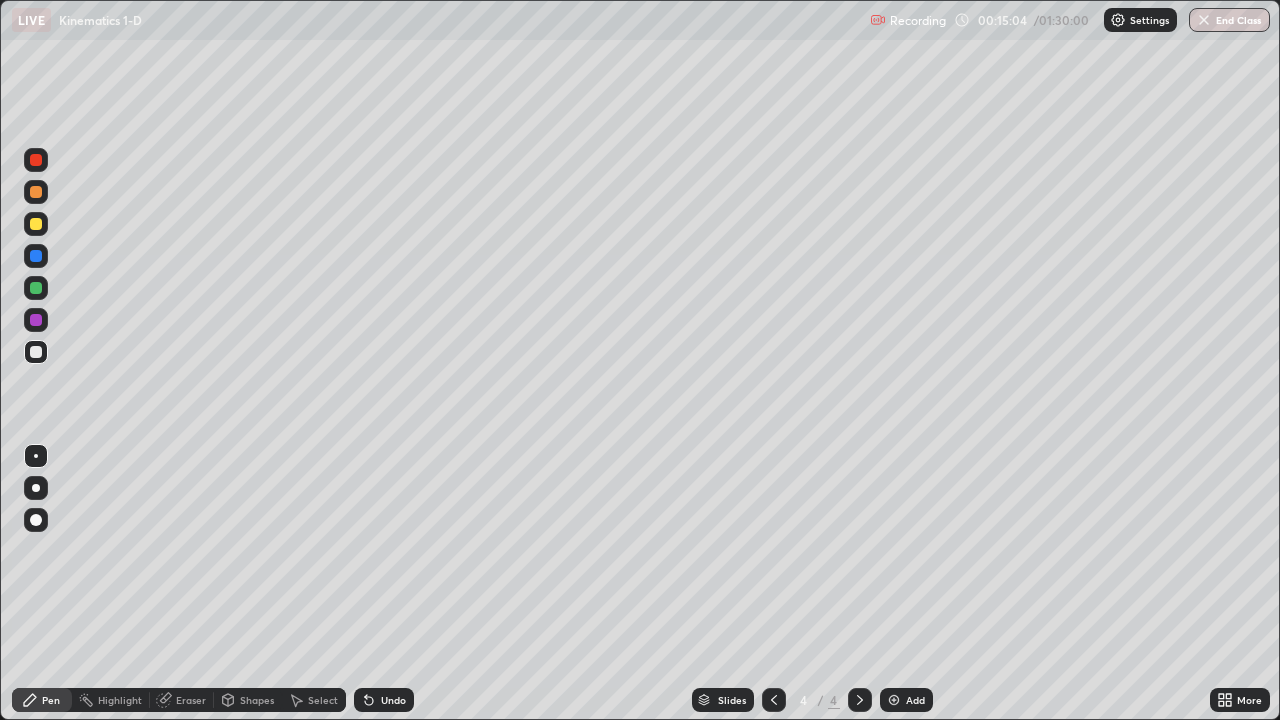 click on "Undo" at bounding box center (384, 700) 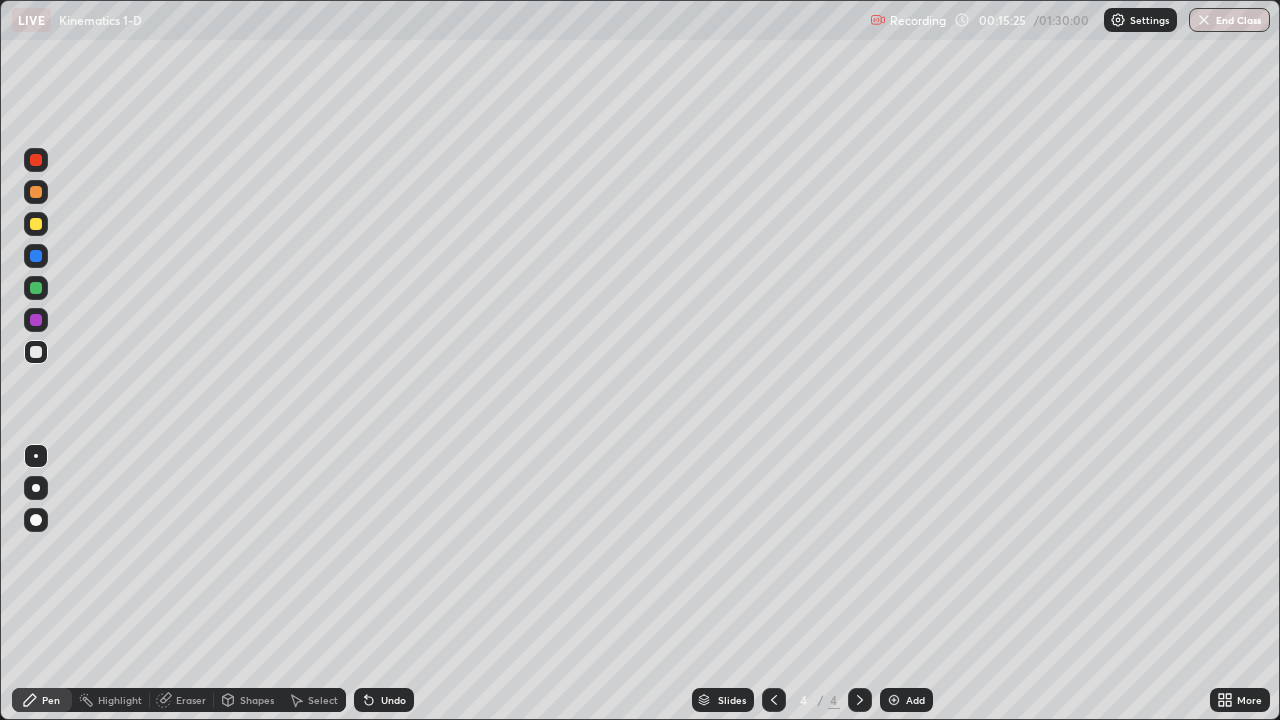 click 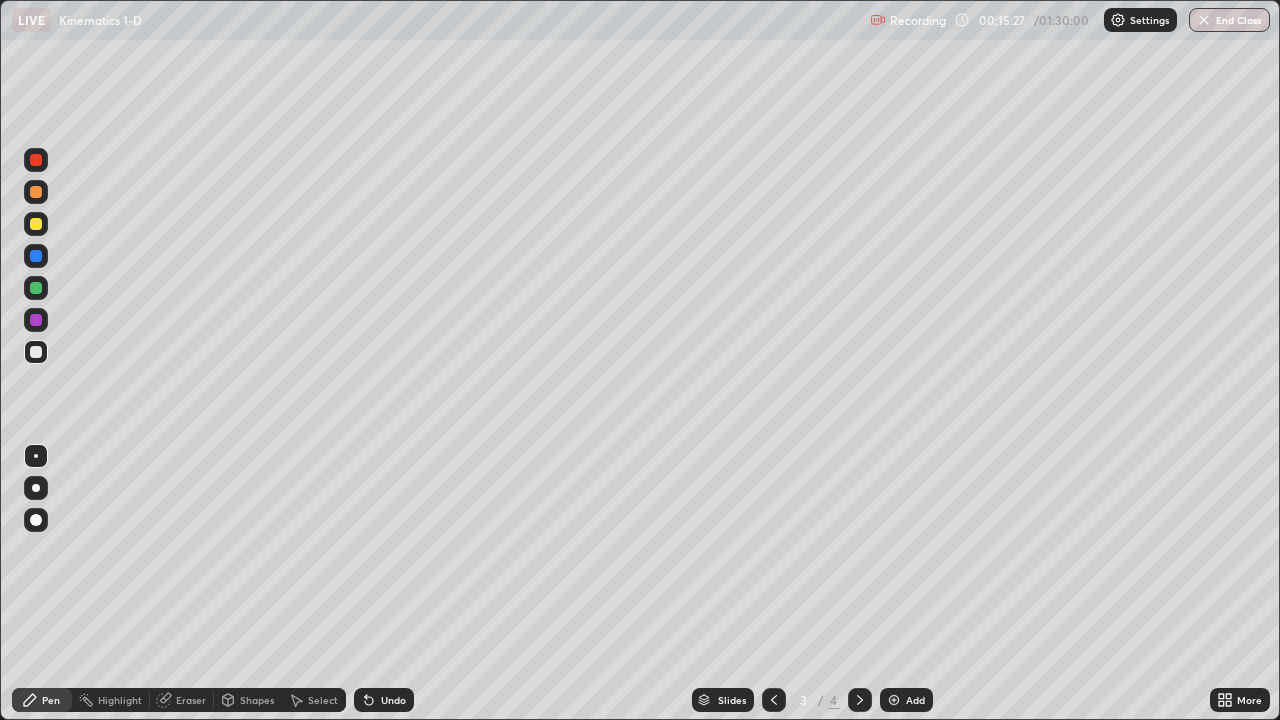 click 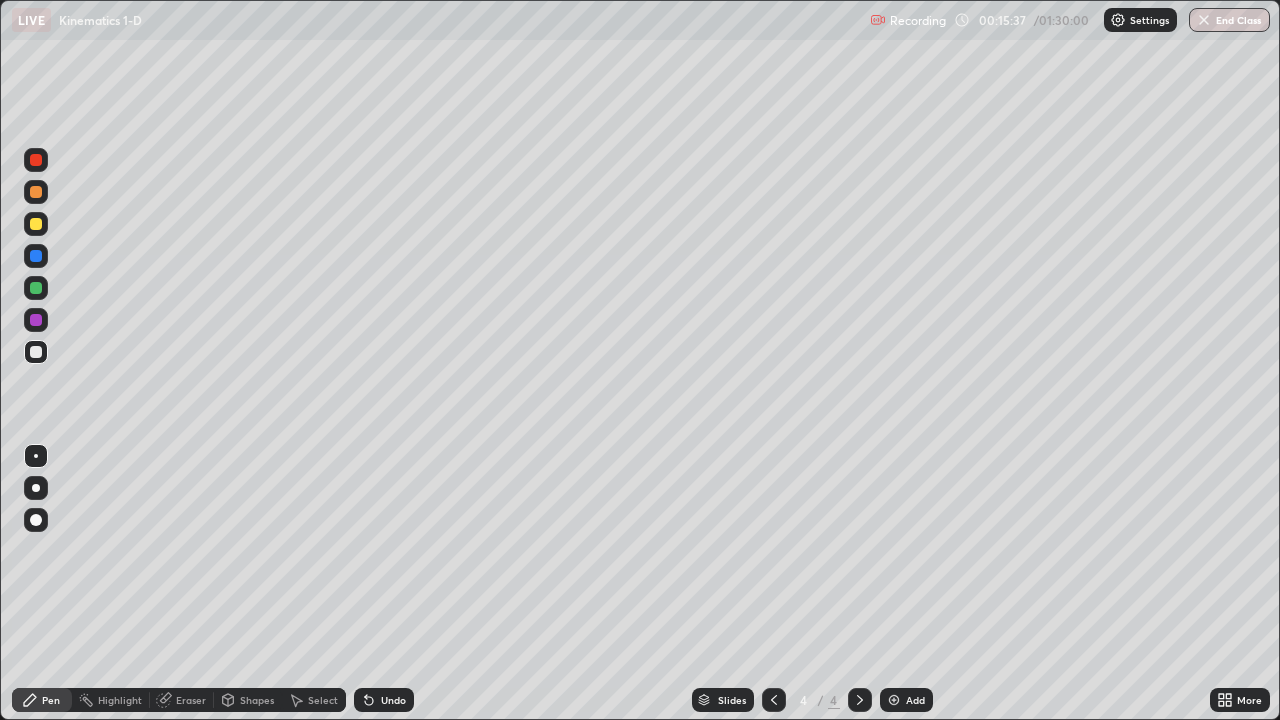 click on "Eraser" at bounding box center [191, 700] 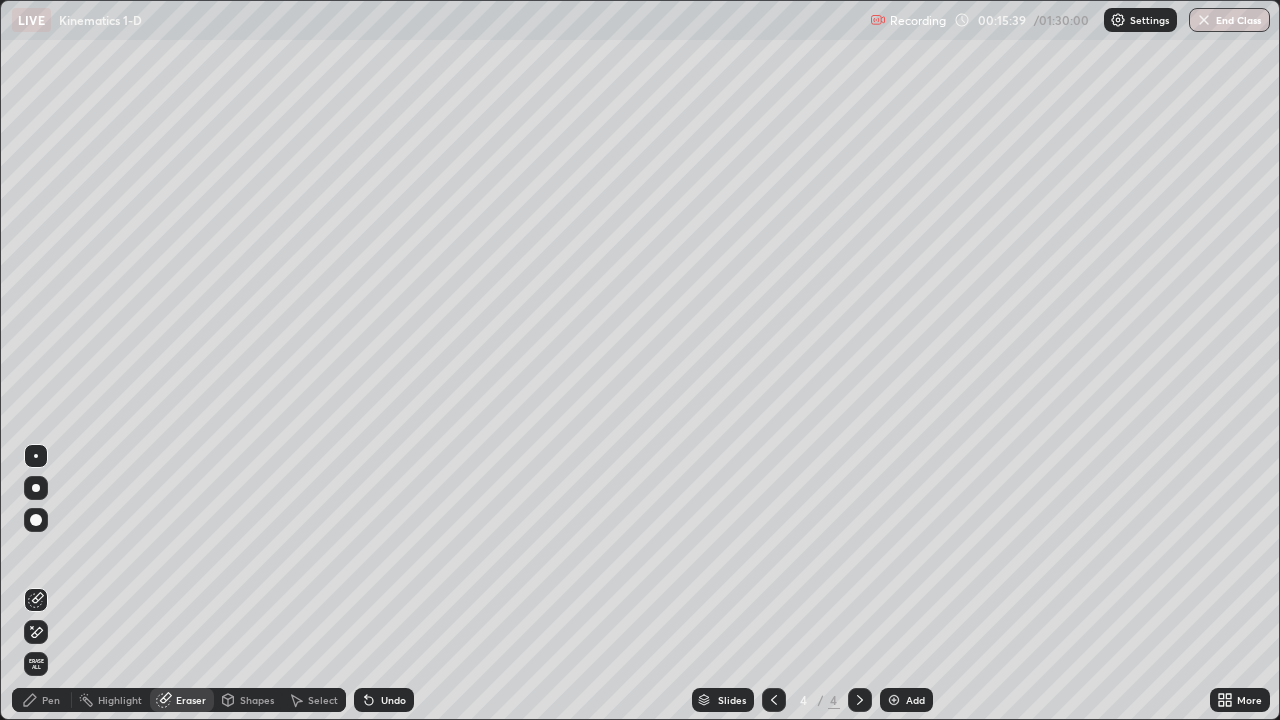 click on "Pen" at bounding box center (51, 700) 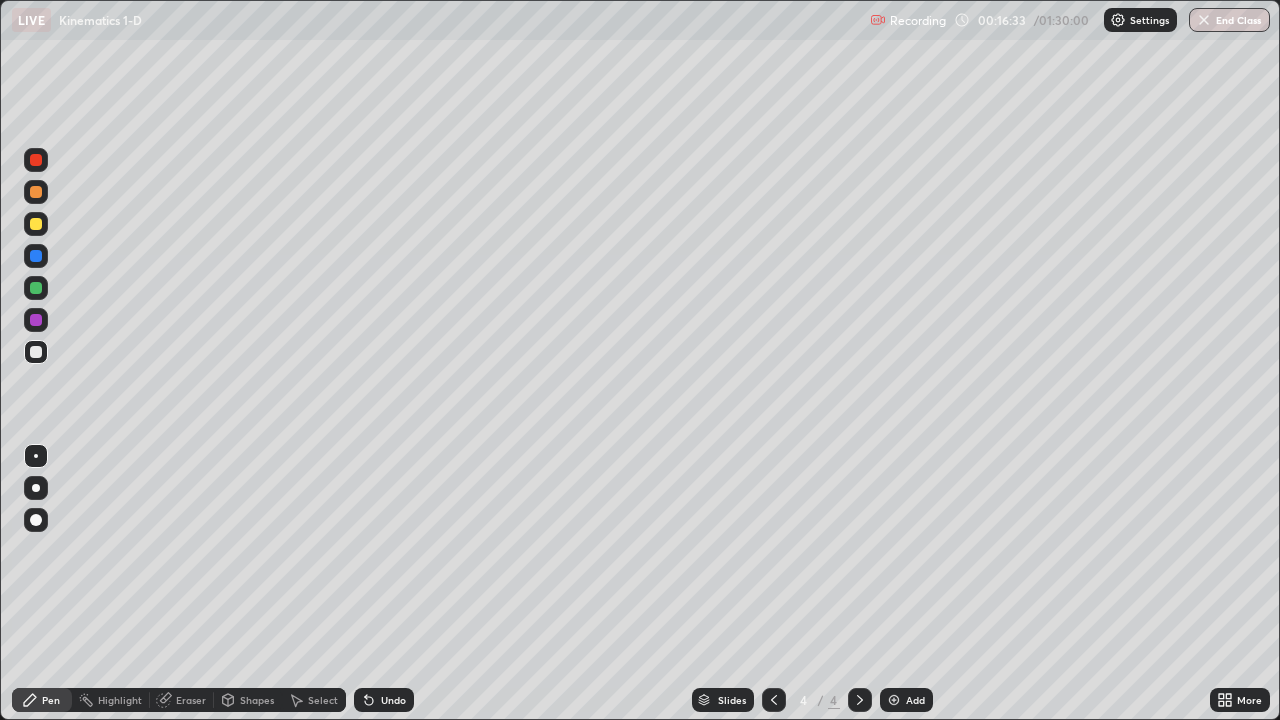 click at bounding box center [774, 700] 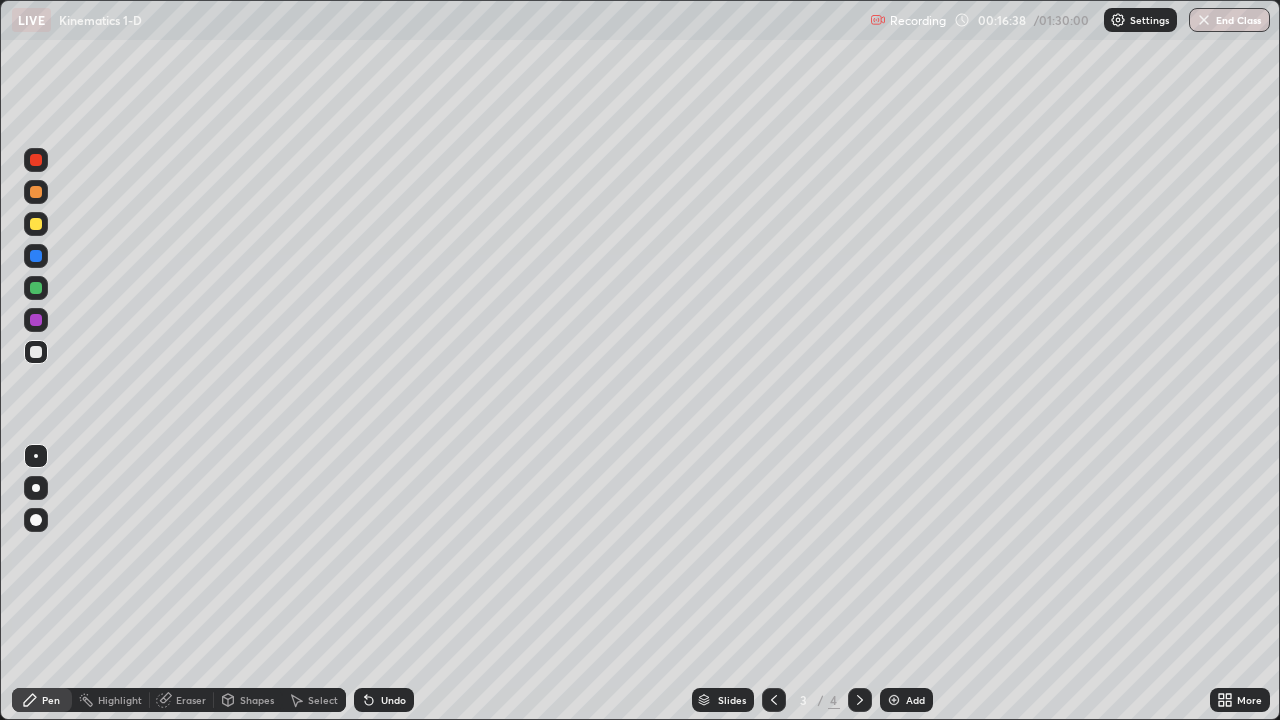 click 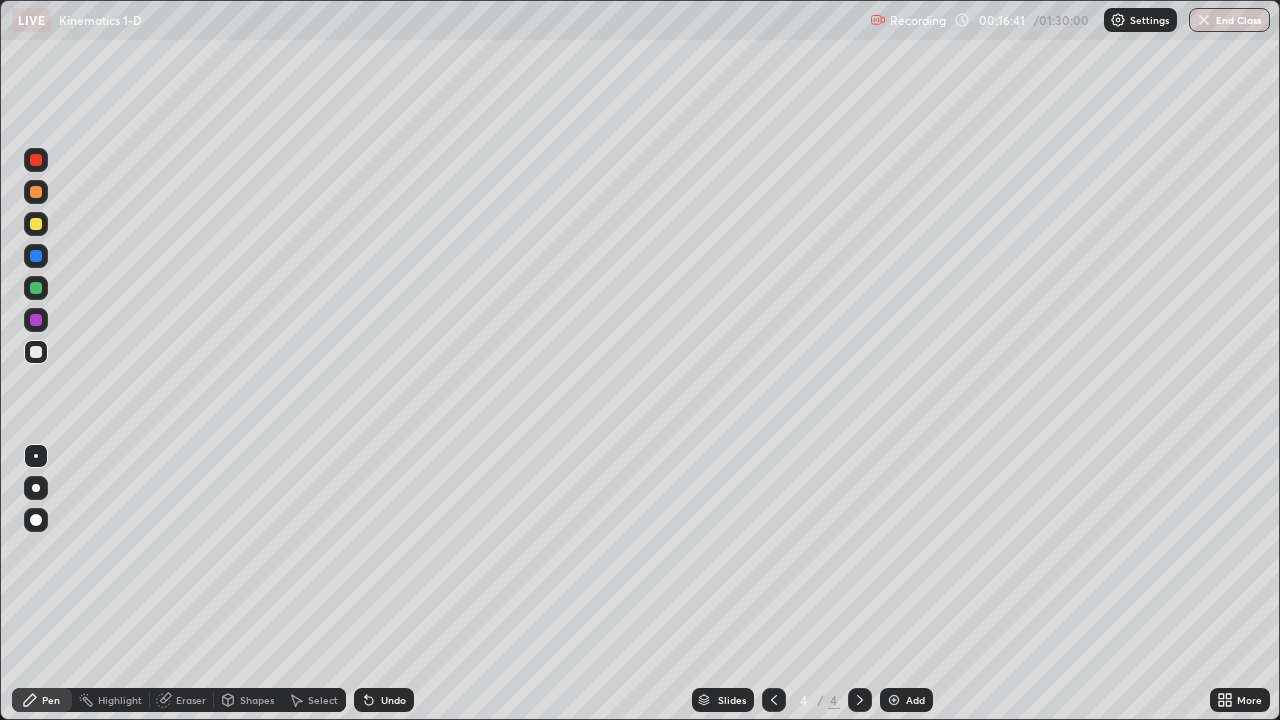 click at bounding box center [36, 224] 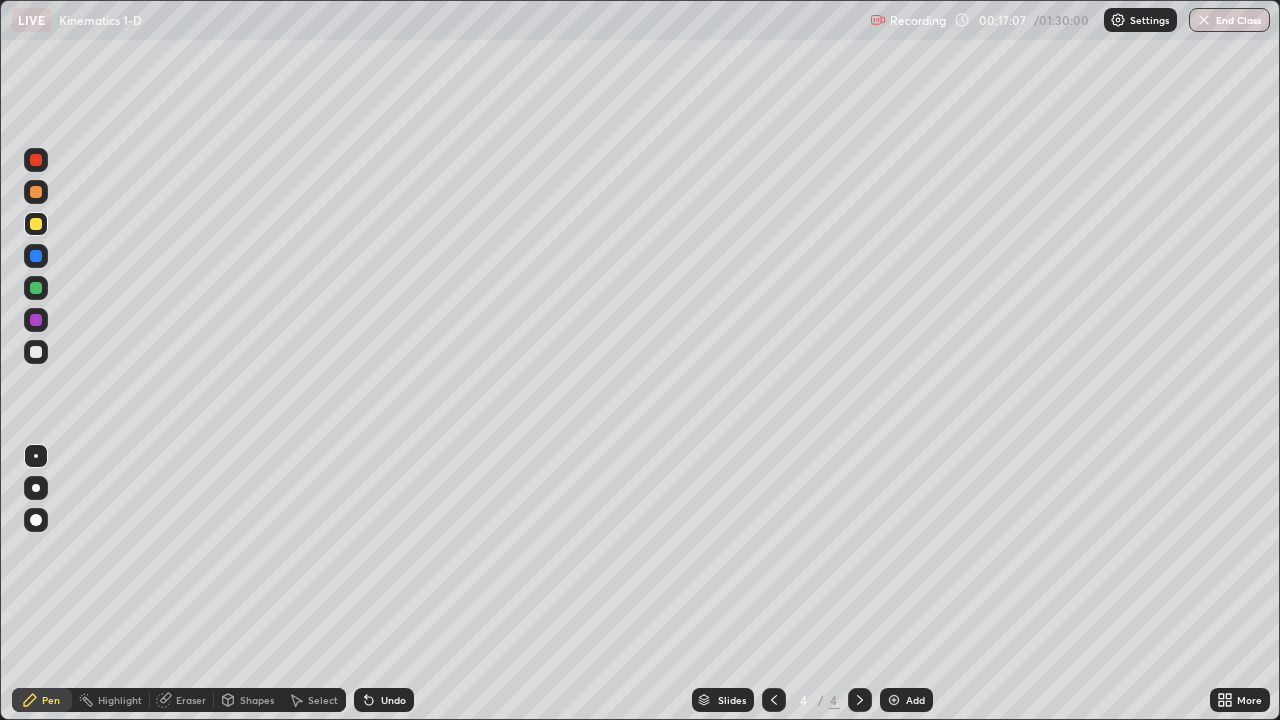 click 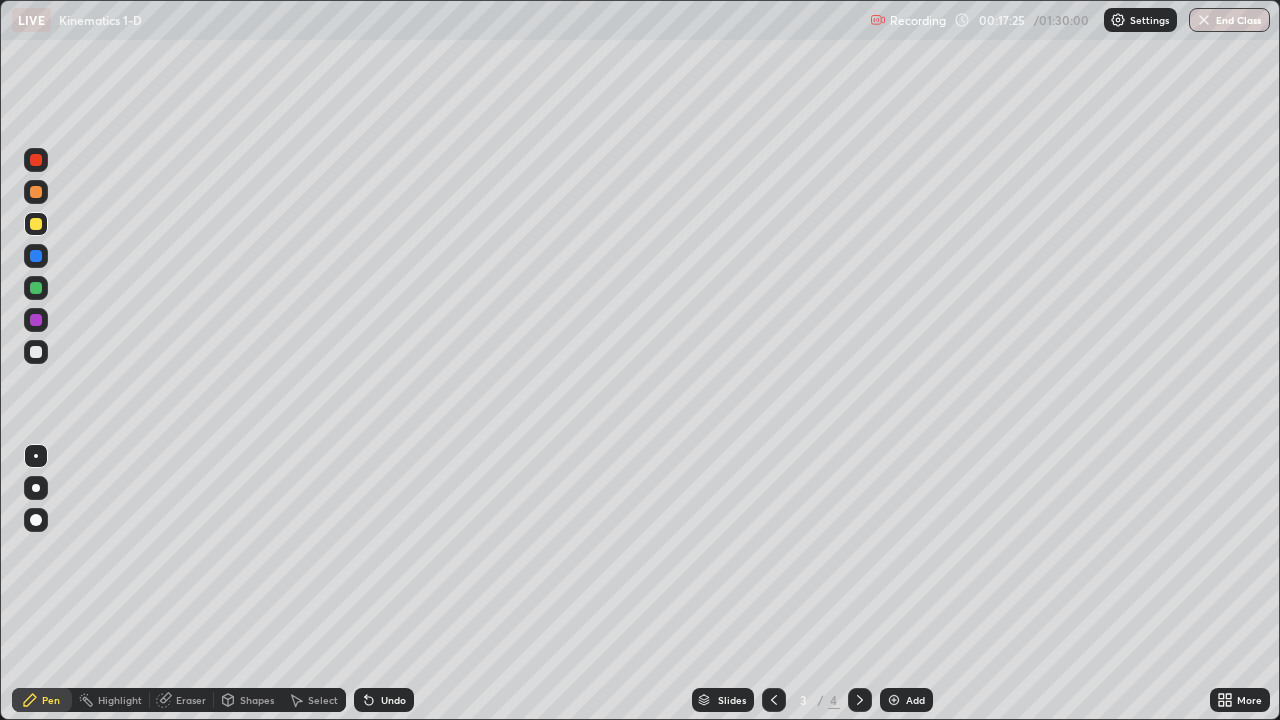 click 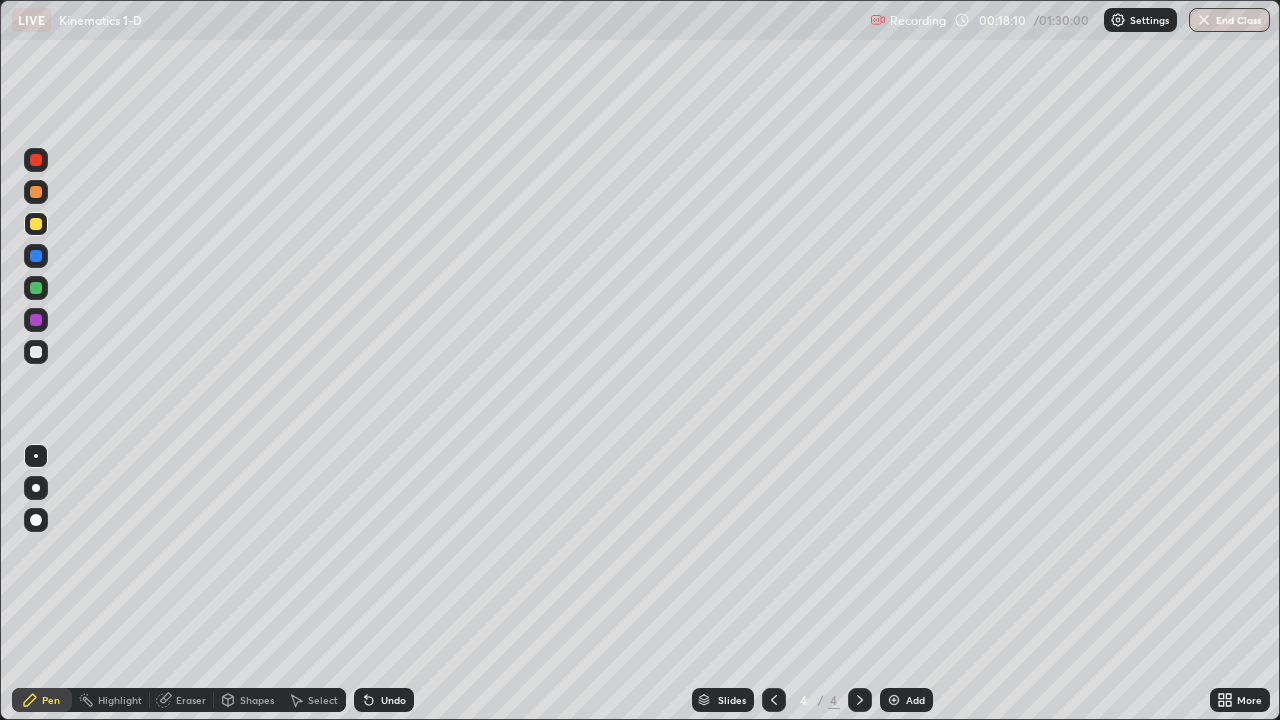 click 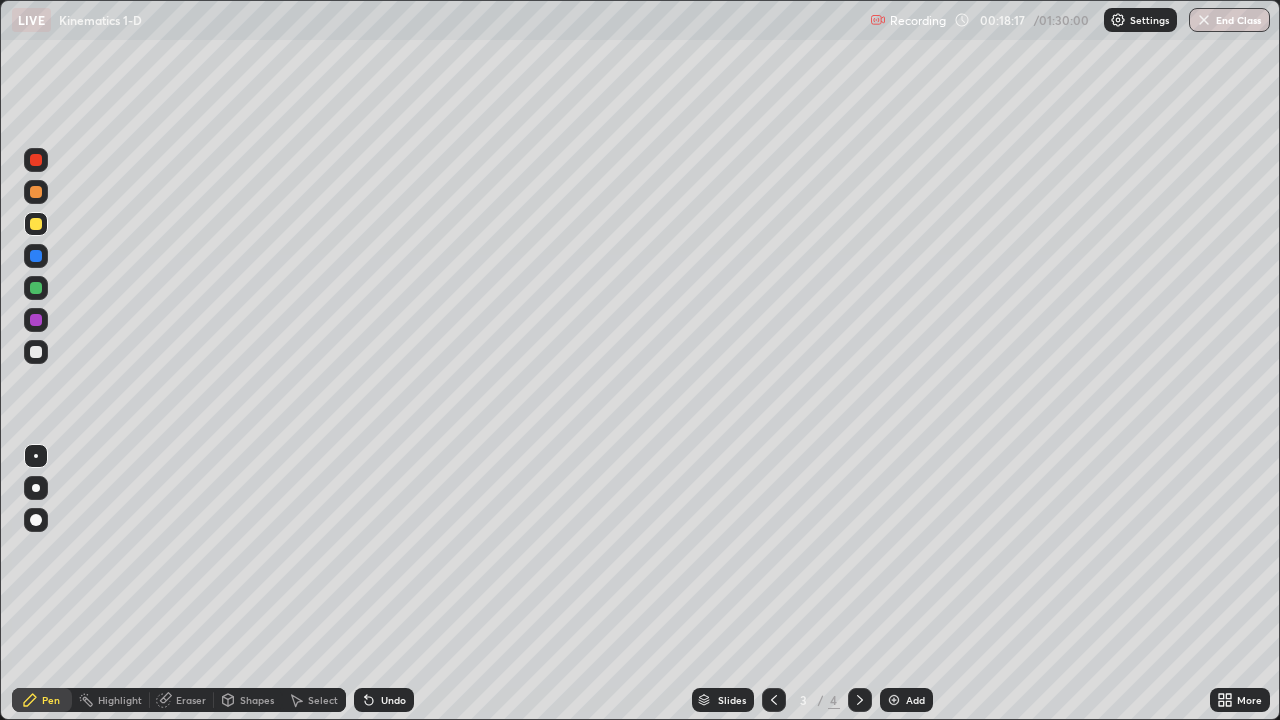 click 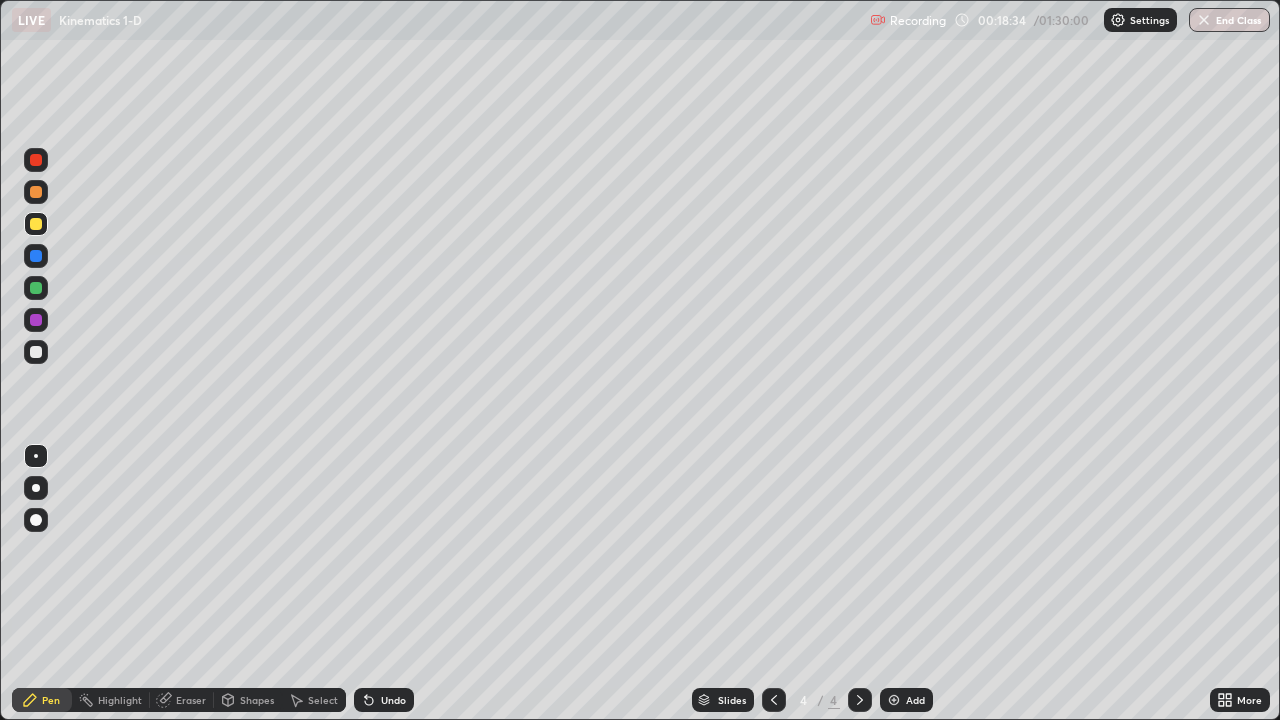 click at bounding box center (36, 352) 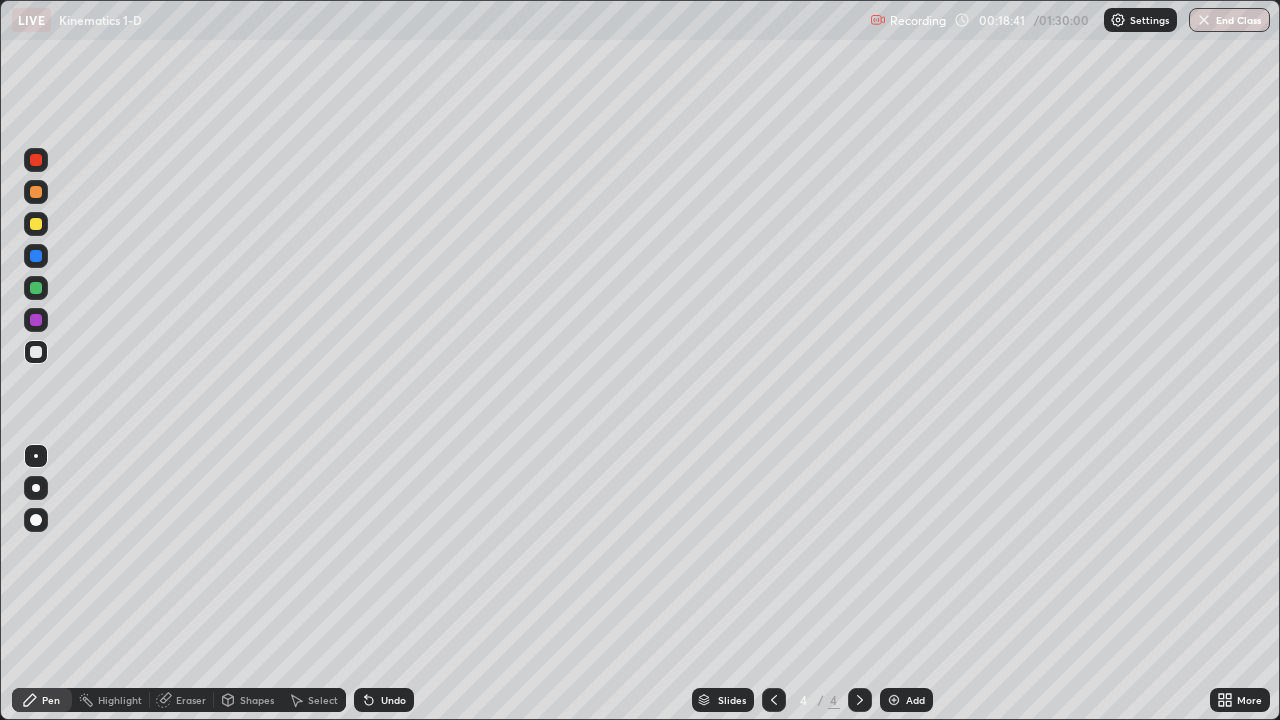 click on "Undo" at bounding box center [393, 700] 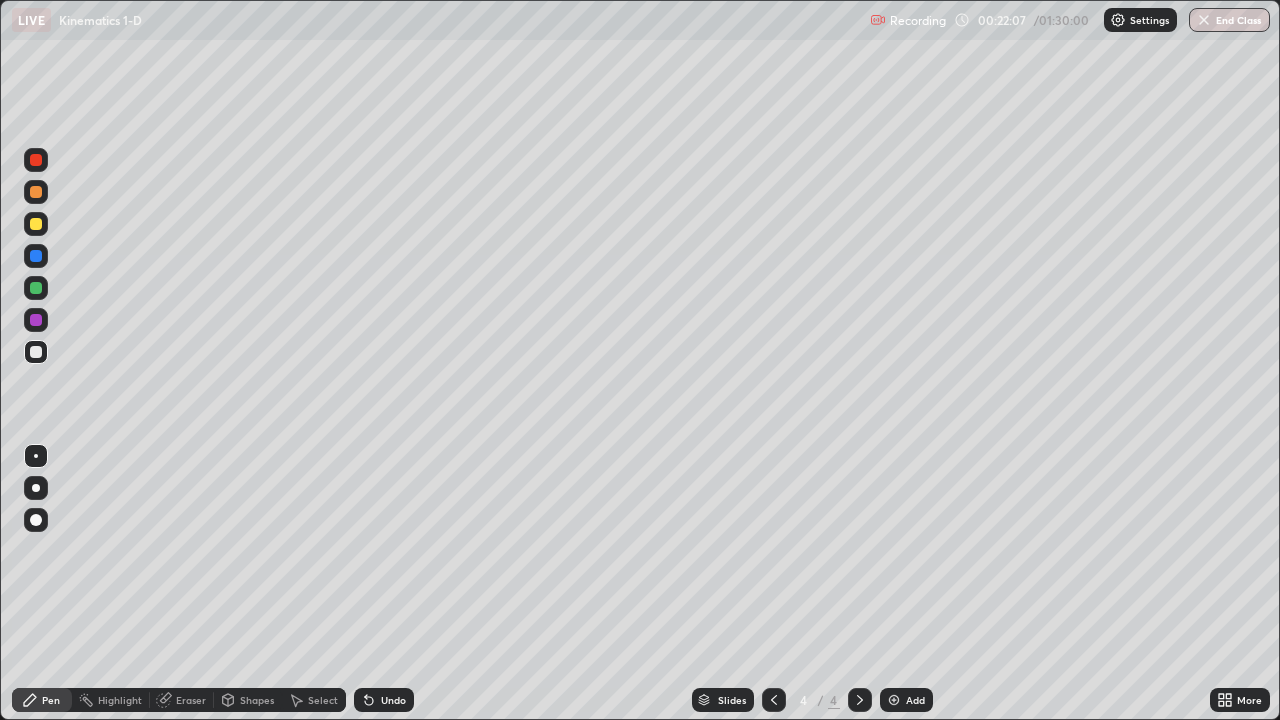 click 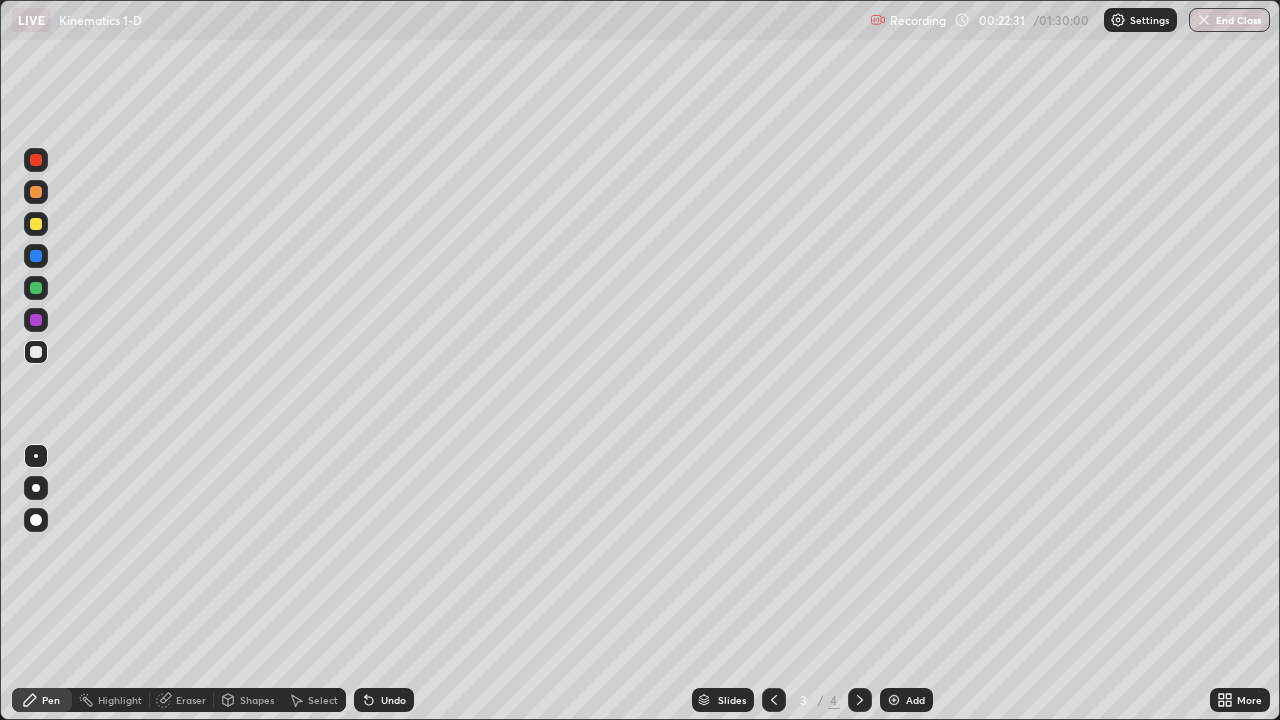click 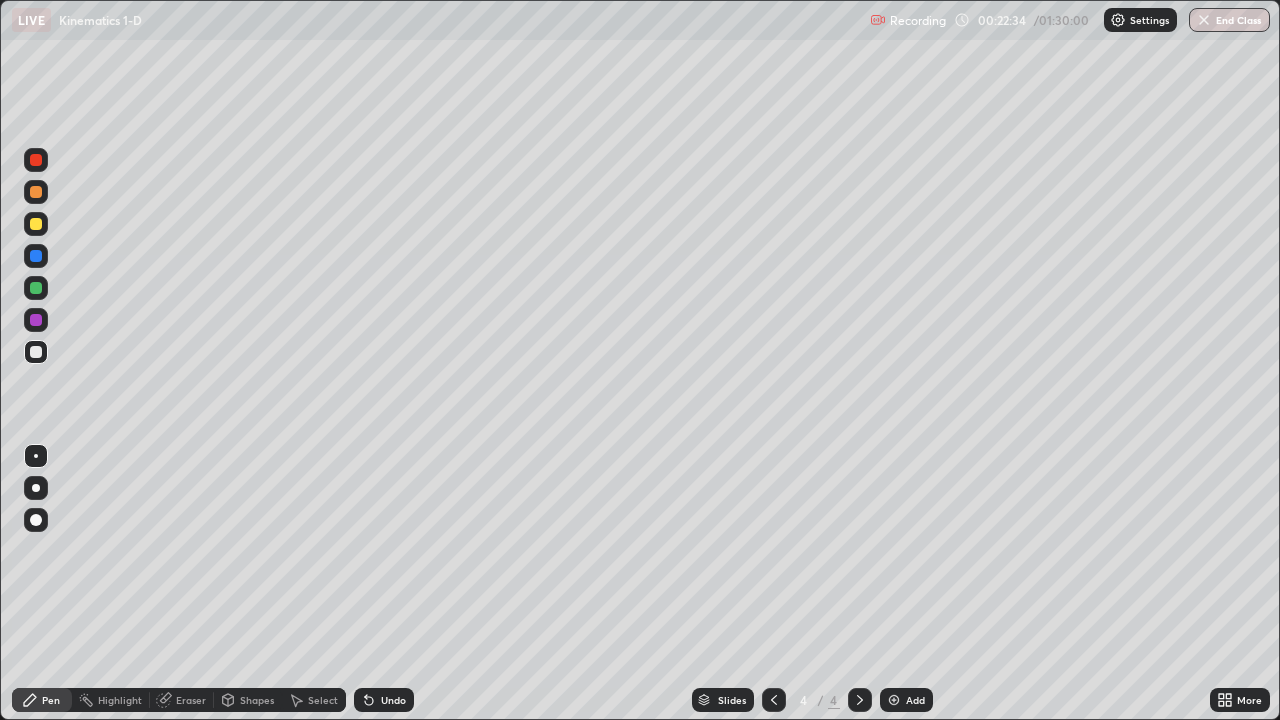 click 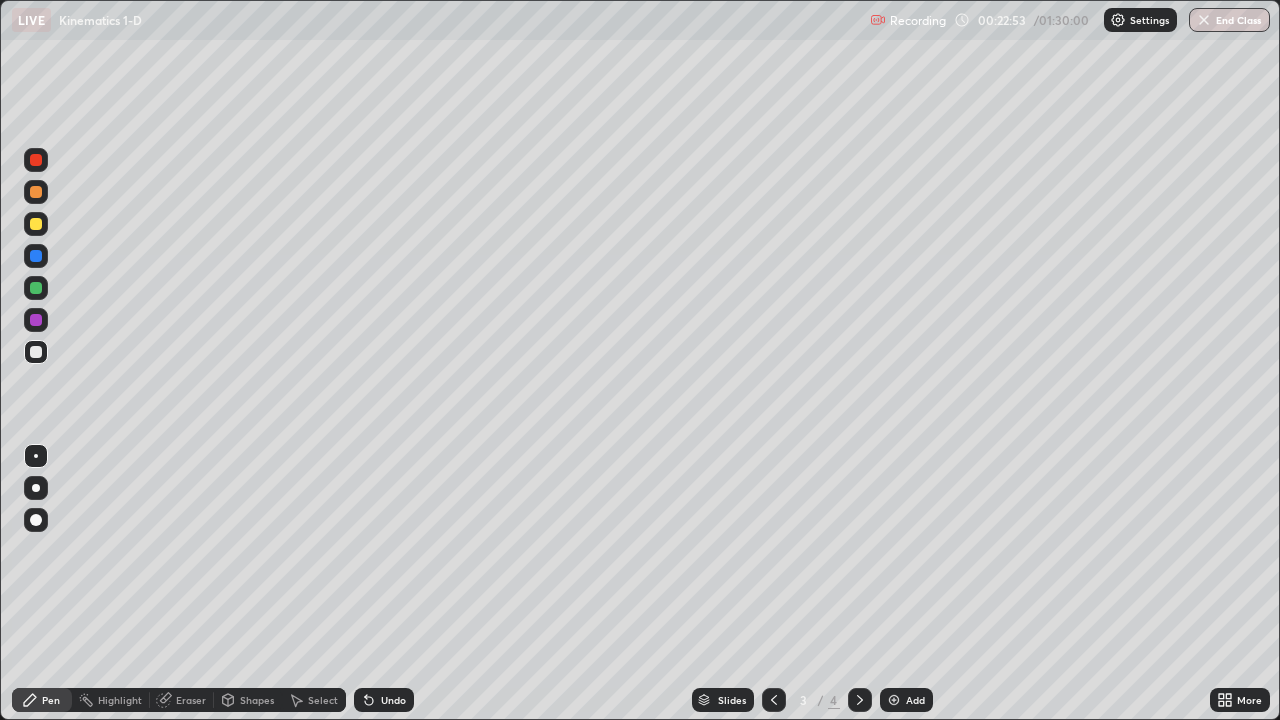 click 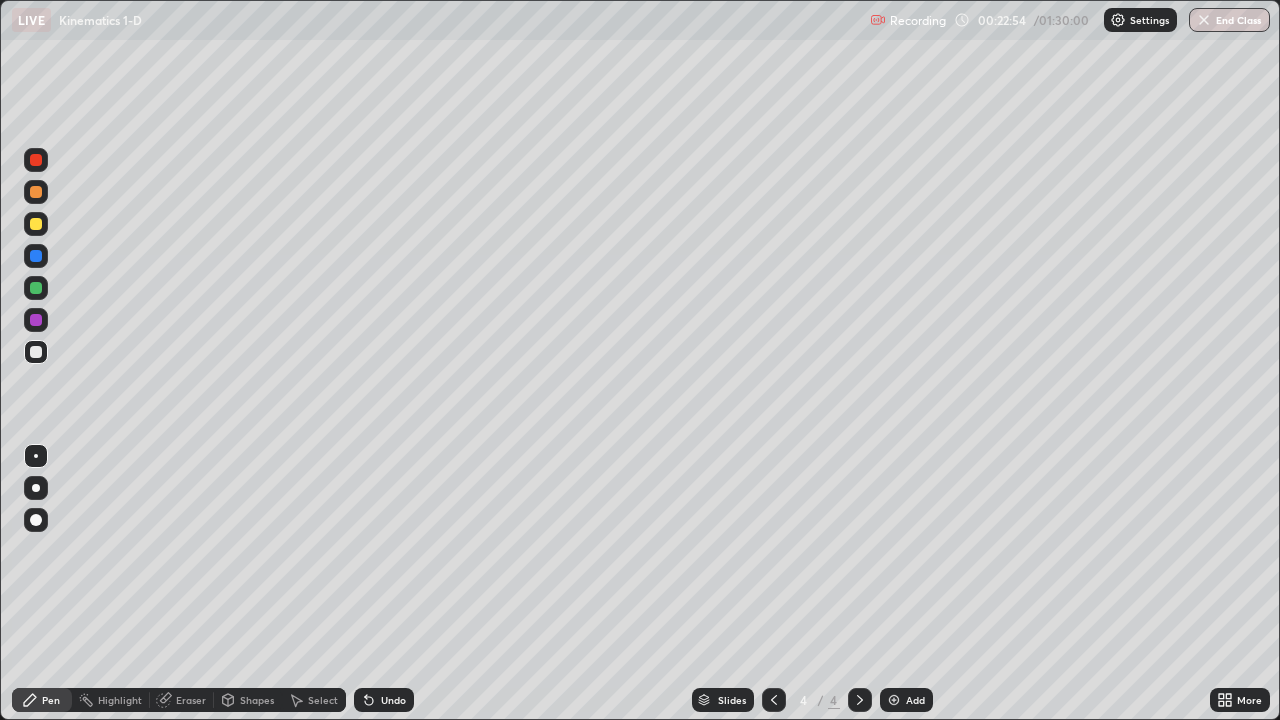 click at bounding box center [894, 700] 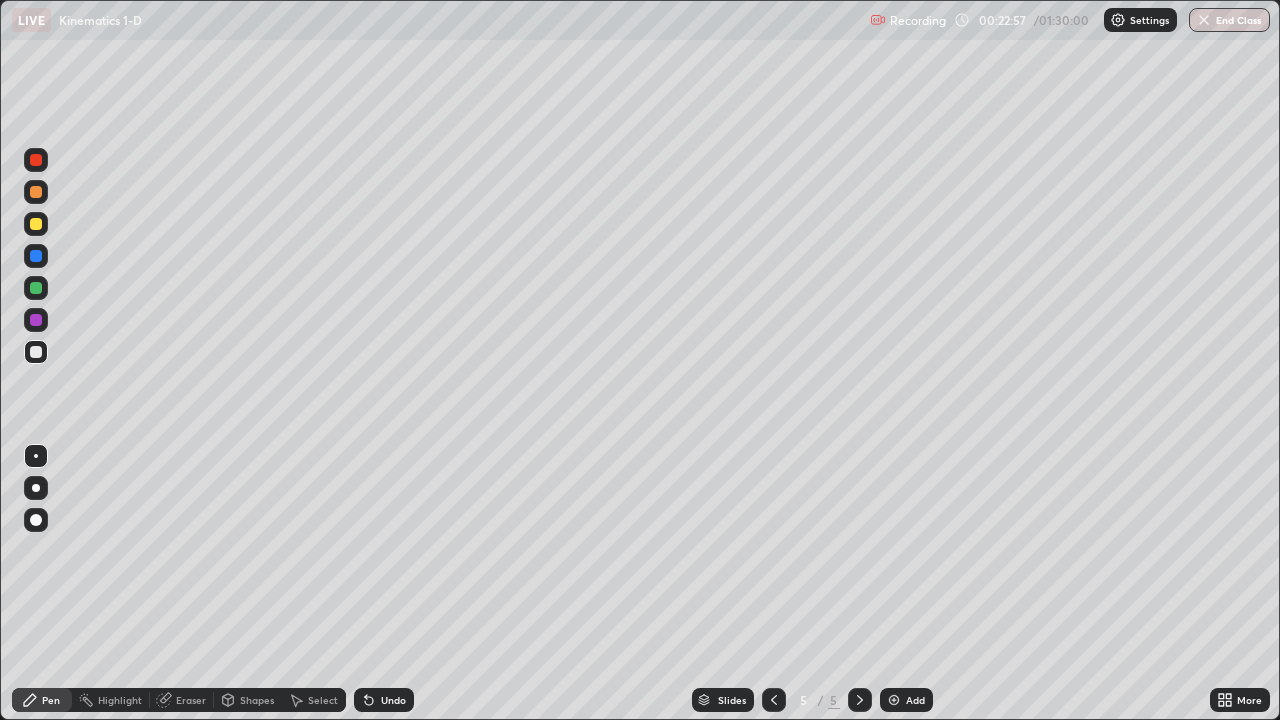 click on "Shapes" at bounding box center [257, 700] 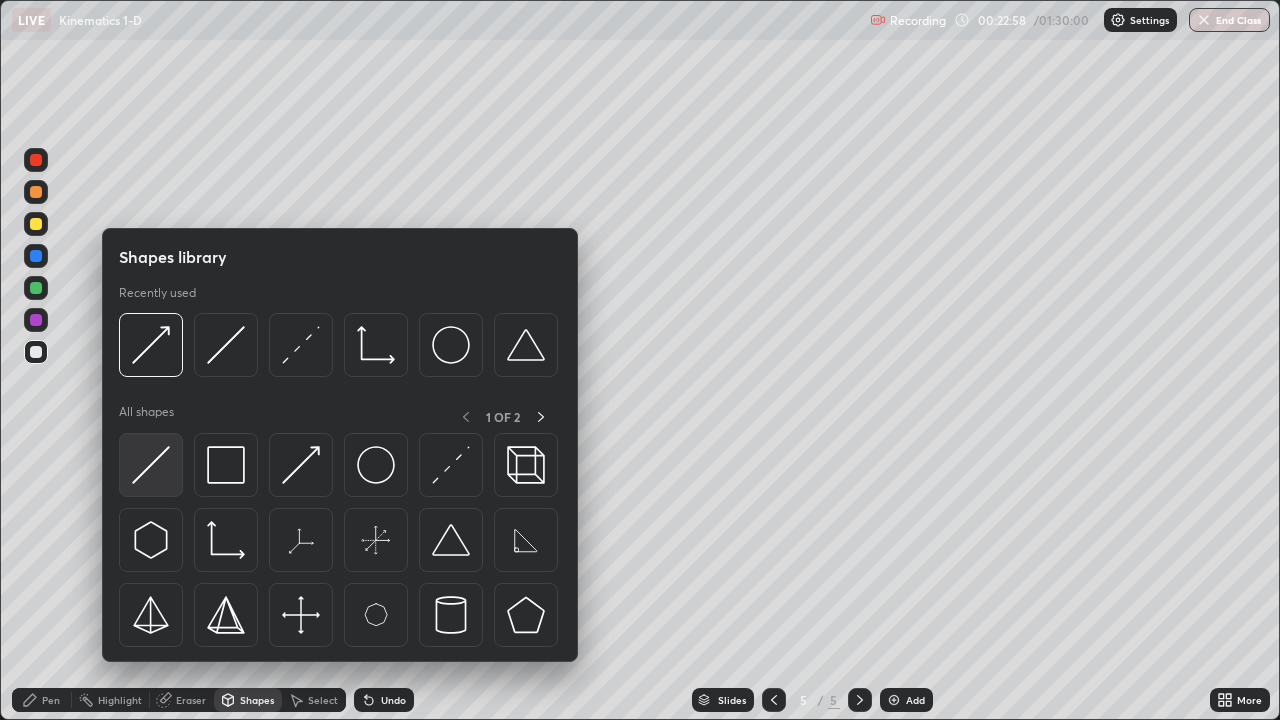 click at bounding box center [151, 465] 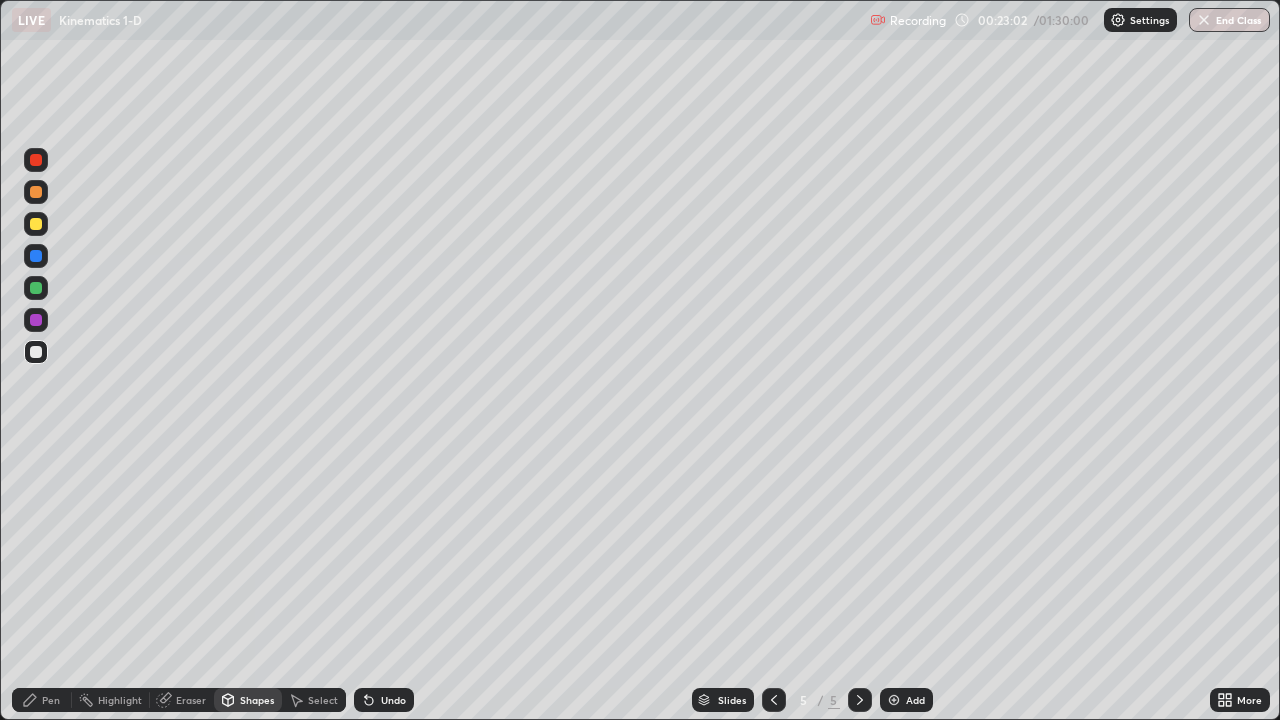 click on "Pen" at bounding box center [42, 700] 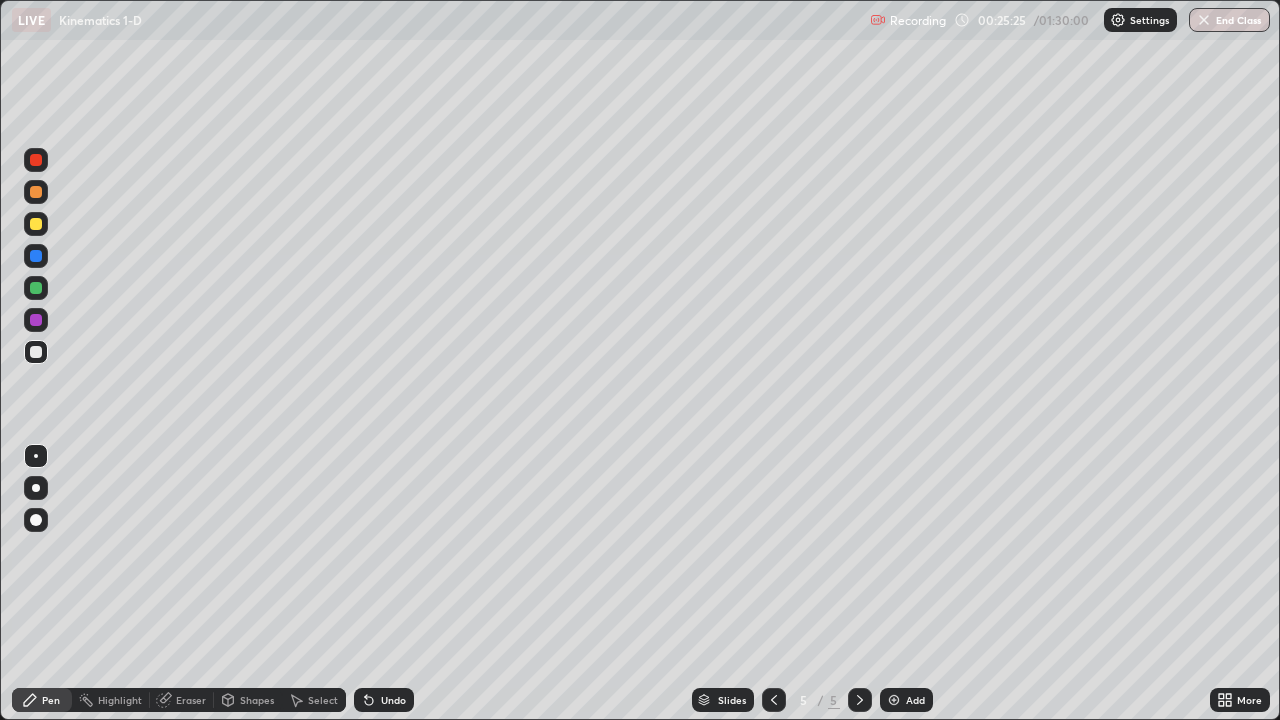 click at bounding box center [36, 224] 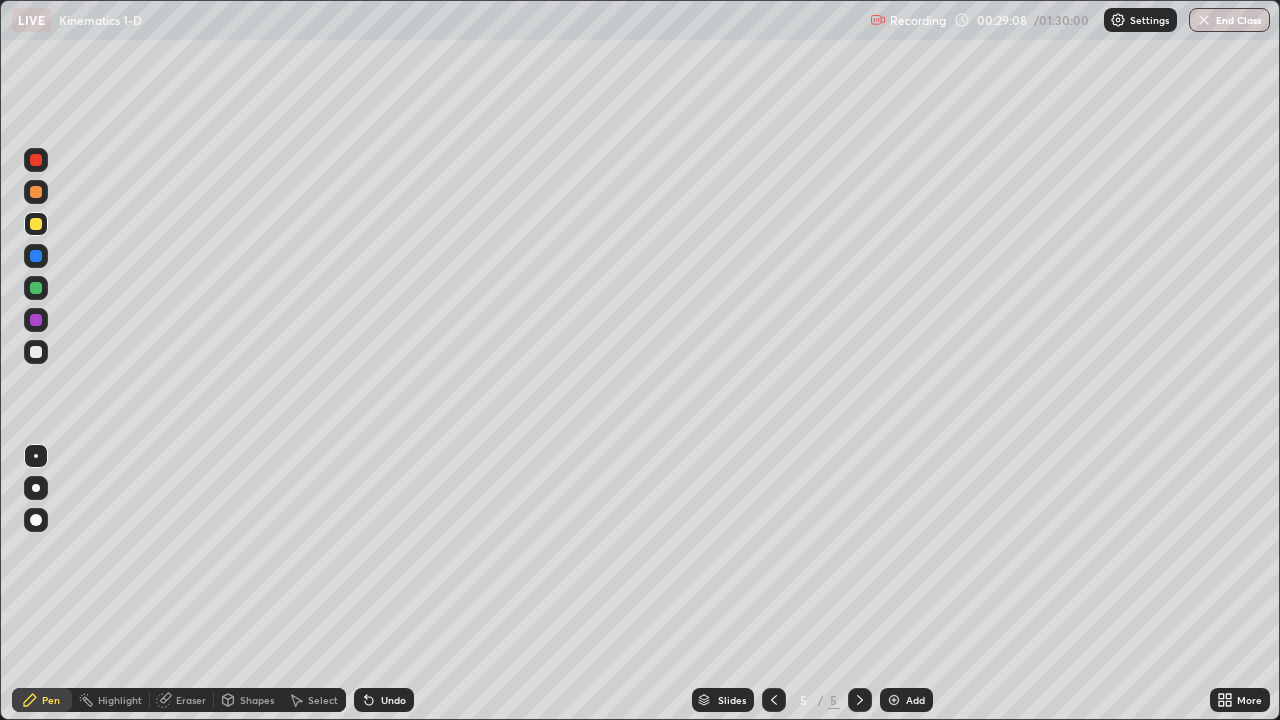 click at bounding box center (36, 352) 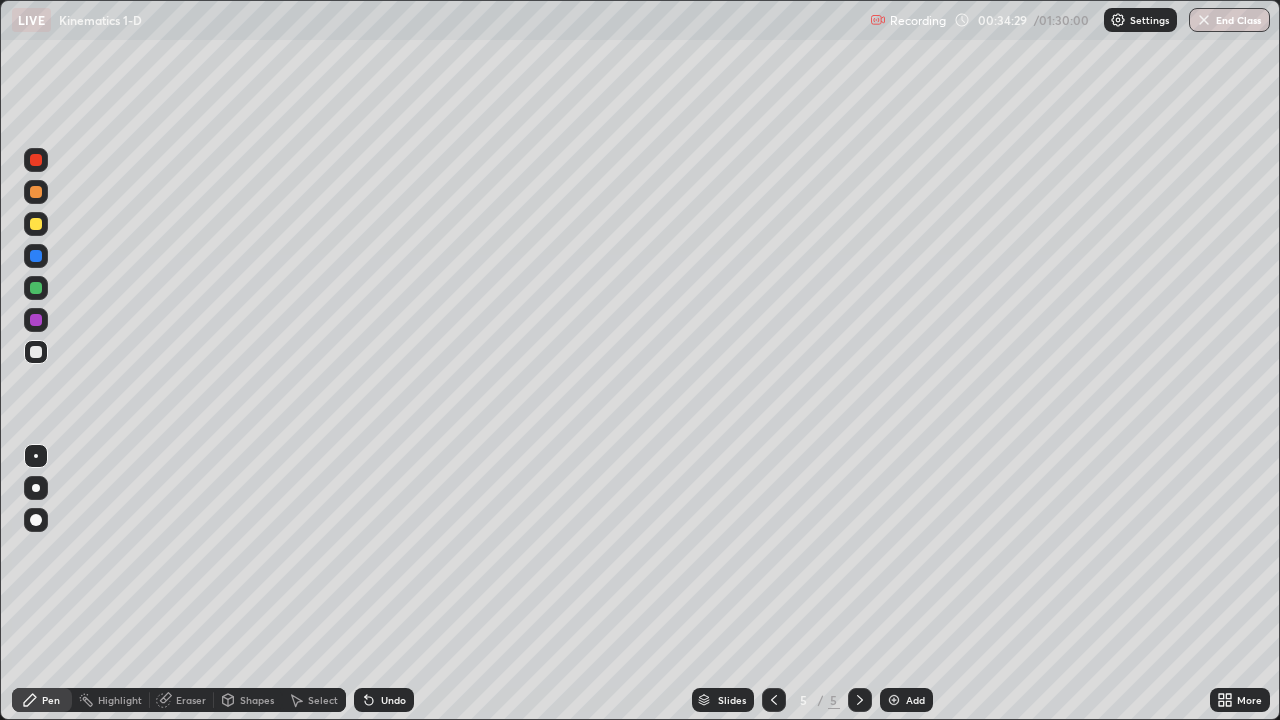 click on "Add" at bounding box center (906, 700) 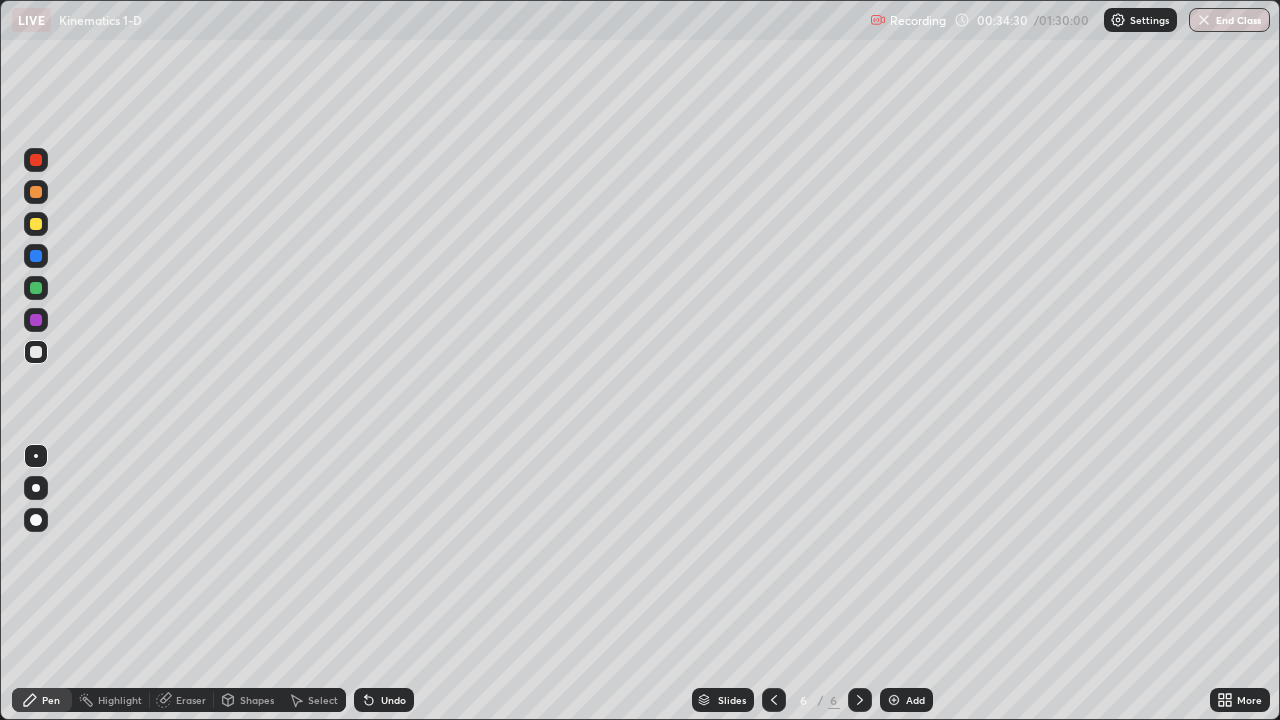 click on "Shapes" at bounding box center [257, 700] 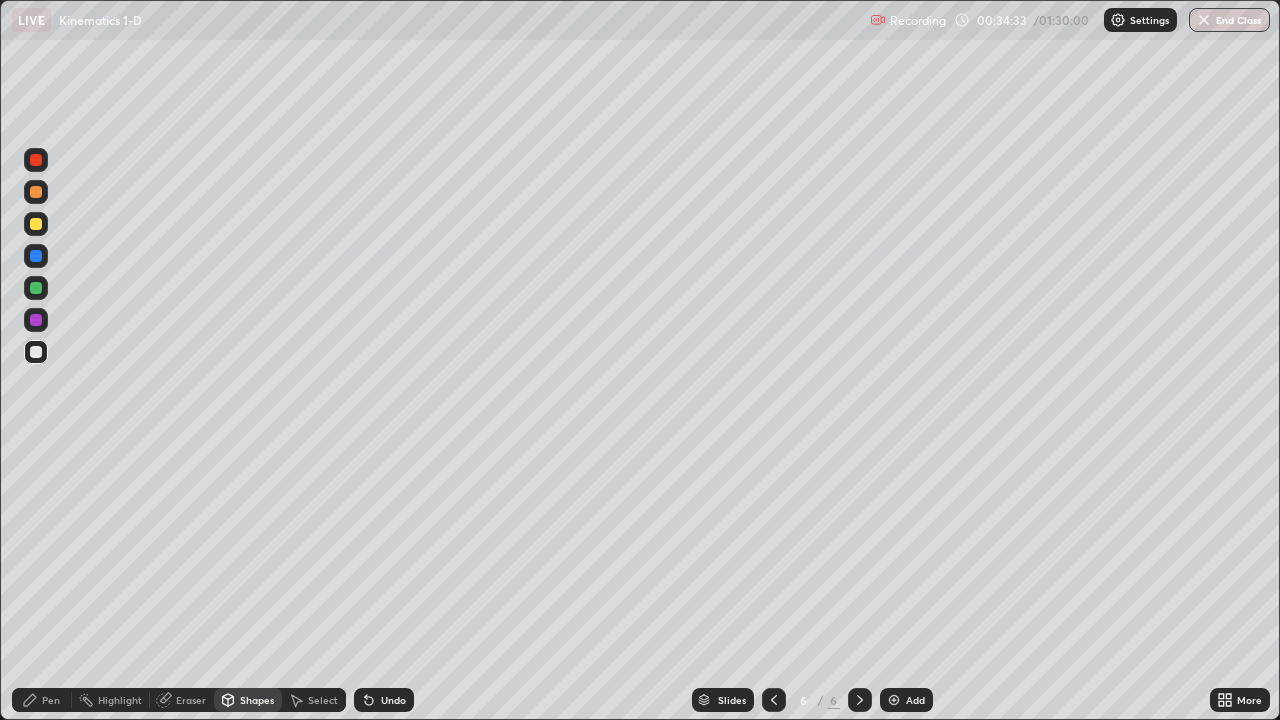 click on "Shapes" at bounding box center [257, 700] 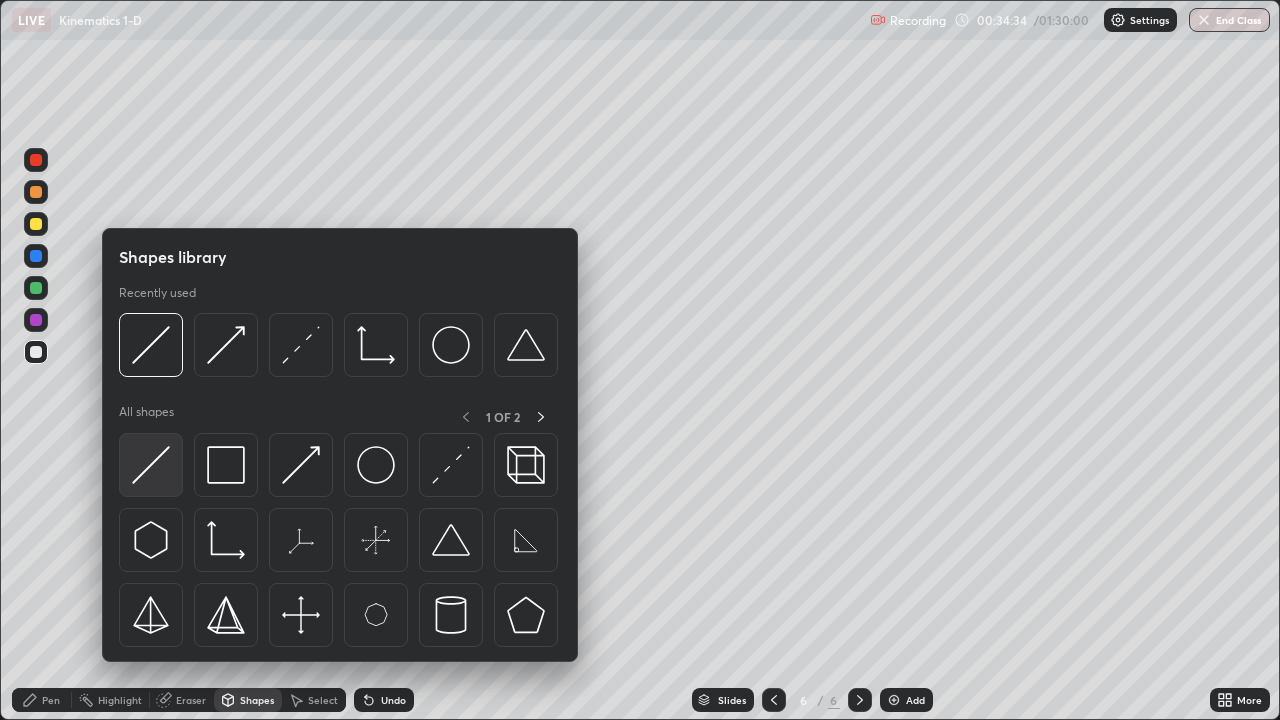 click at bounding box center [151, 465] 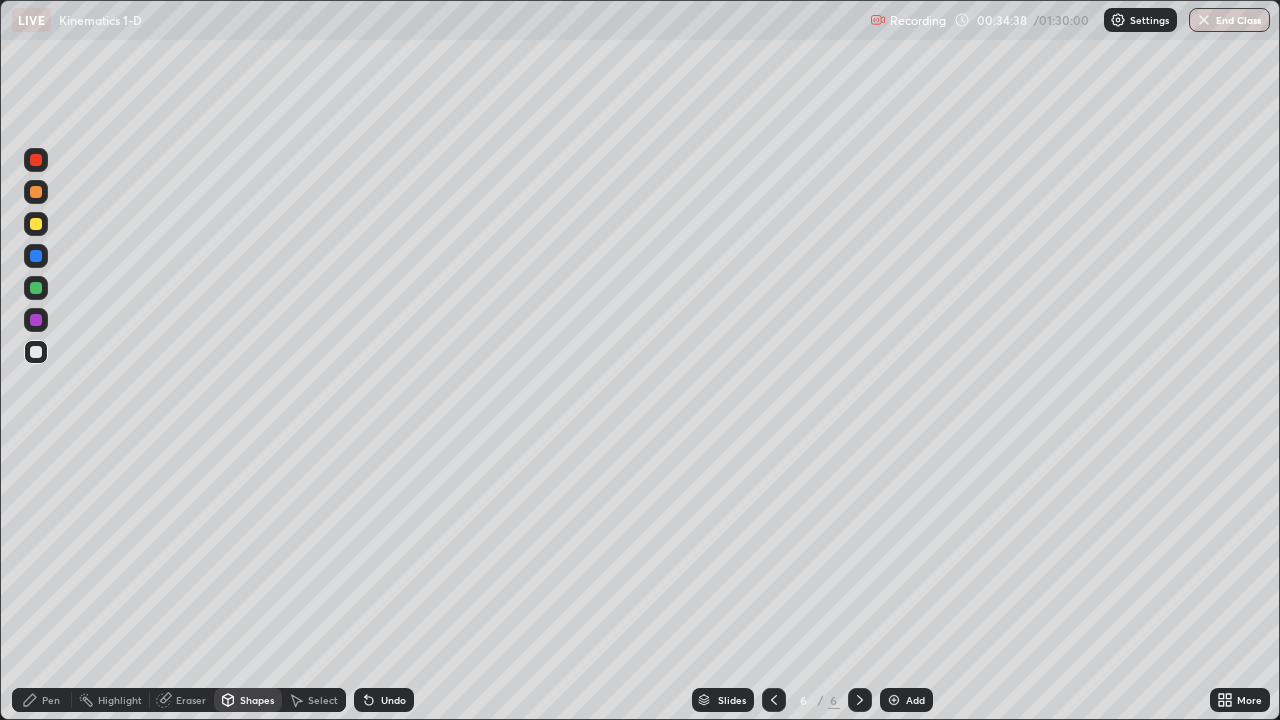 click on "Pen" at bounding box center (51, 700) 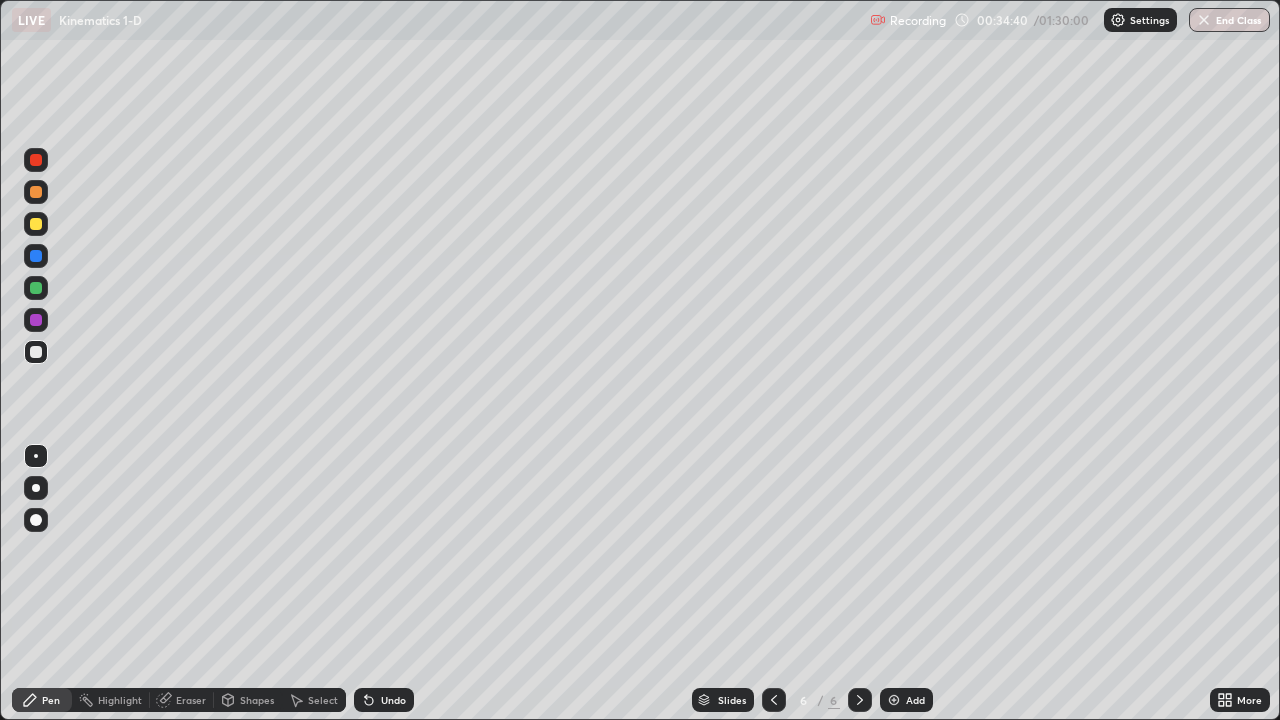 click on "Shapes" at bounding box center [257, 700] 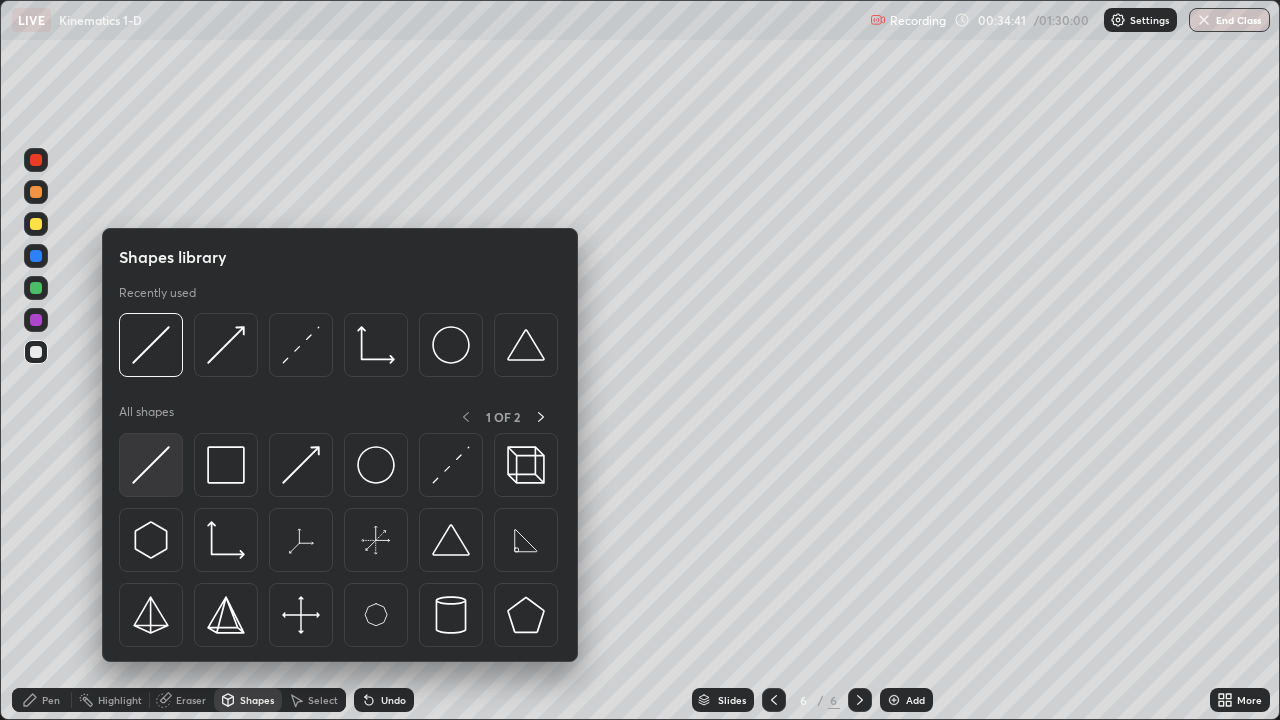 click at bounding box center [151, 465] 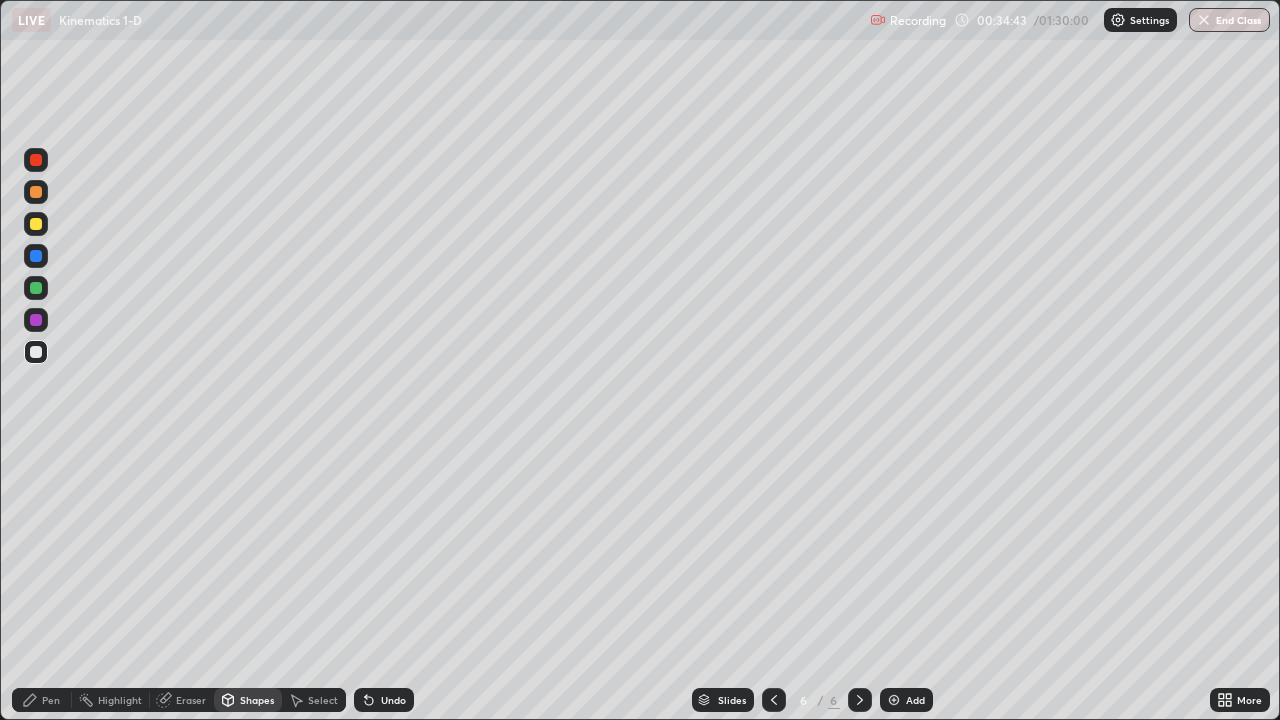 click on "Pen" at bounding box center (42, 700) 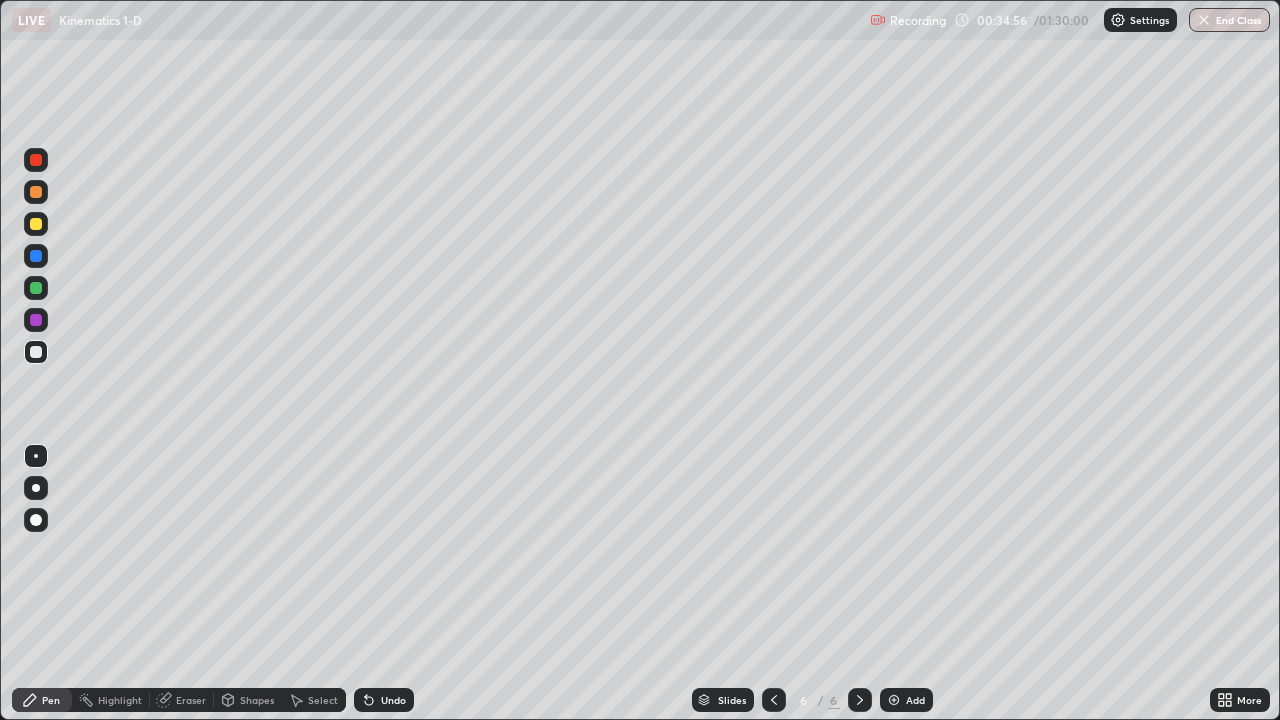 click at bounding box center (36, 224) 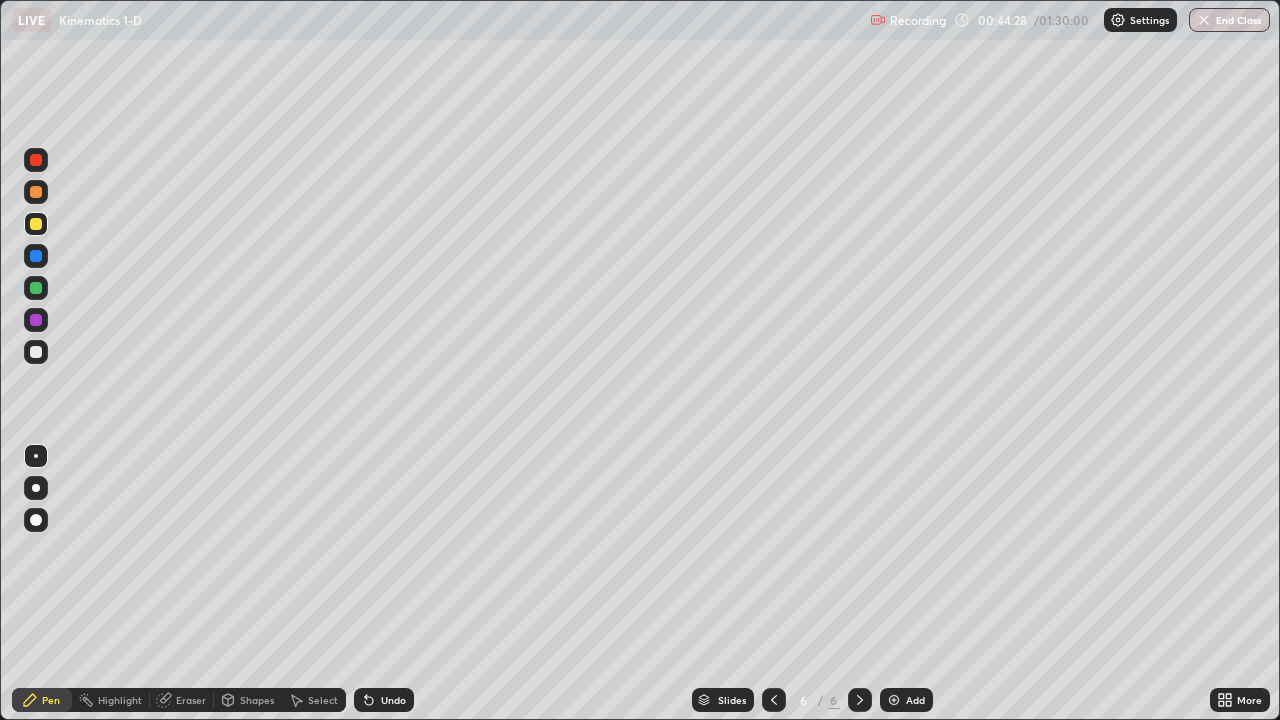 click on "Add" at bounding box center [906, 700] 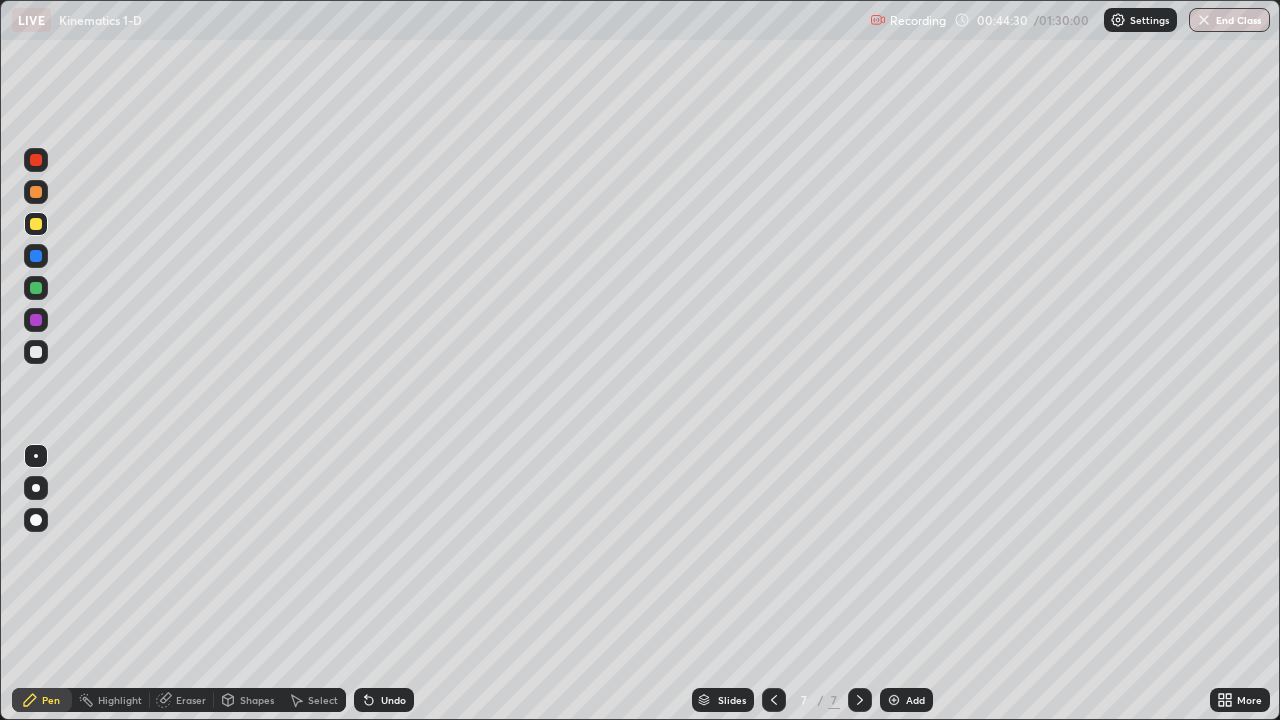 click at bounding box center (36, 352) 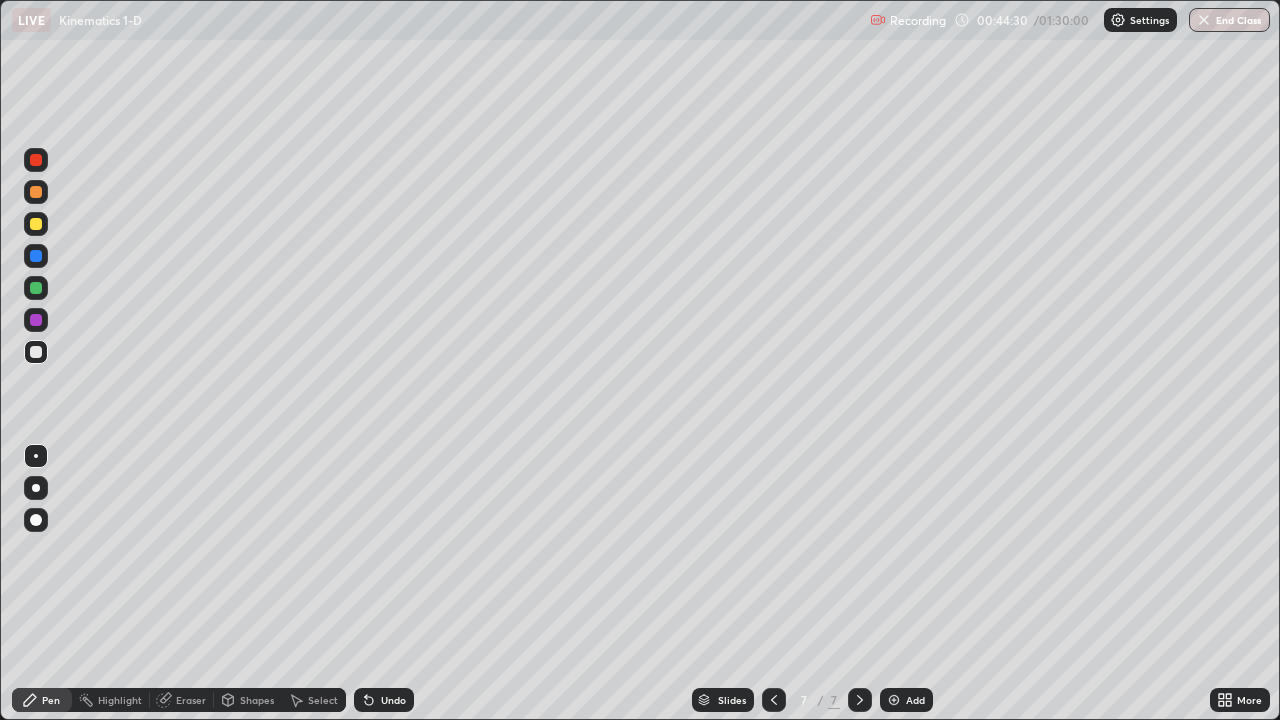 click on "Shapes" at bounding box center [257, 700] 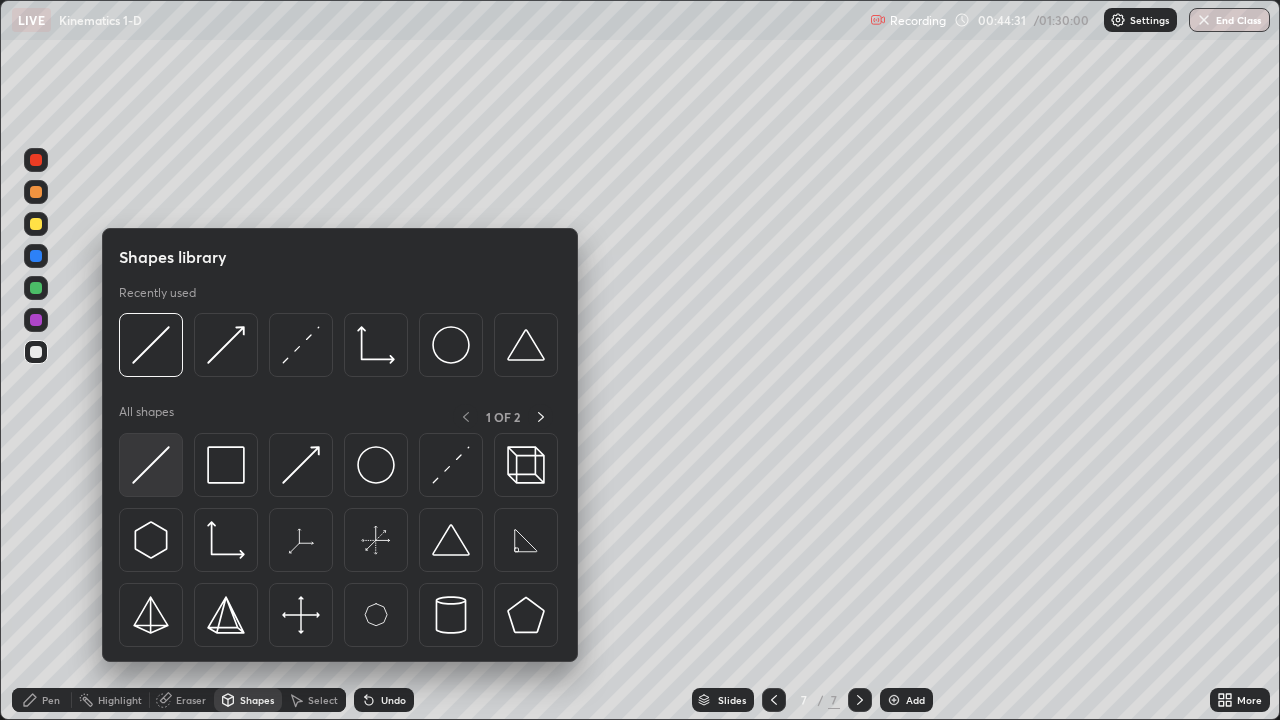 click at bounding box center (151, 465) 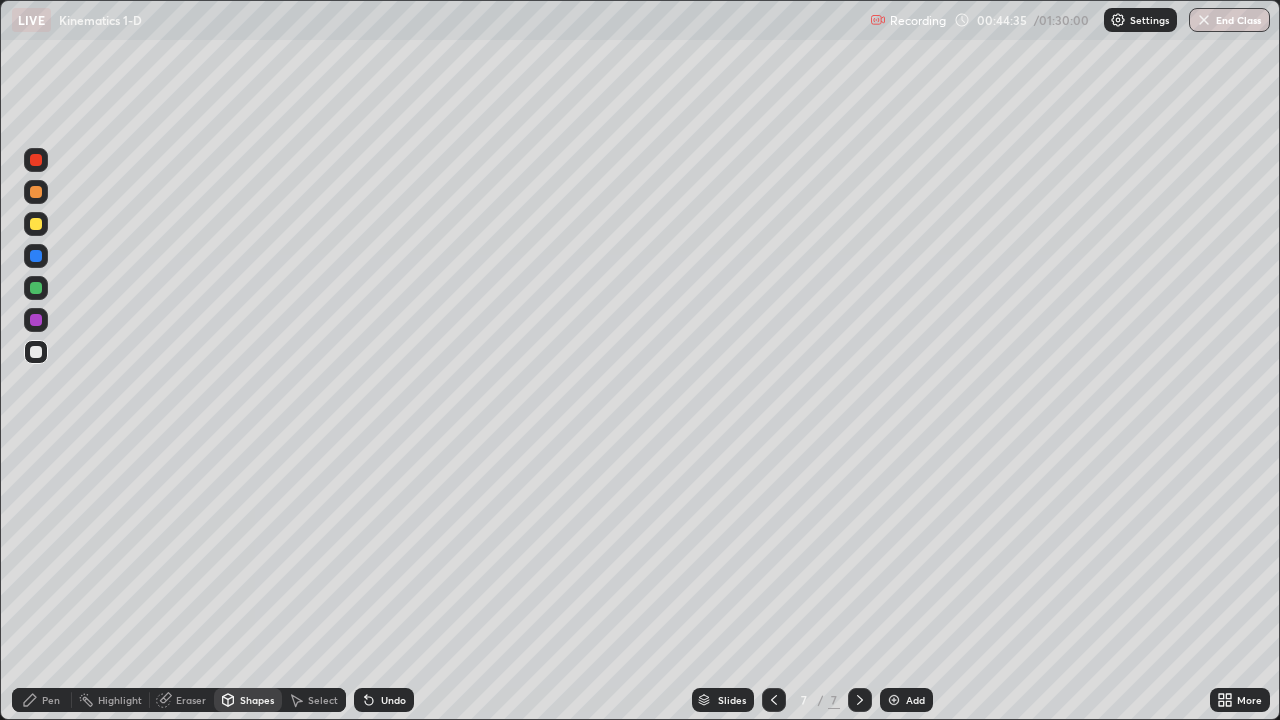 click on "Pen" at bounding box center (42, 700) 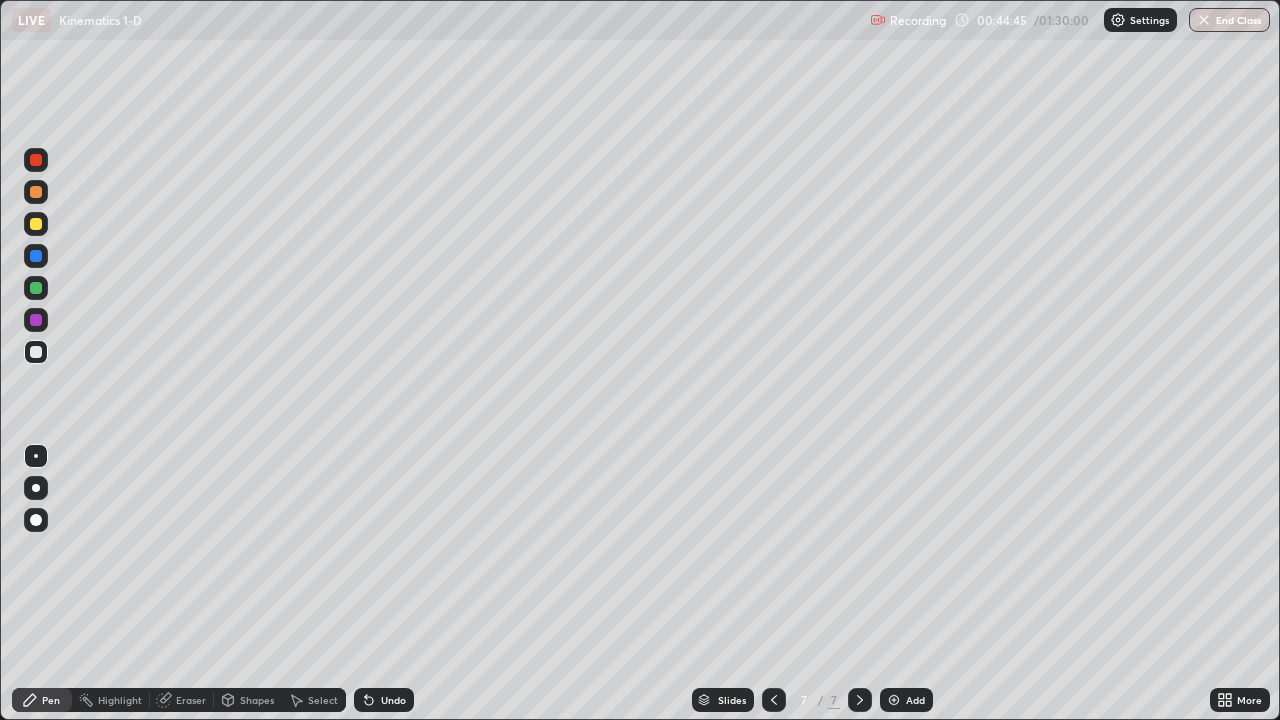 click on "Undo" at bounding box center [393, 700] 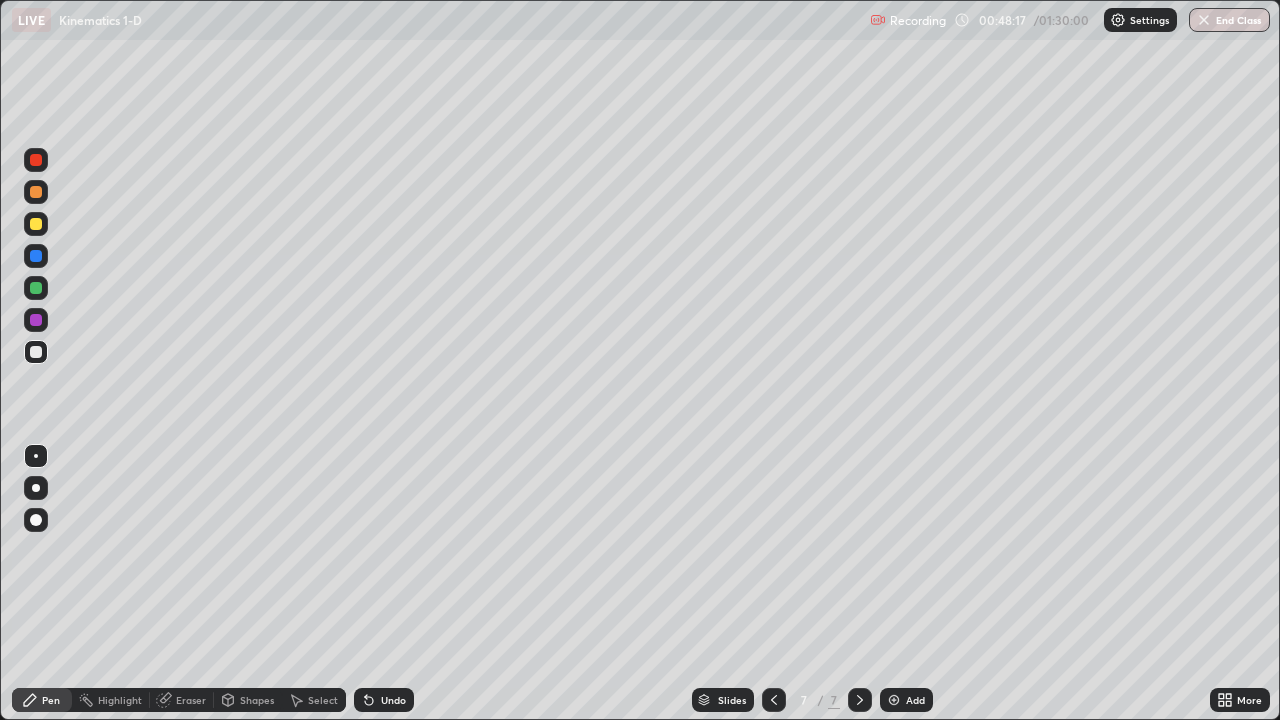 click at bounding box center (36, 352) 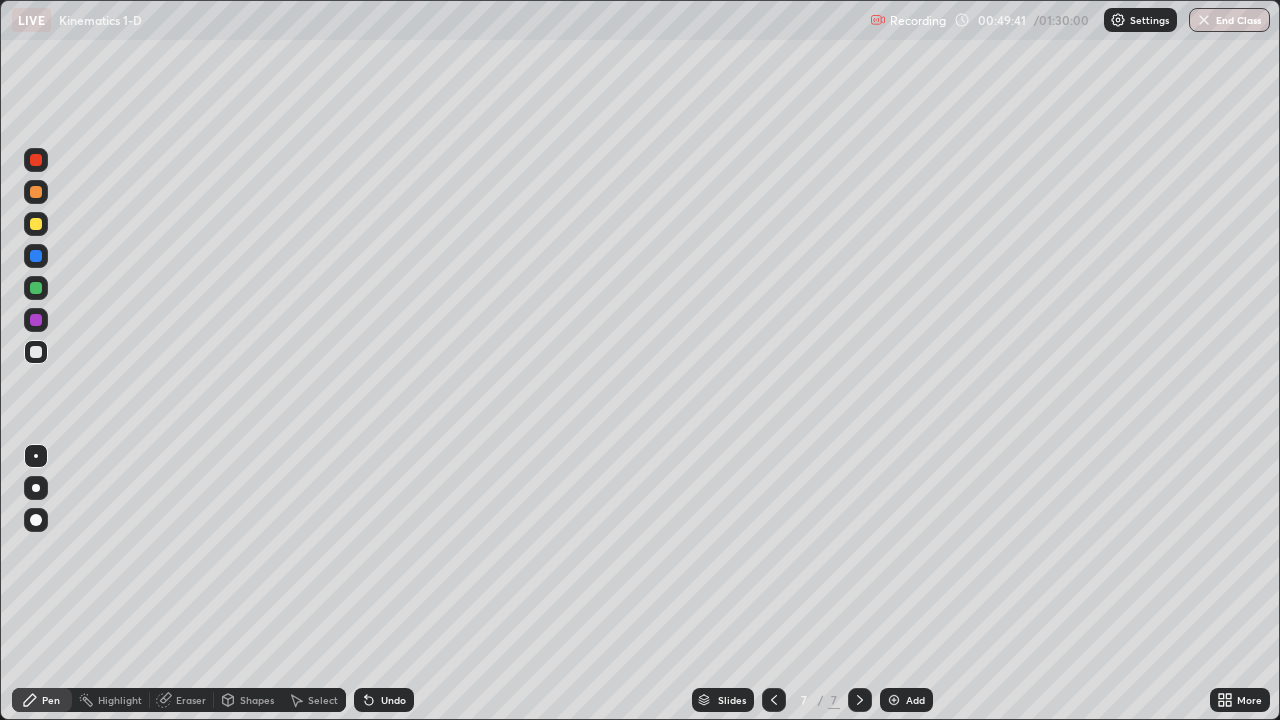 click on "Undo" at bounding box center [393, 700] 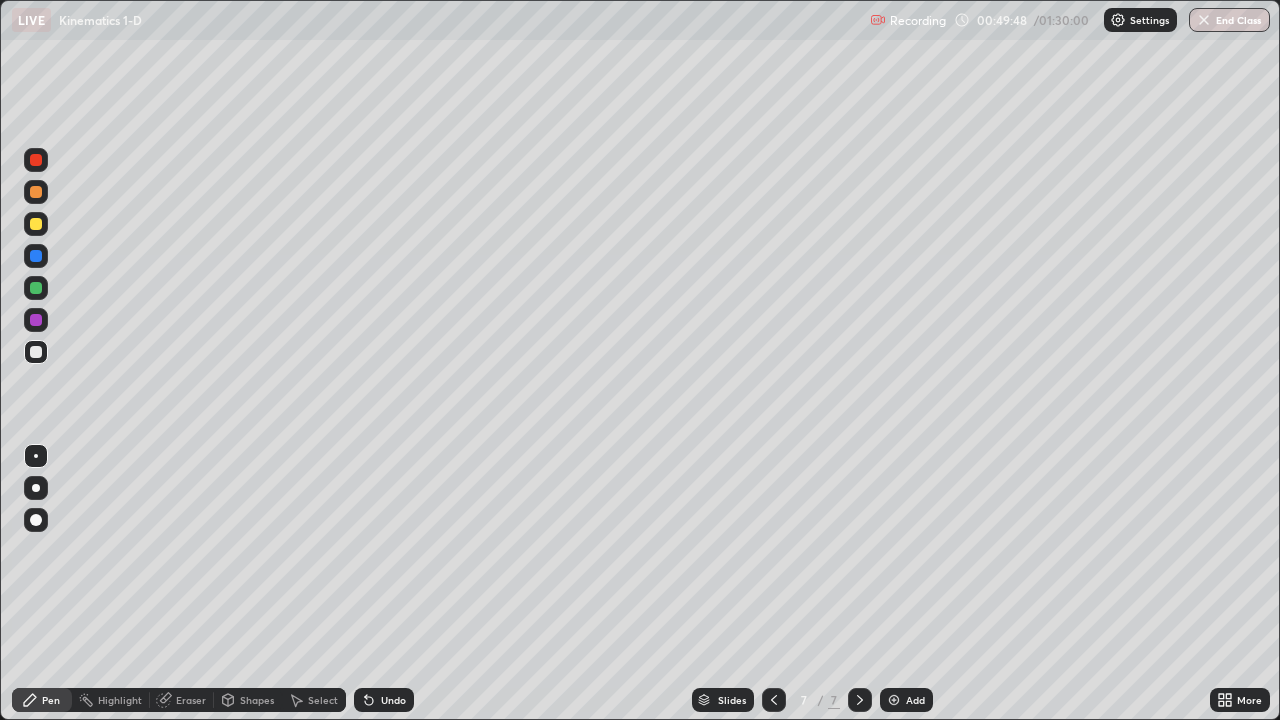 click on "Undo" at bounding box center [393, 700] 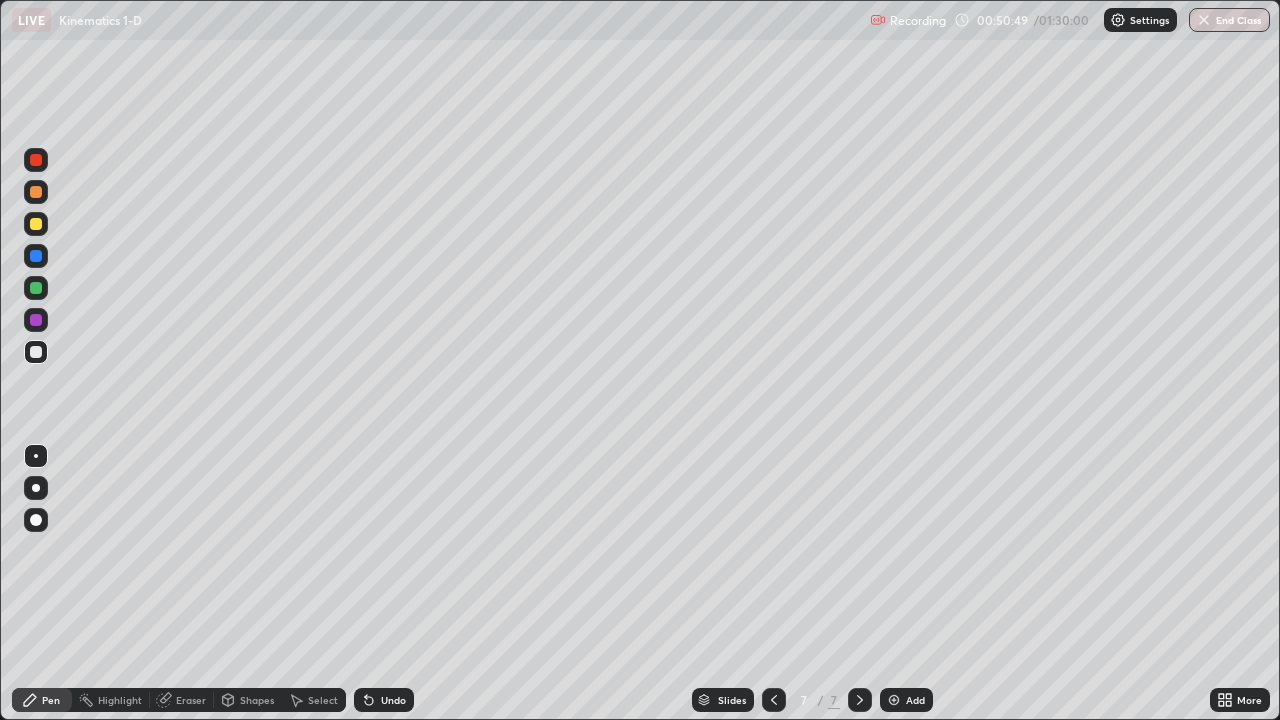 click on "Undo" at bounding box center (393, 700) 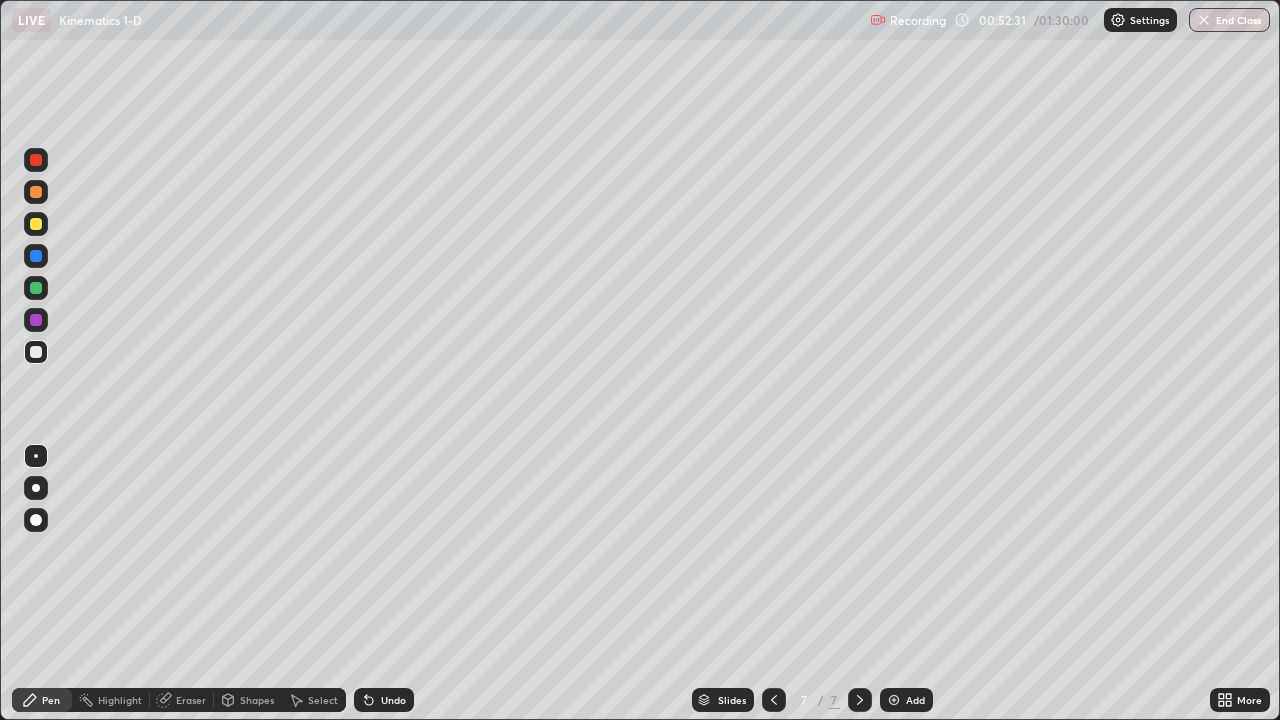 click on "Slides 7 / 7 Add" at bounding box center [812, 700] 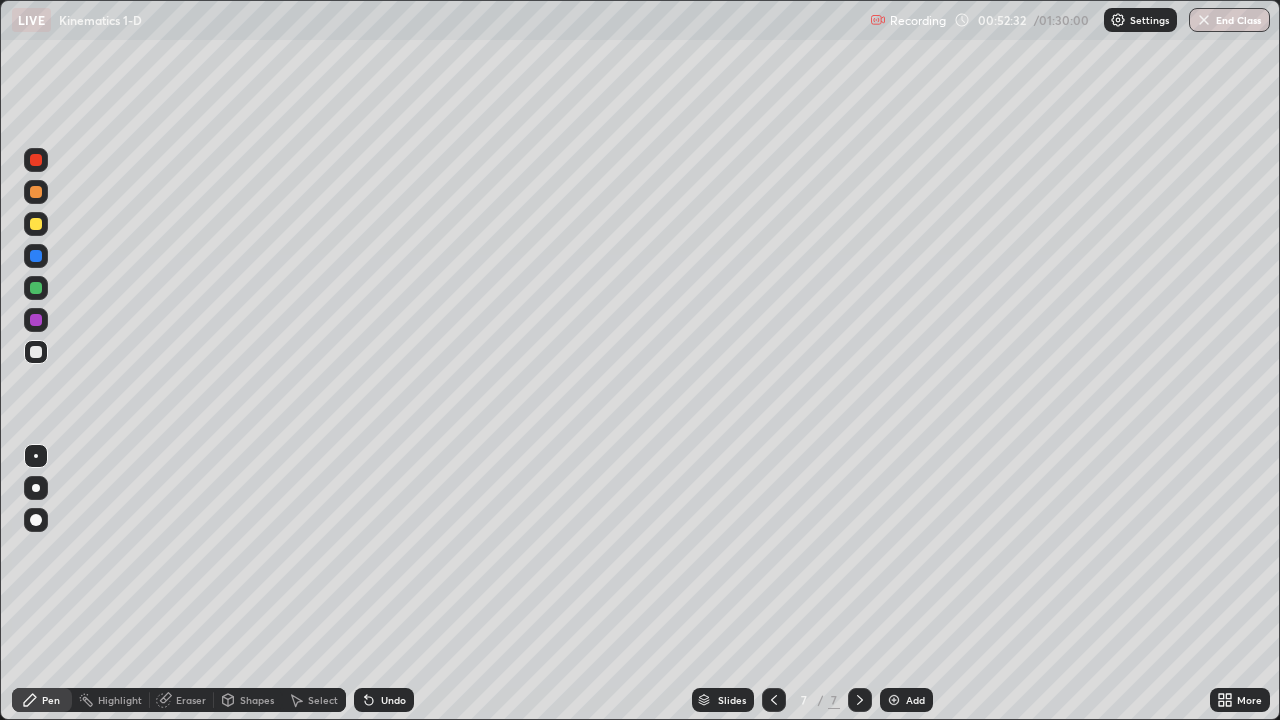 click on "Add" at bounding box center (915, 700) 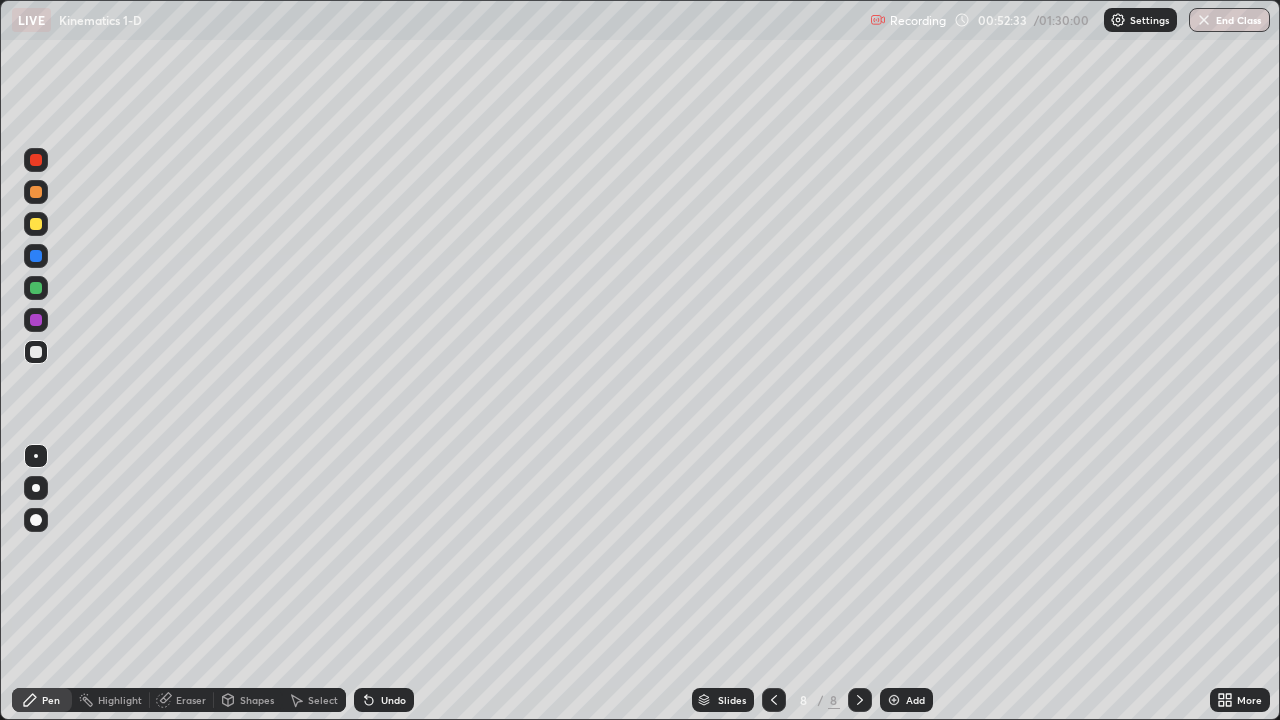 click on "Shapes" at bounding box center (257, 700) 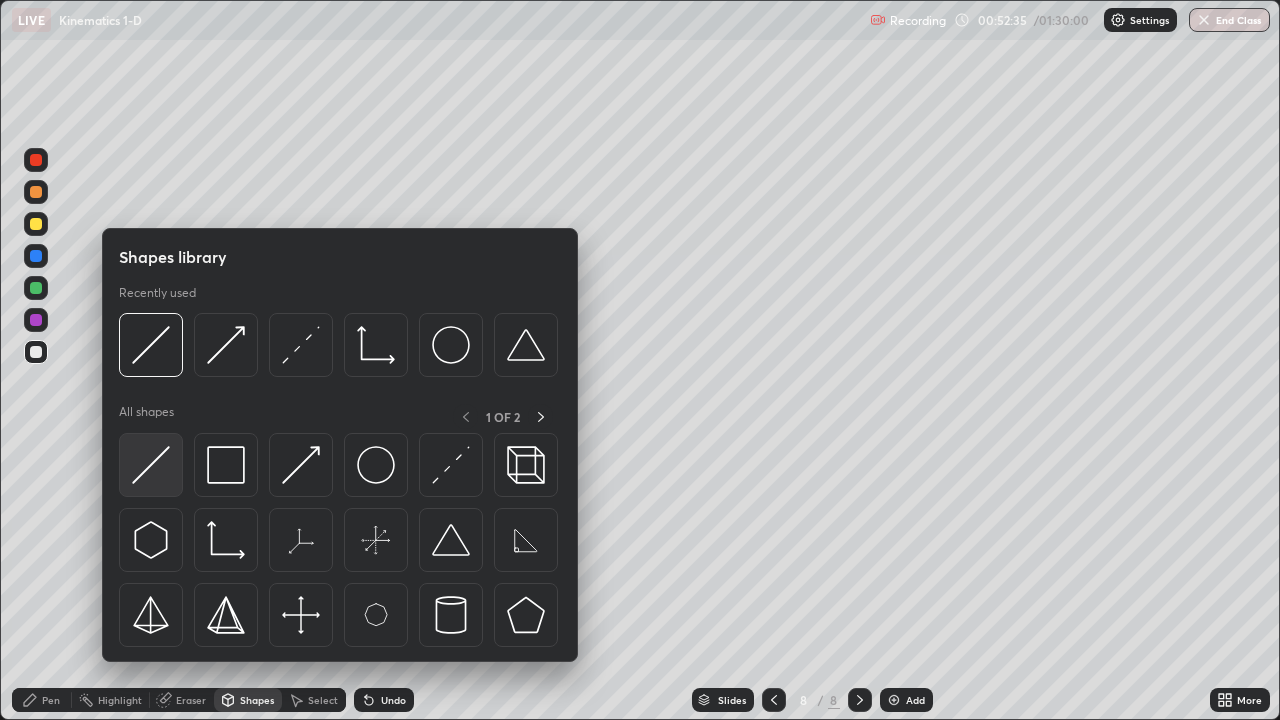 click at bounding box center (151, 465) 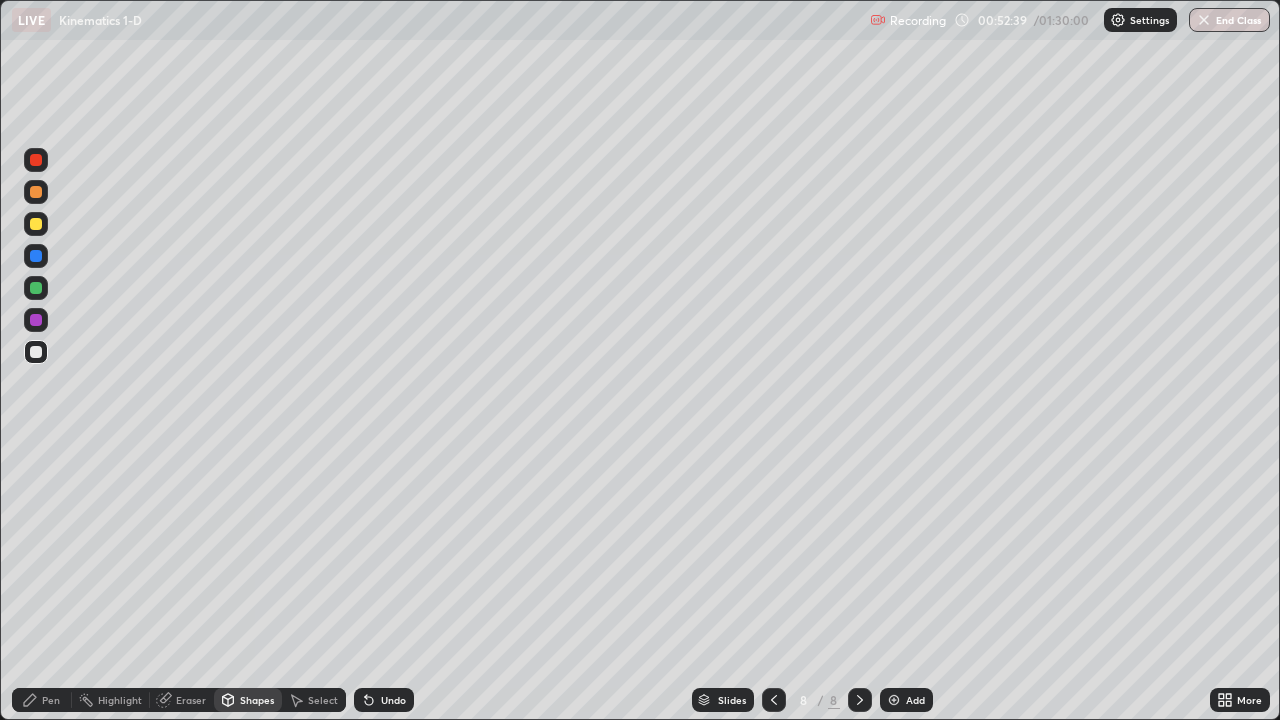 click on "Shapes" at bounding box center (257, 700) 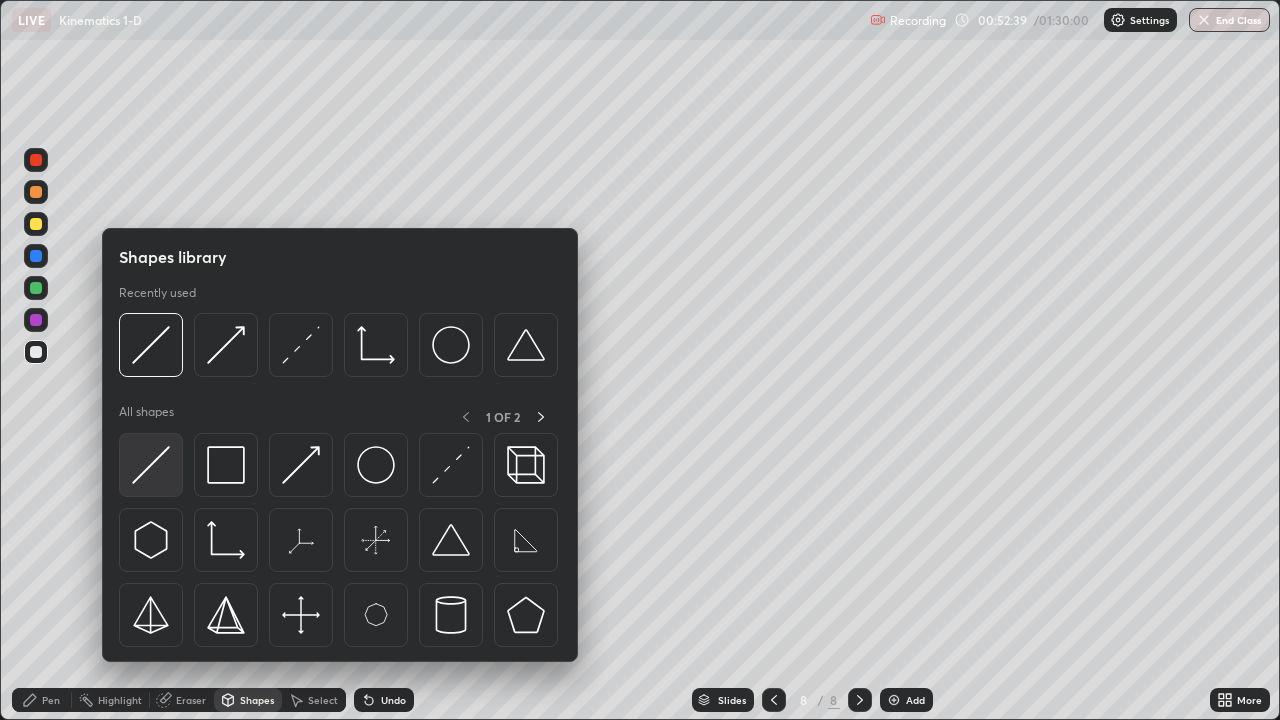 click at bounding box center (151, 465) 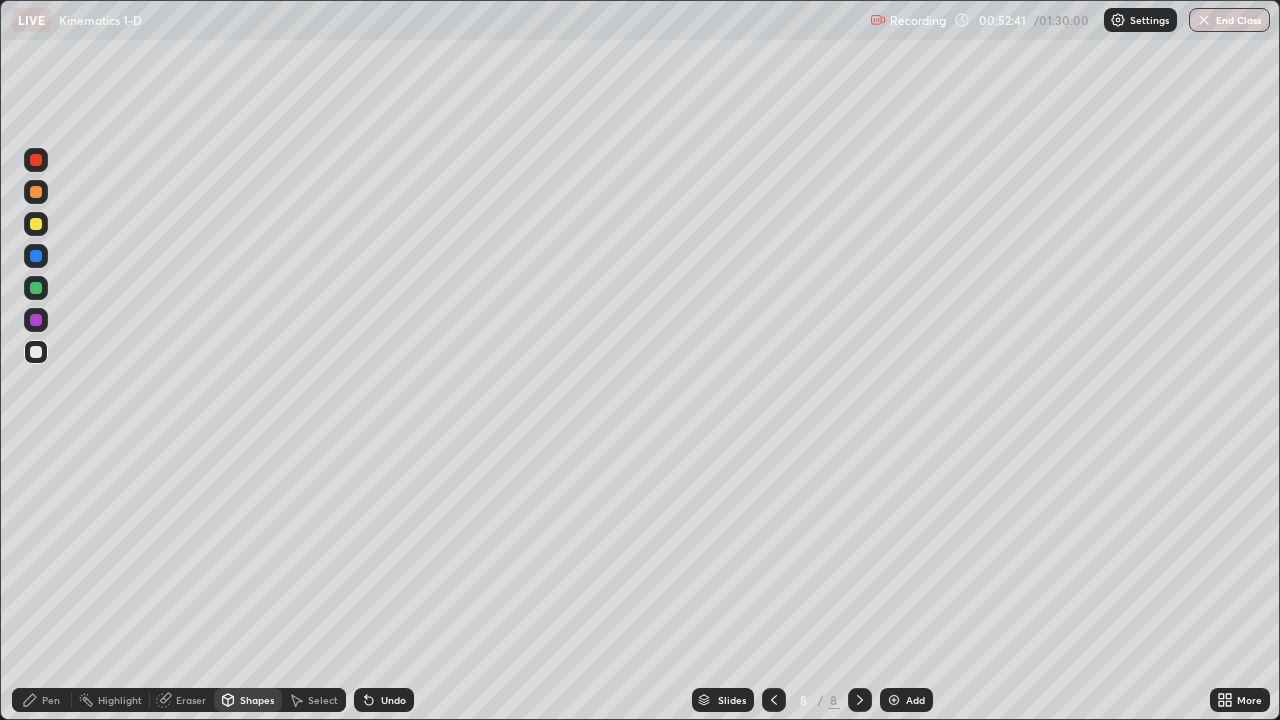 click on "Pen" at bounding box center (51, 700) 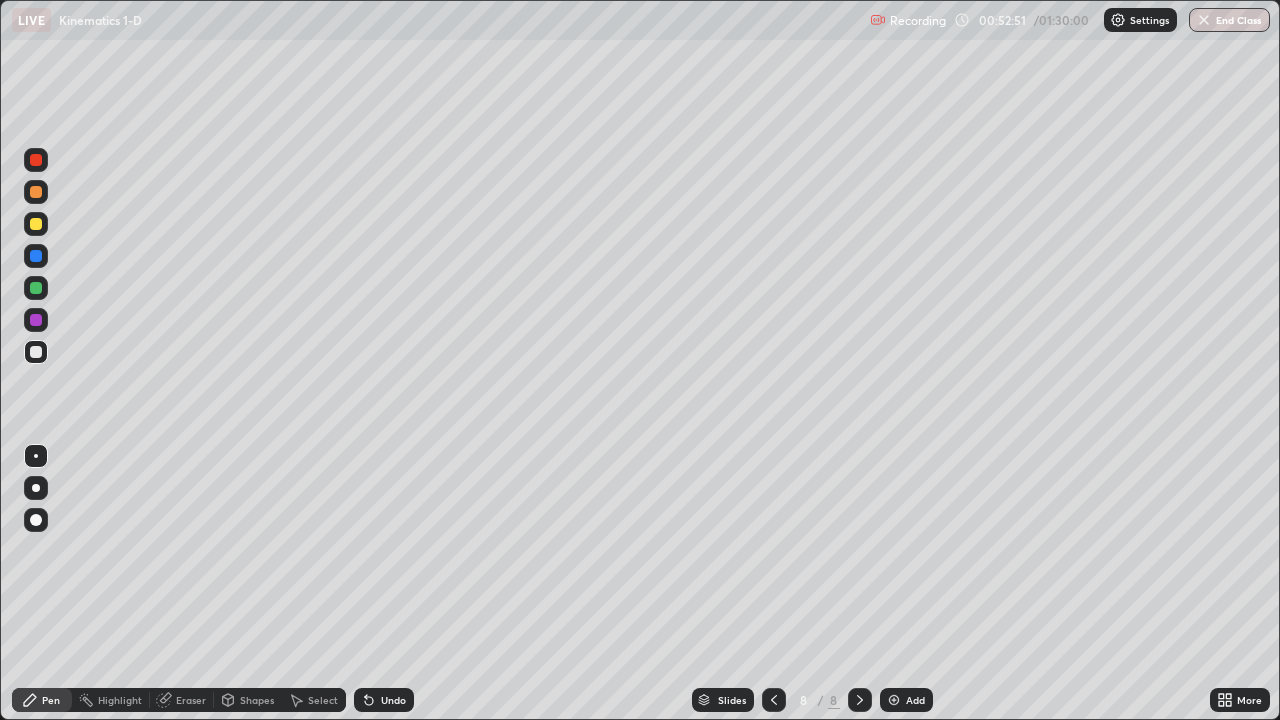 click at bounding box center (36, 224) 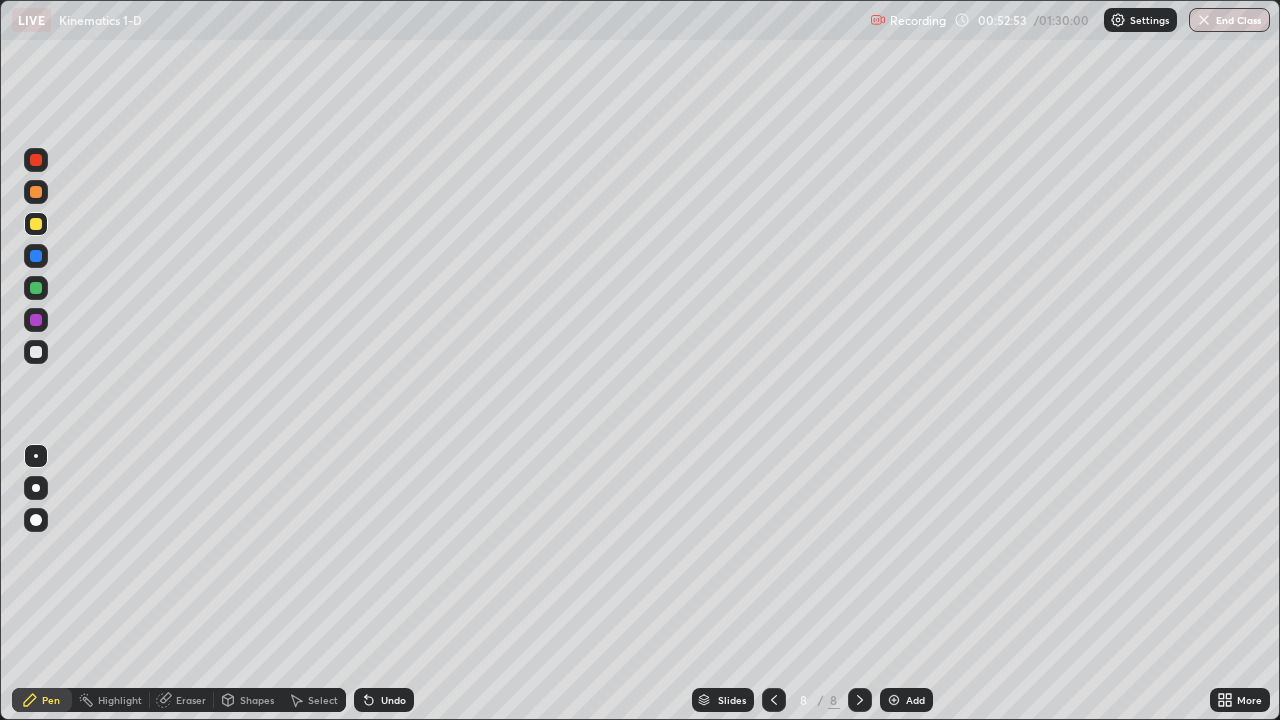 click at bounding box center [774, 700] 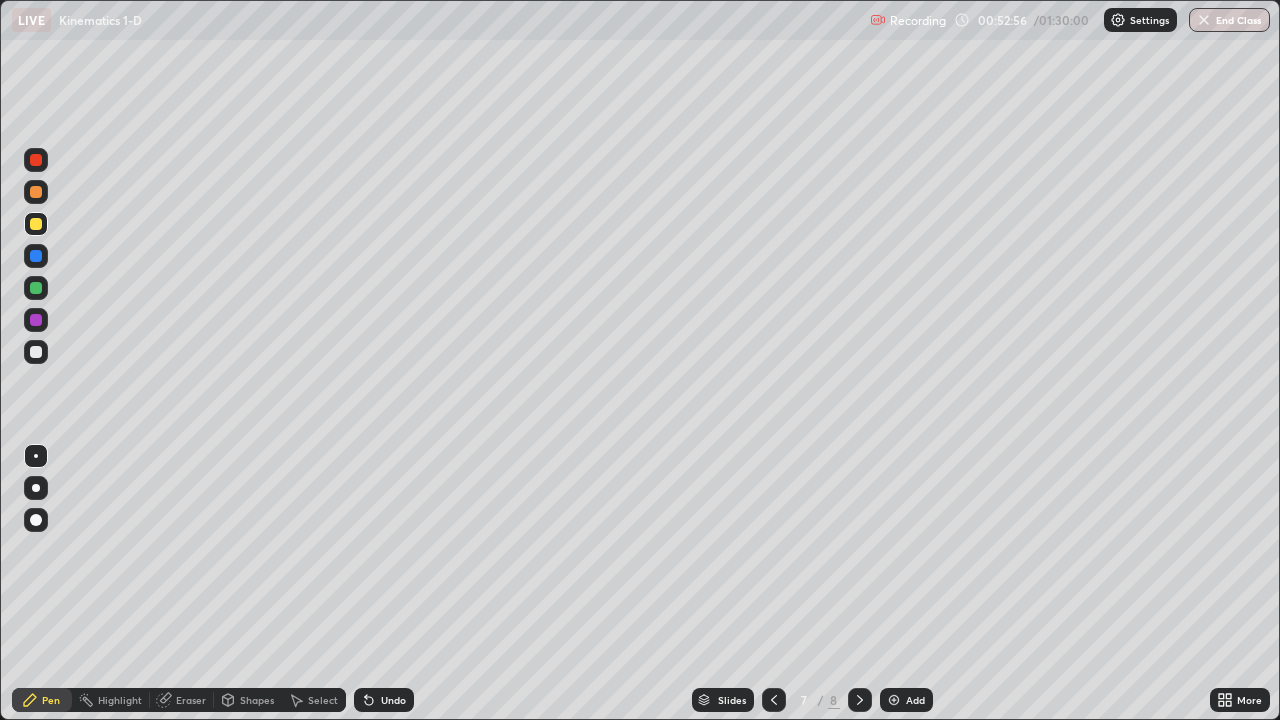 click 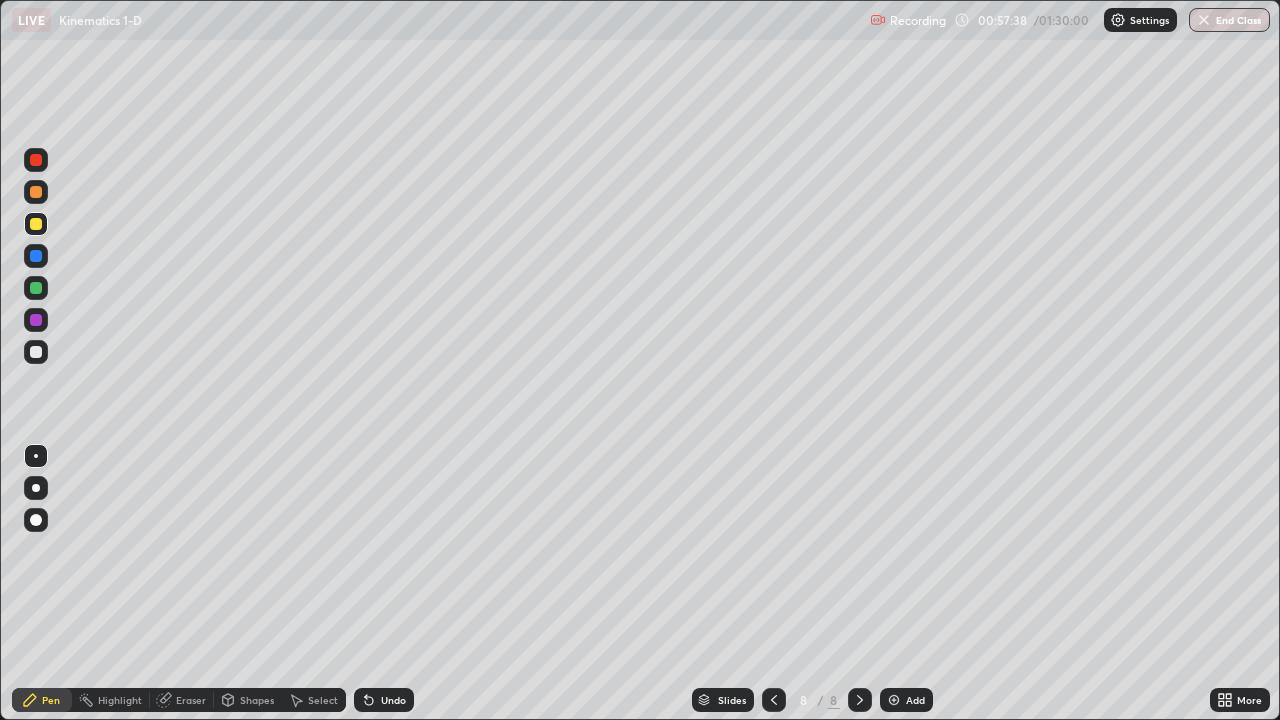 click on "Shapes" at bounding box center [257, 700] 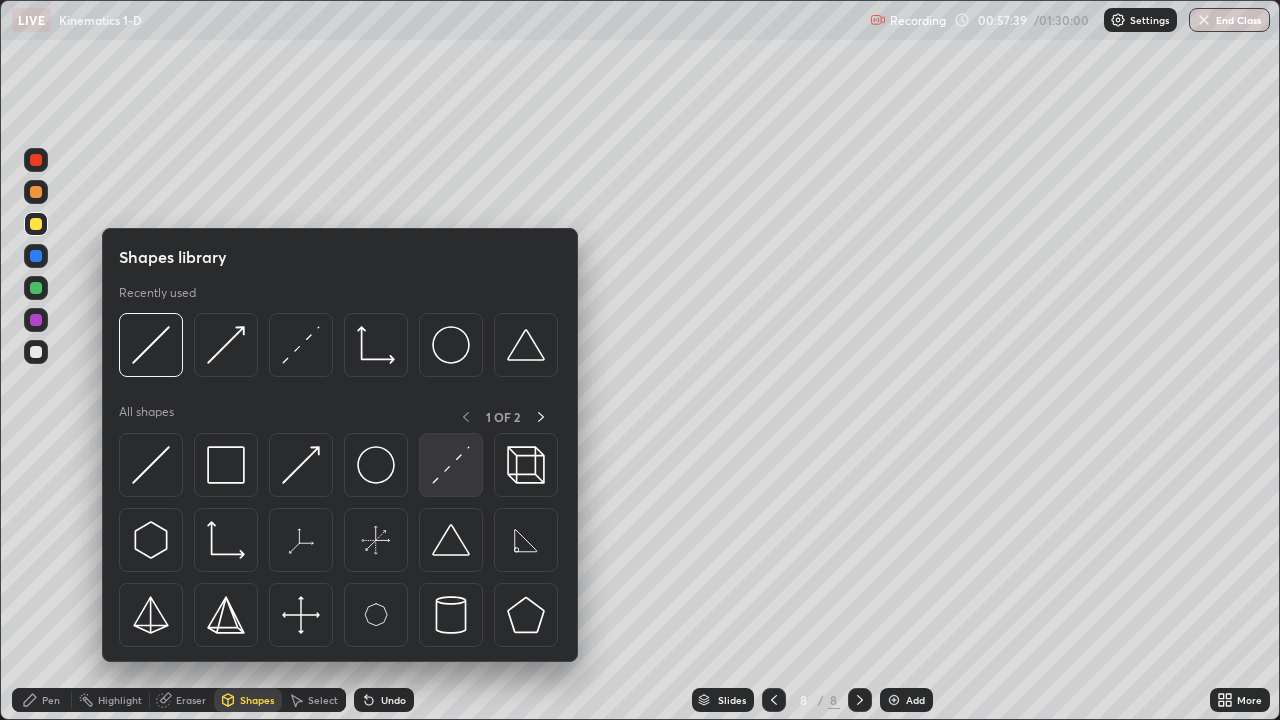 click at bounding box center [451, 465] 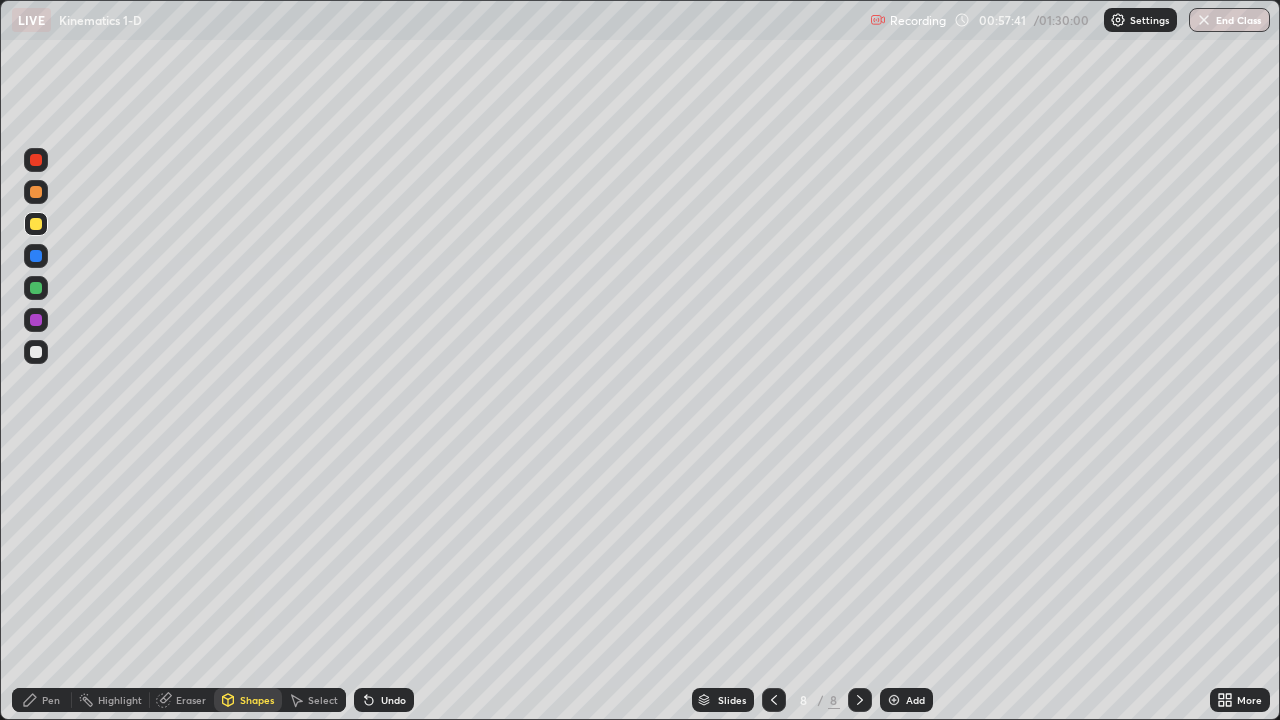 click on "Pen" at bounding box center (51, 700) 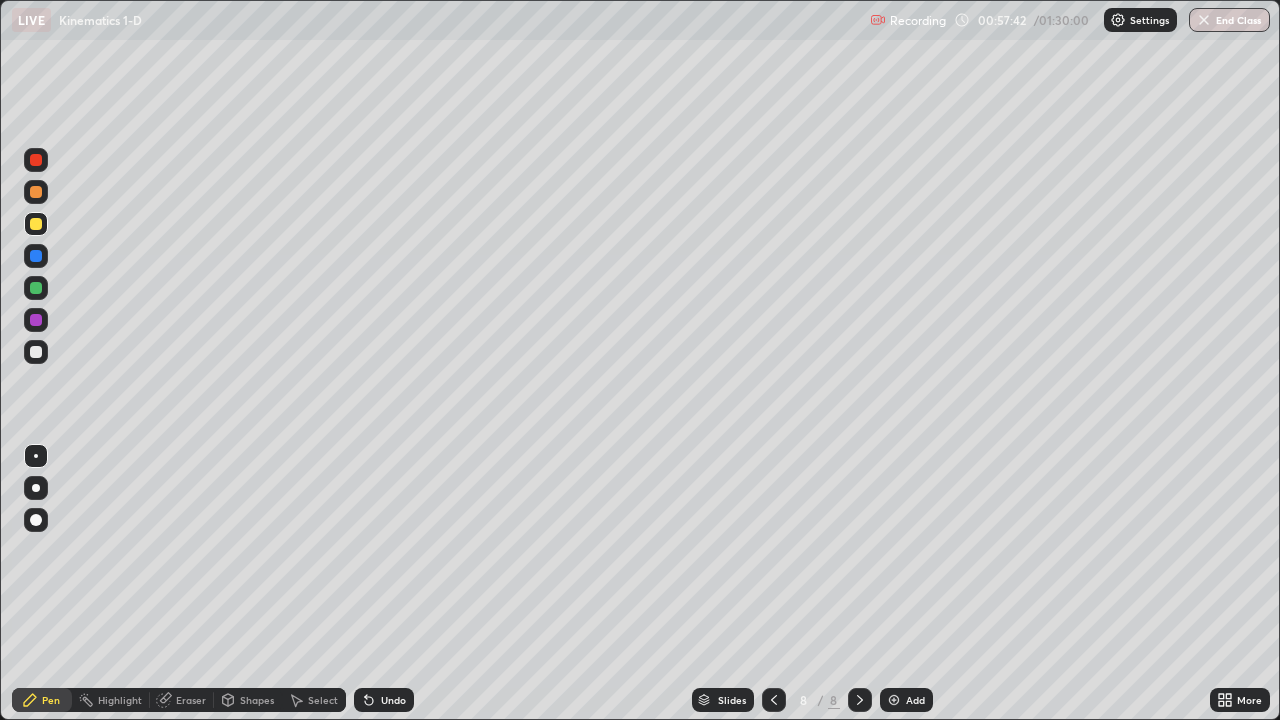 click at bounding box center (36, 352) 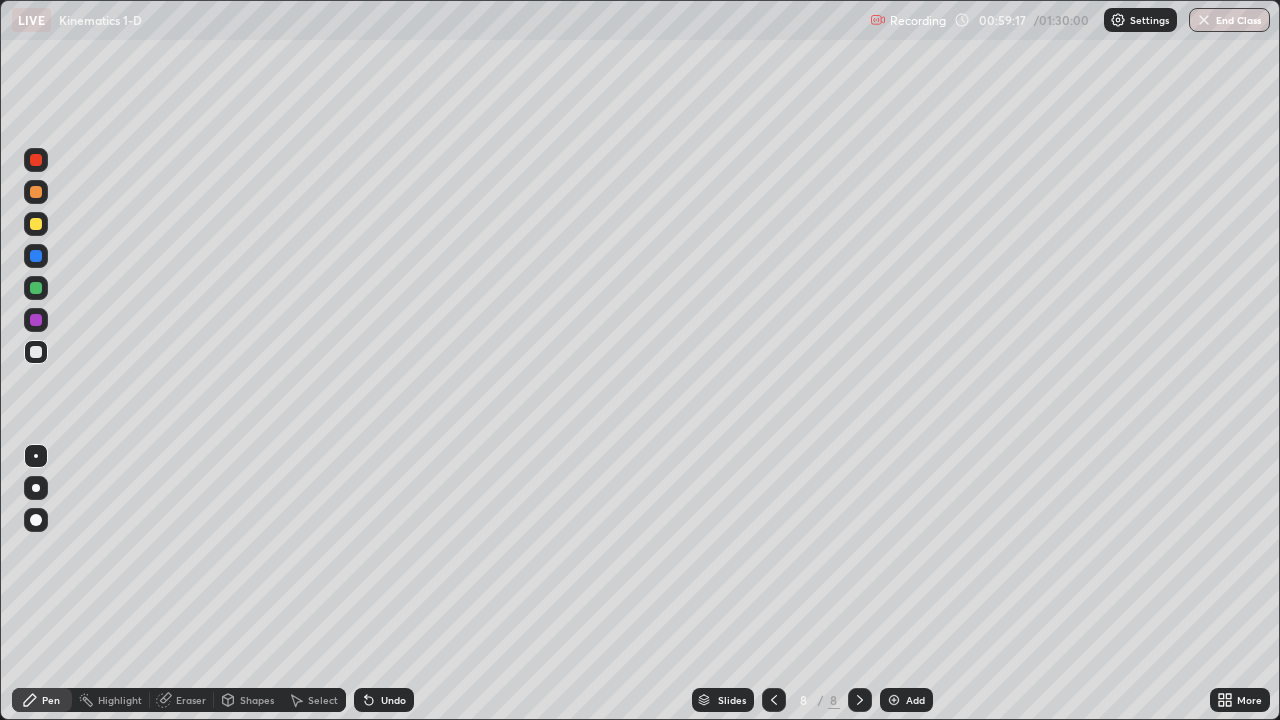 click at bounding box center (774, 700) 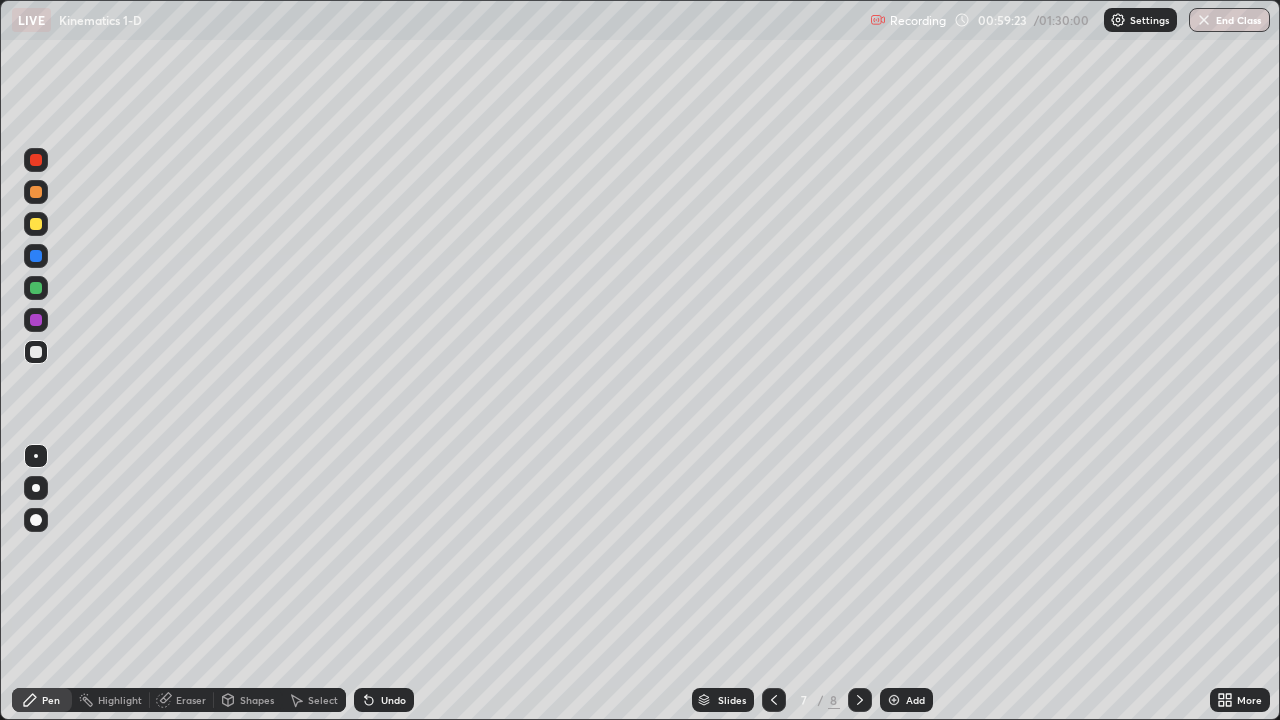 click 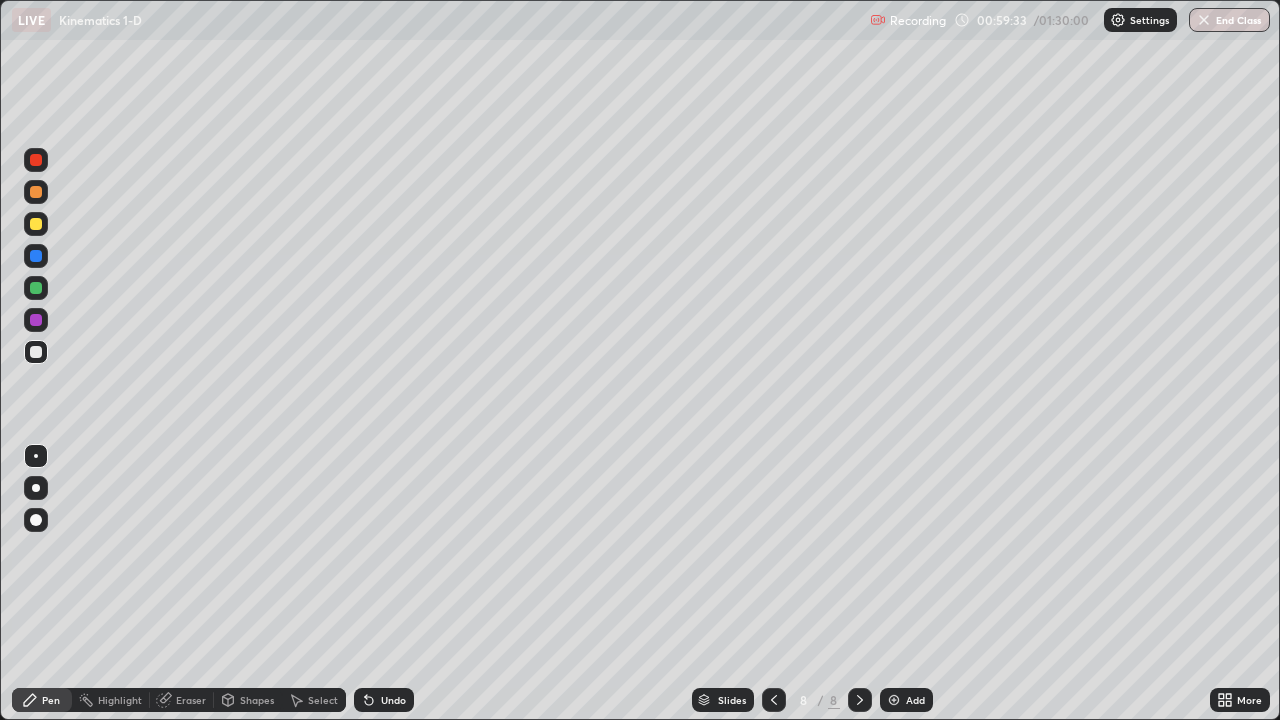 click 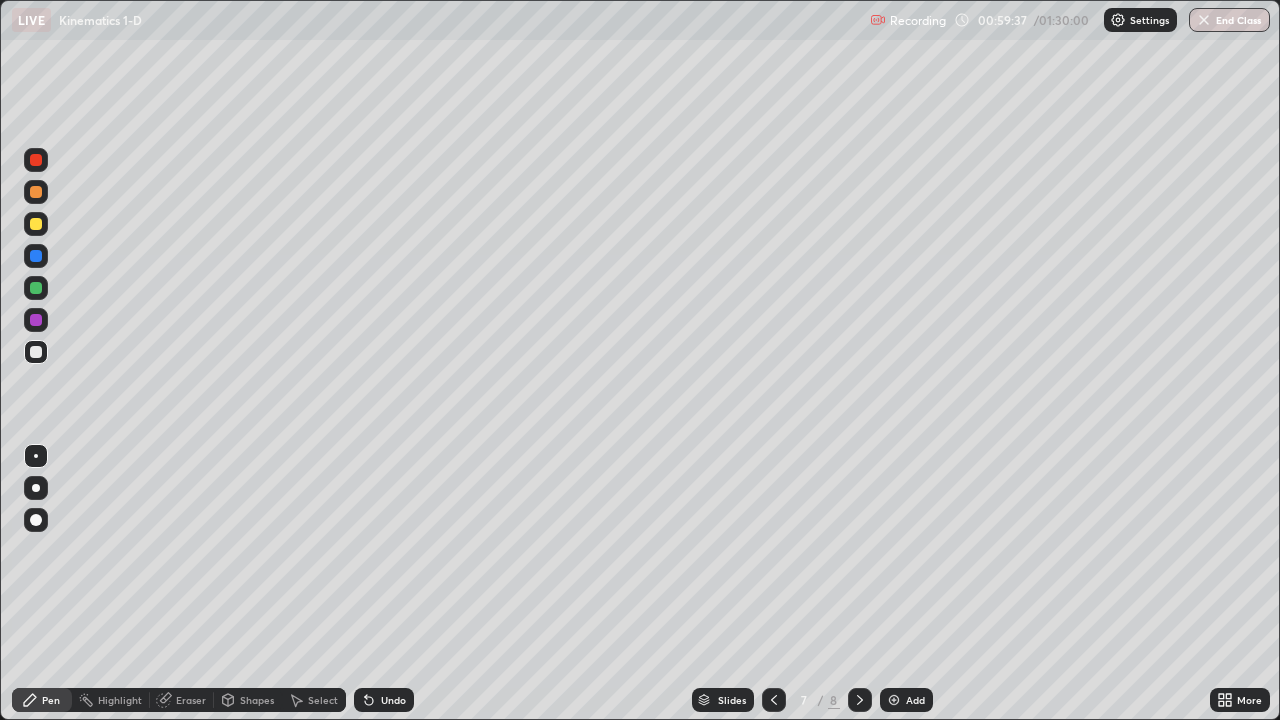click 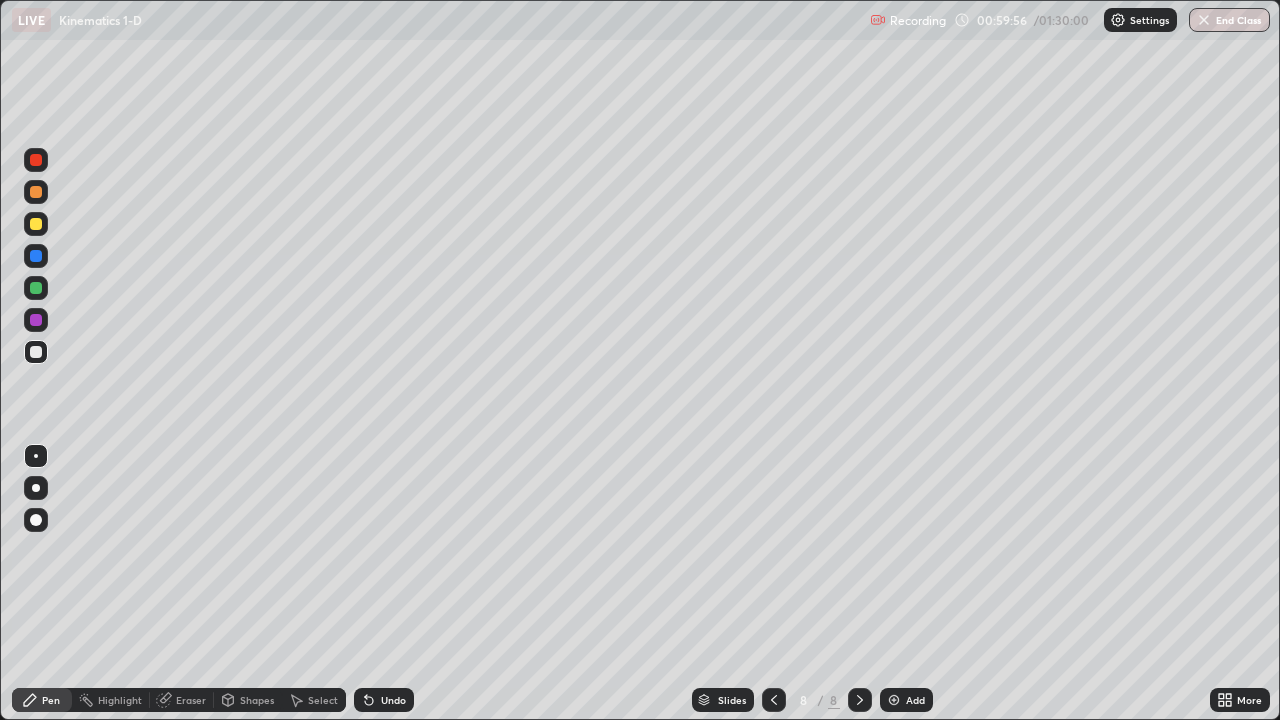 click on "Eraser" at bounding box center [191, 700] 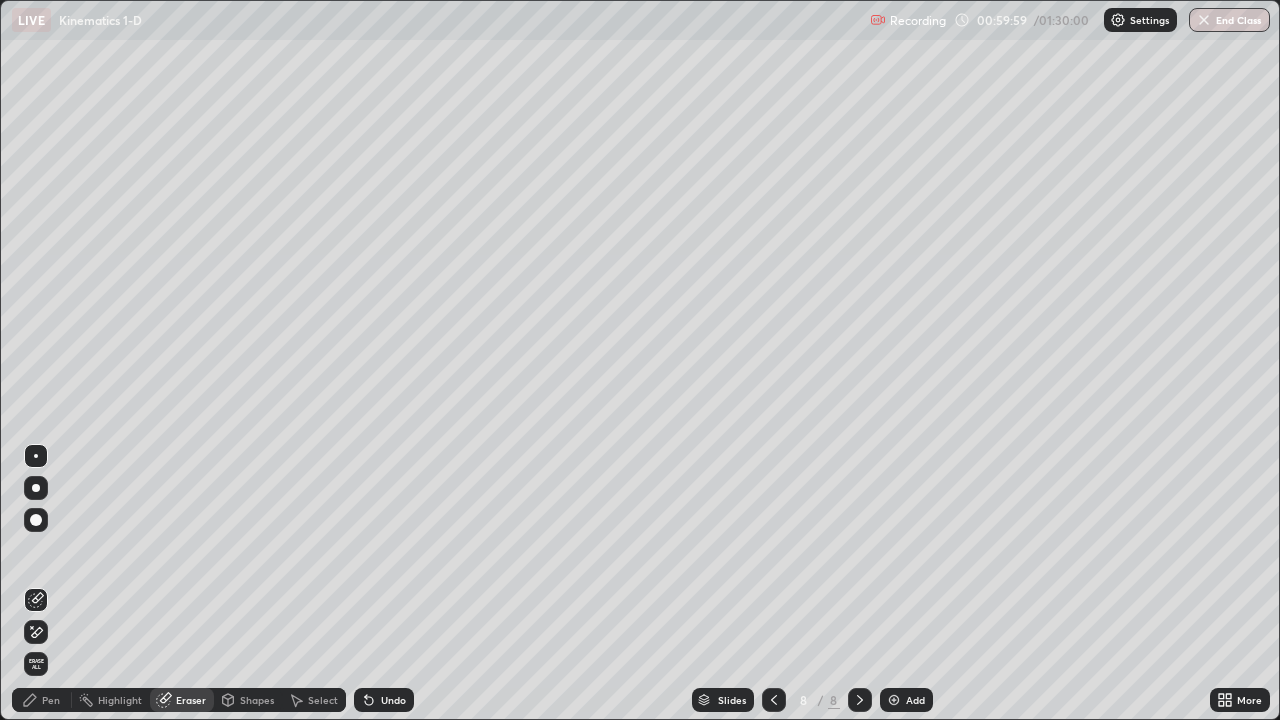 click on "Pen" at bounding box center (42, 700) 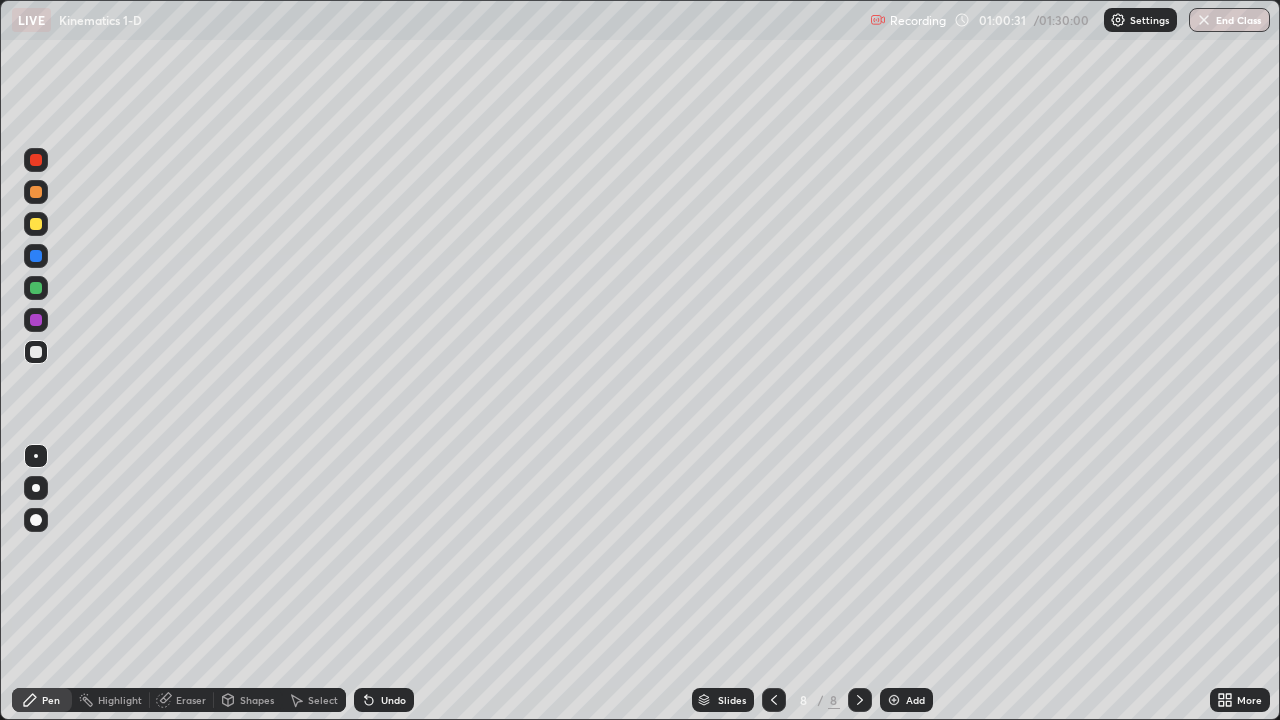 click 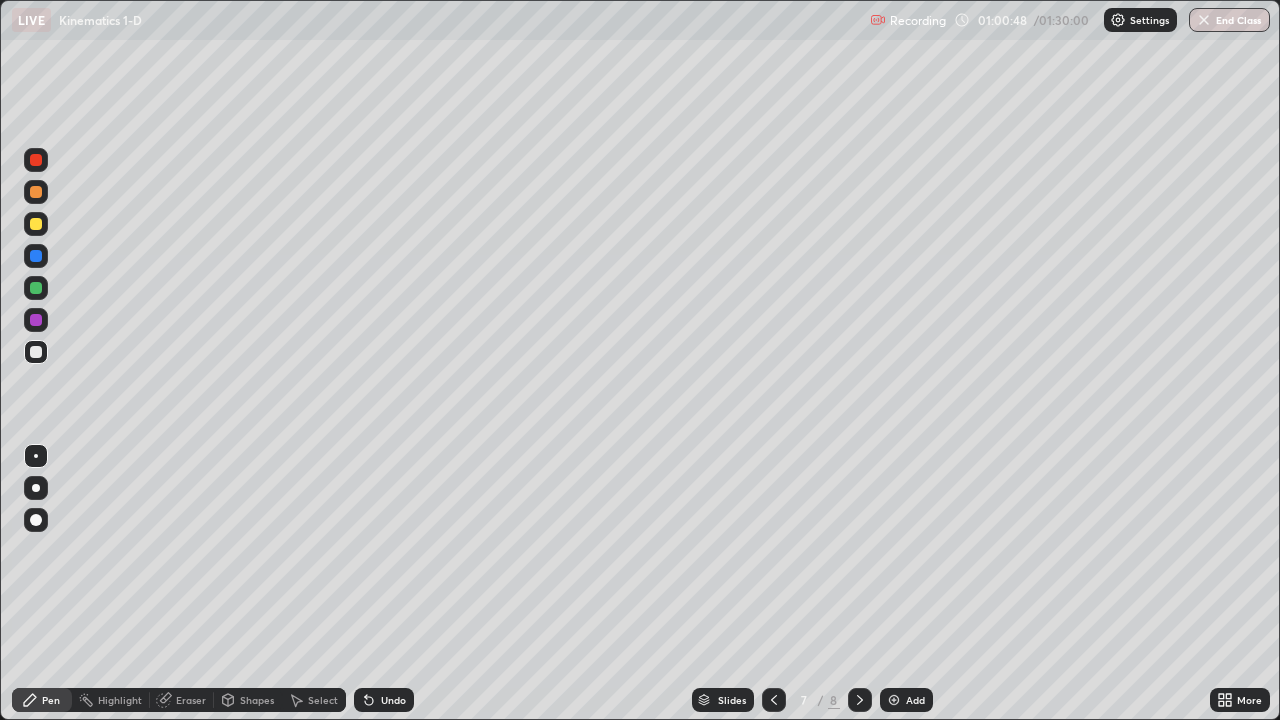 click at bounding box center (860, 700) 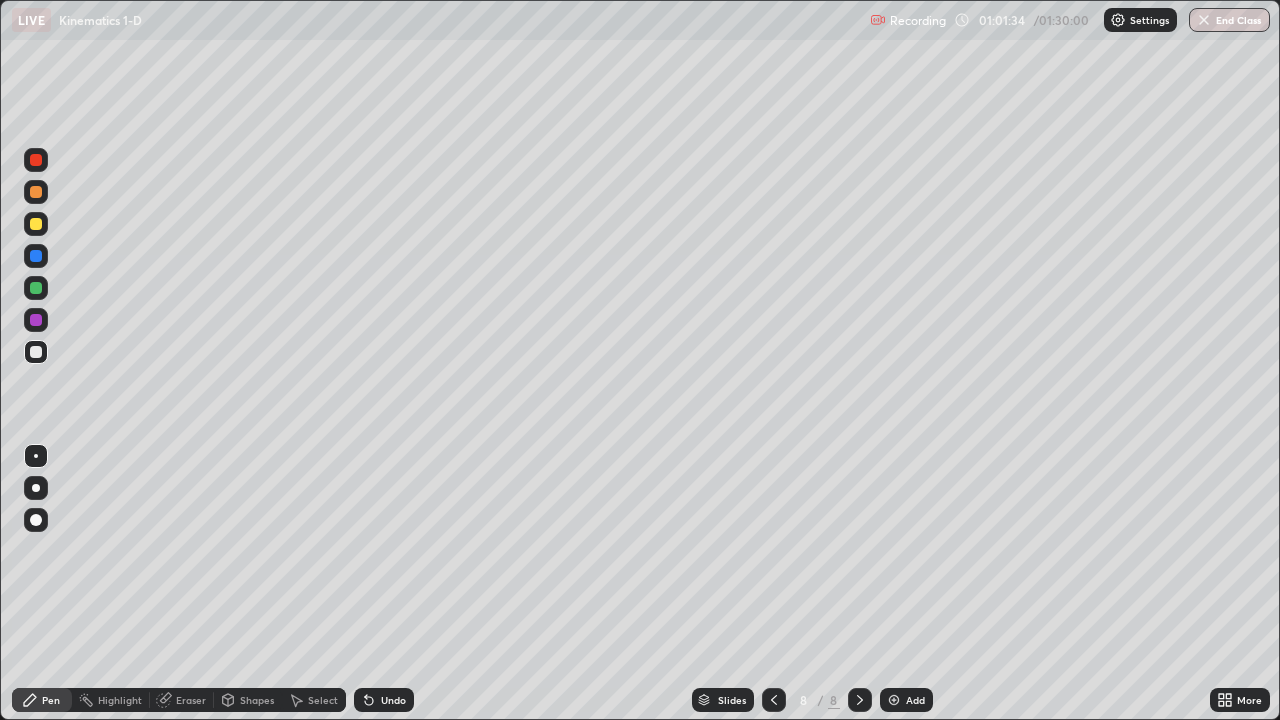 click 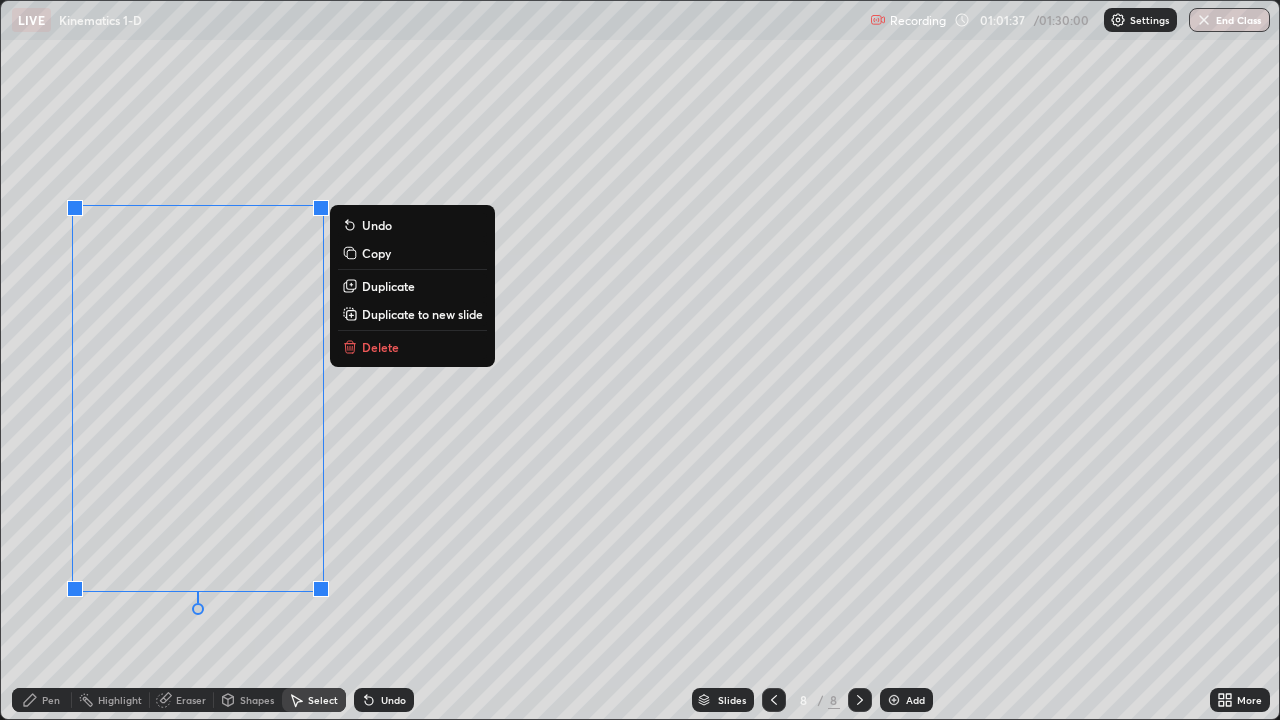 click on "0 ° Undo Copy Duplicate Duplicate to new slide Delete" at bounding box center (640, 360) 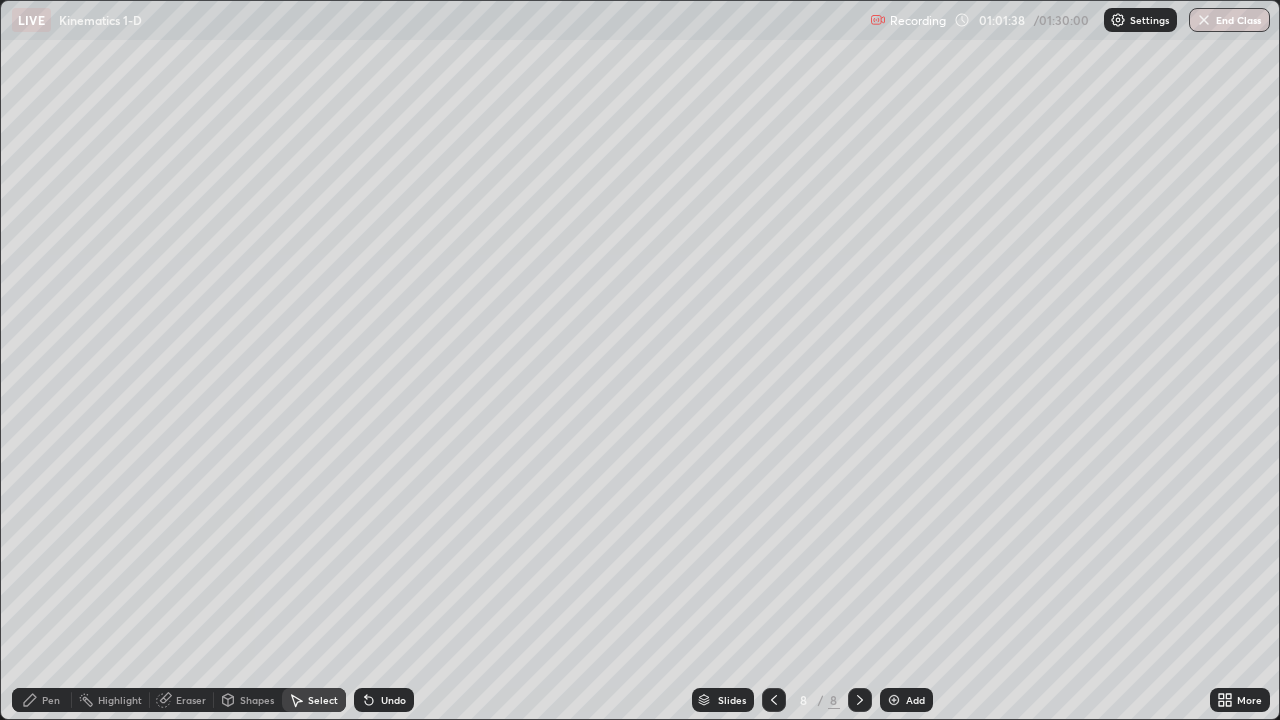 click on "Pen" at bounding box center [42, 700] 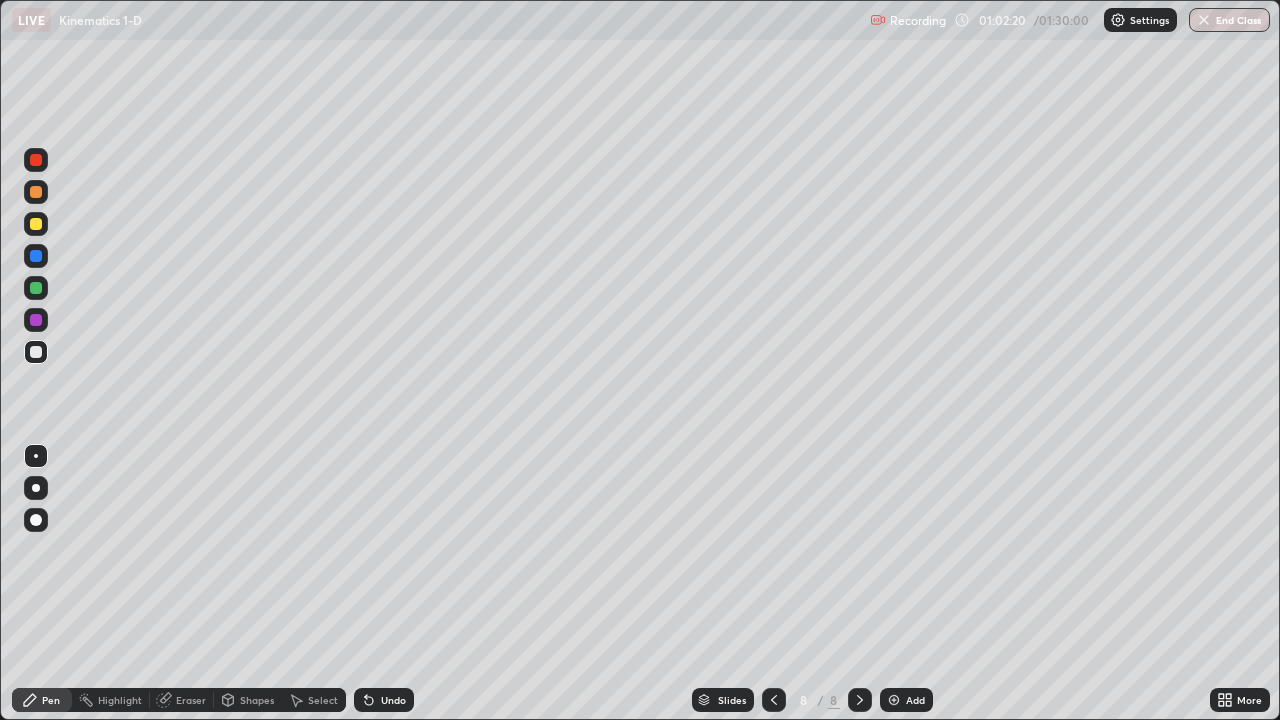 click at bounding box center [774, 700] 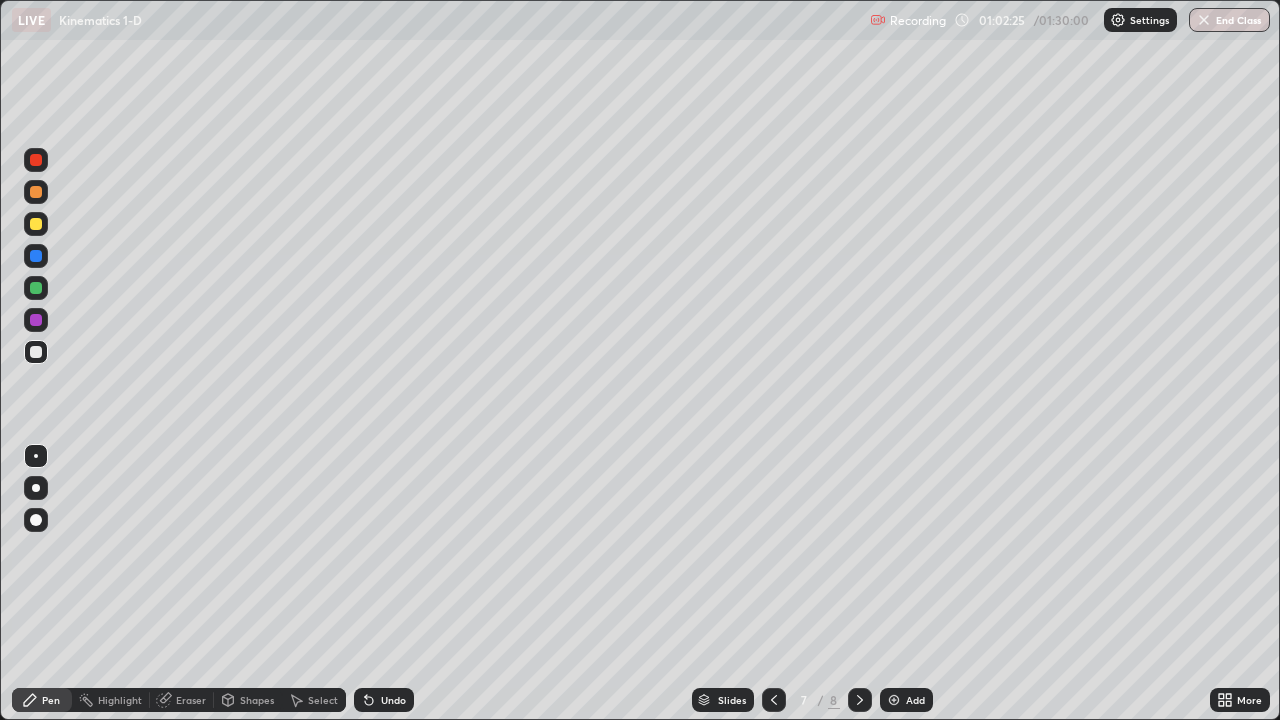 click at bounding box center [860, 700] 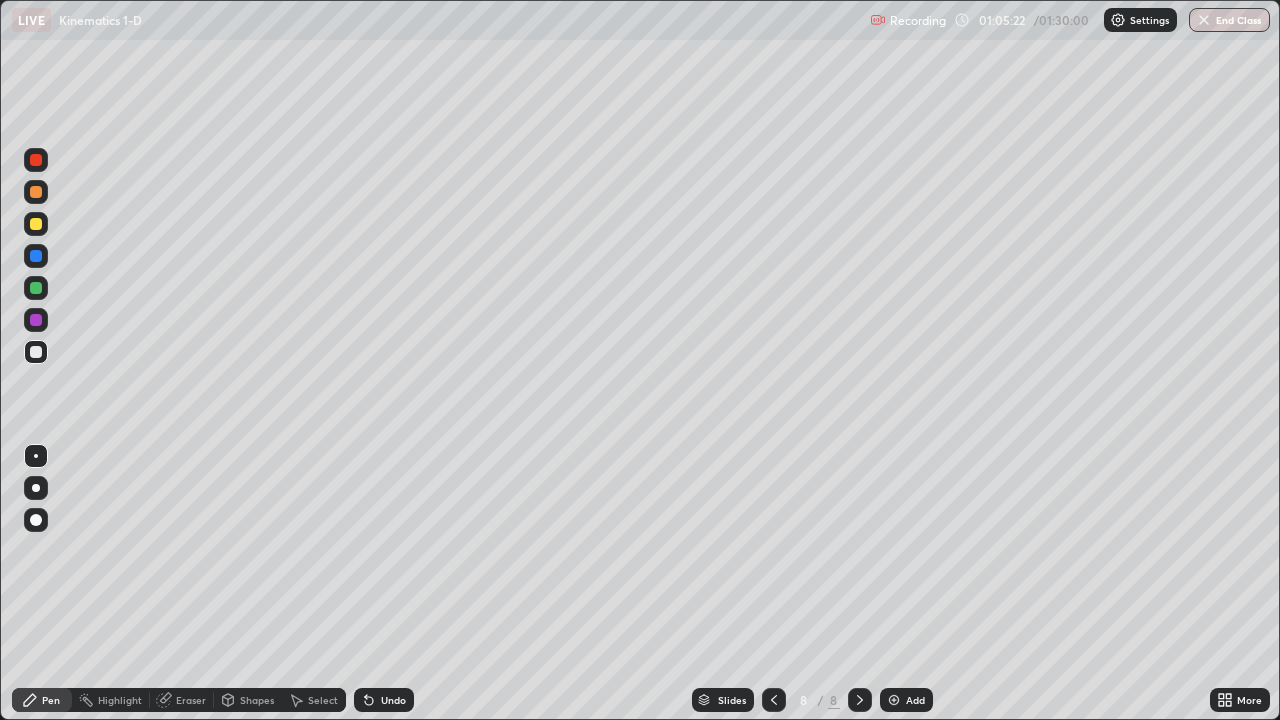 click on "Add" at bounding box center [906, 700] 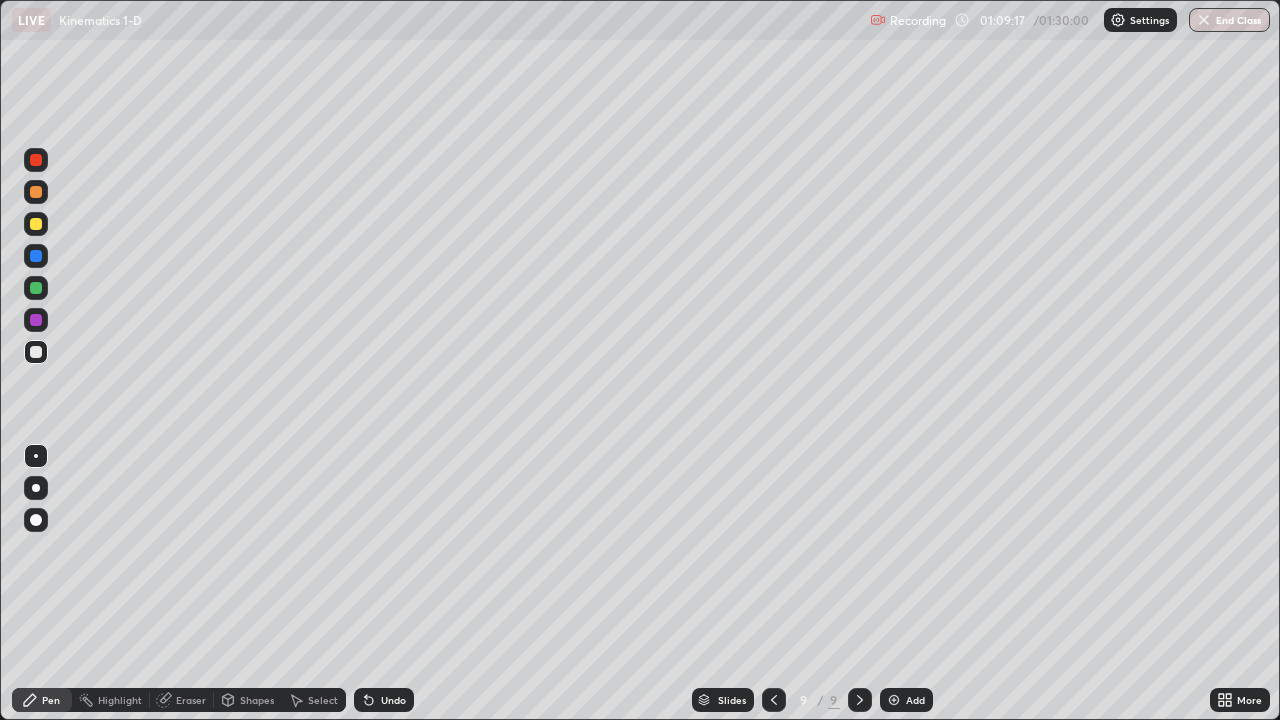 click on "Shapes" at bounding box center (257, 700) 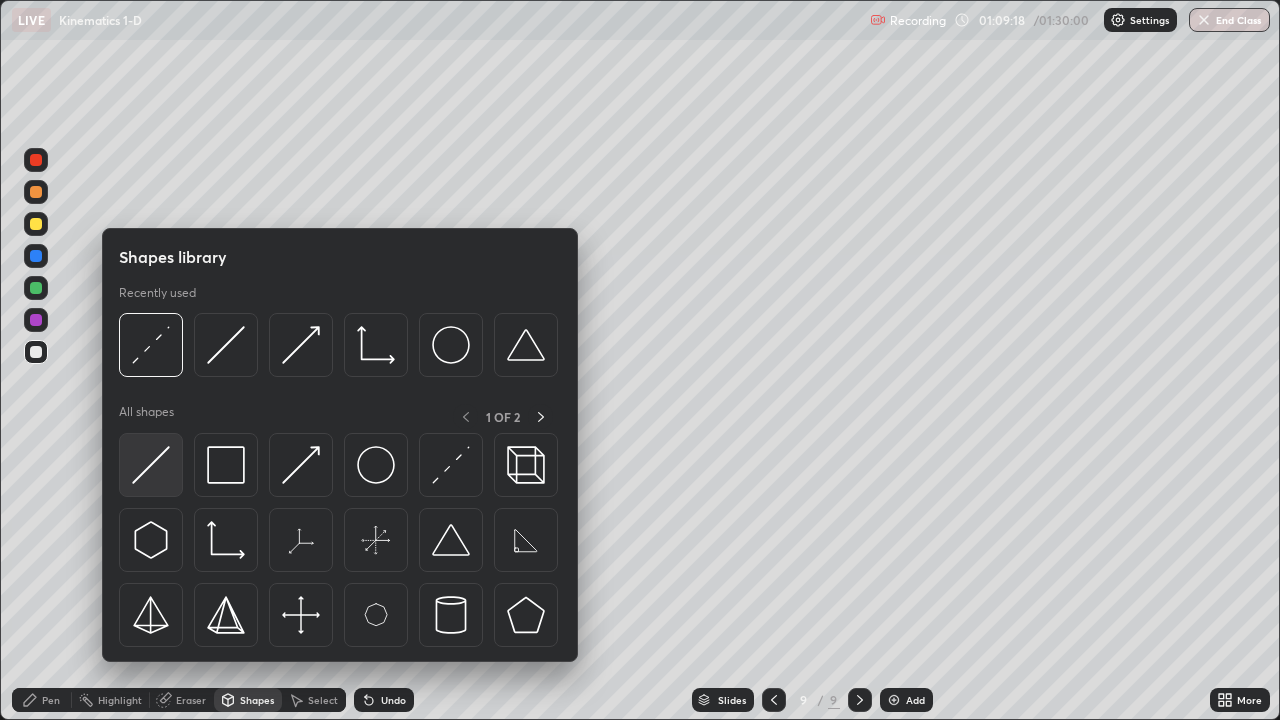 click at bounding box center (151, 465) 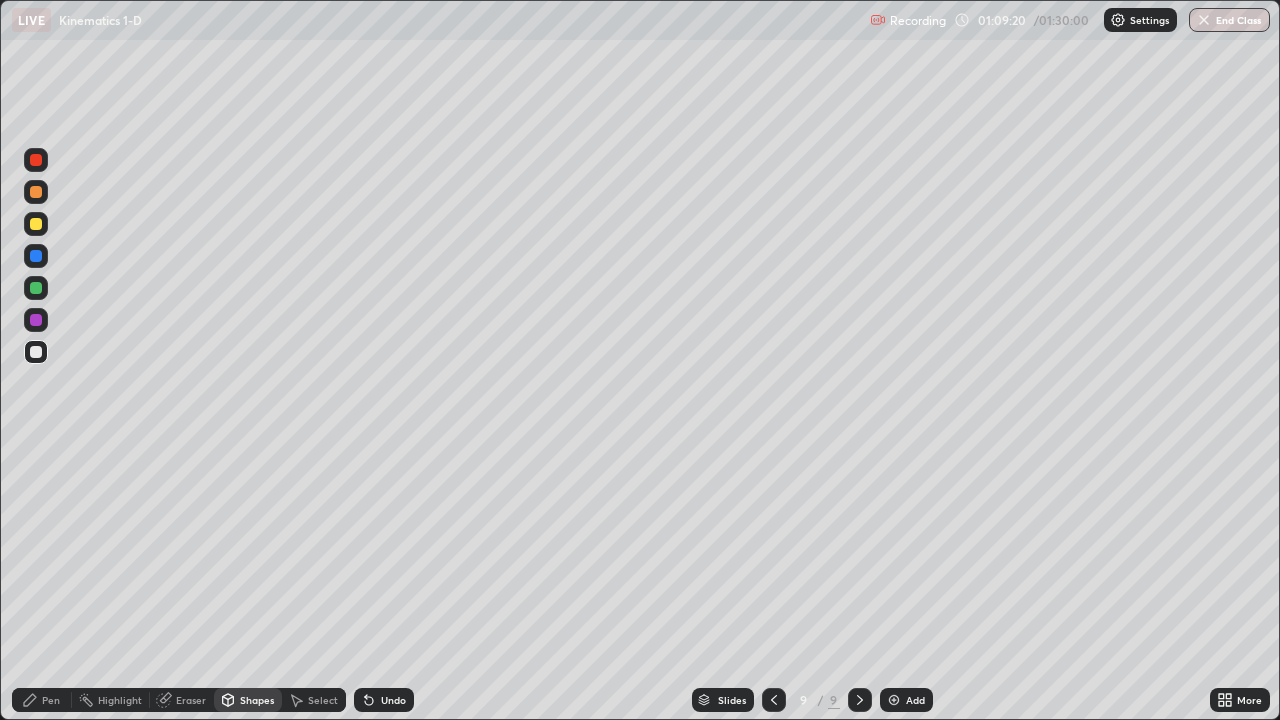 click on "Shapes" at bounding box center [248, 700] 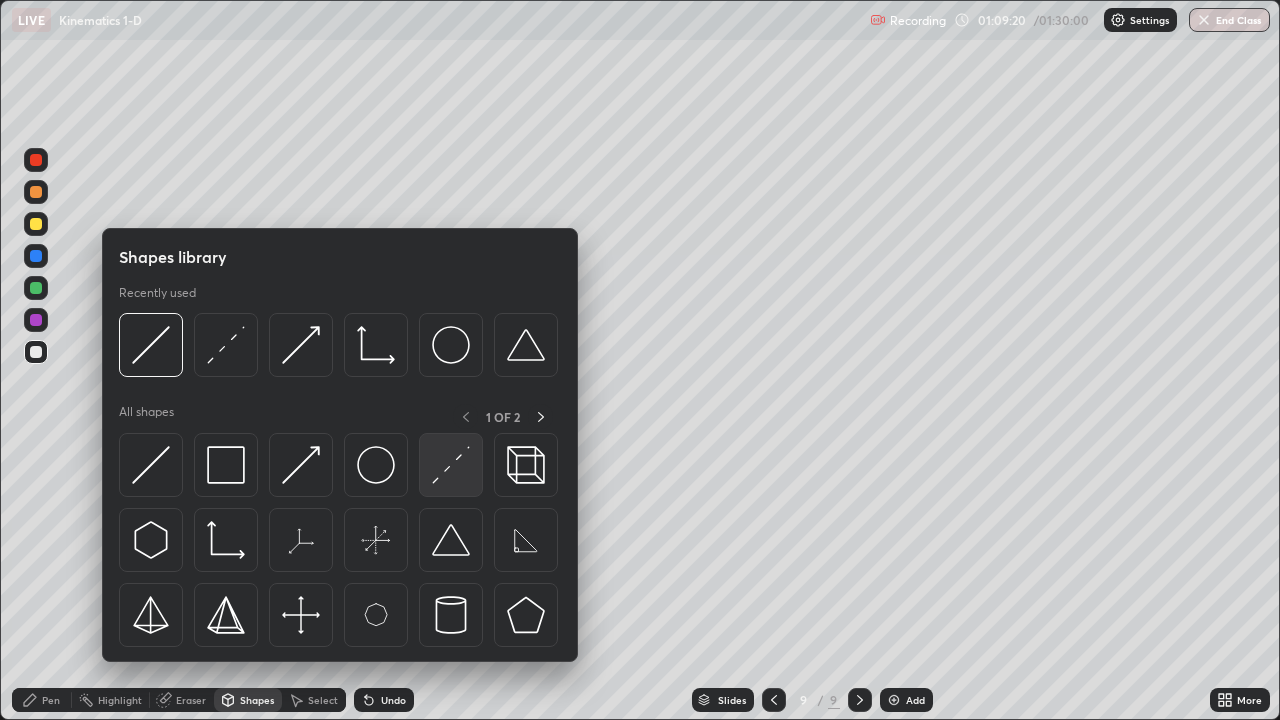 click at bounding box center [451, 465] 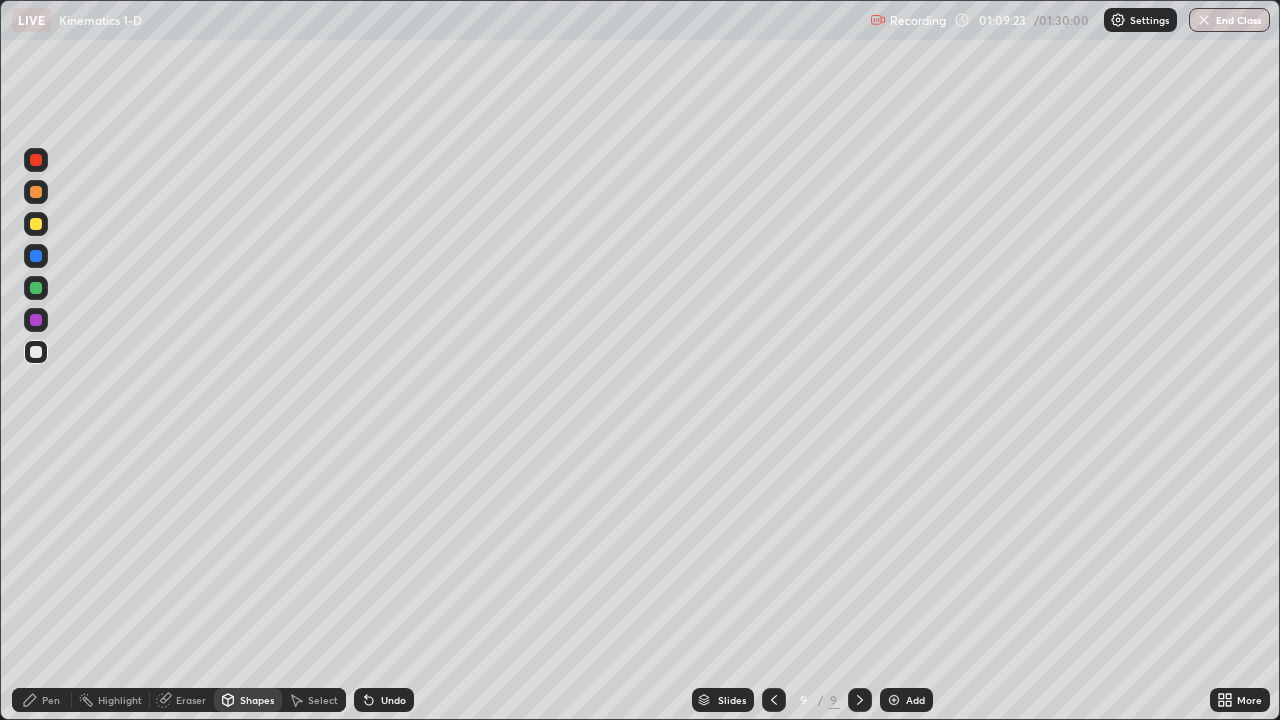 click on "Pen" at bounding box center [42, 700] 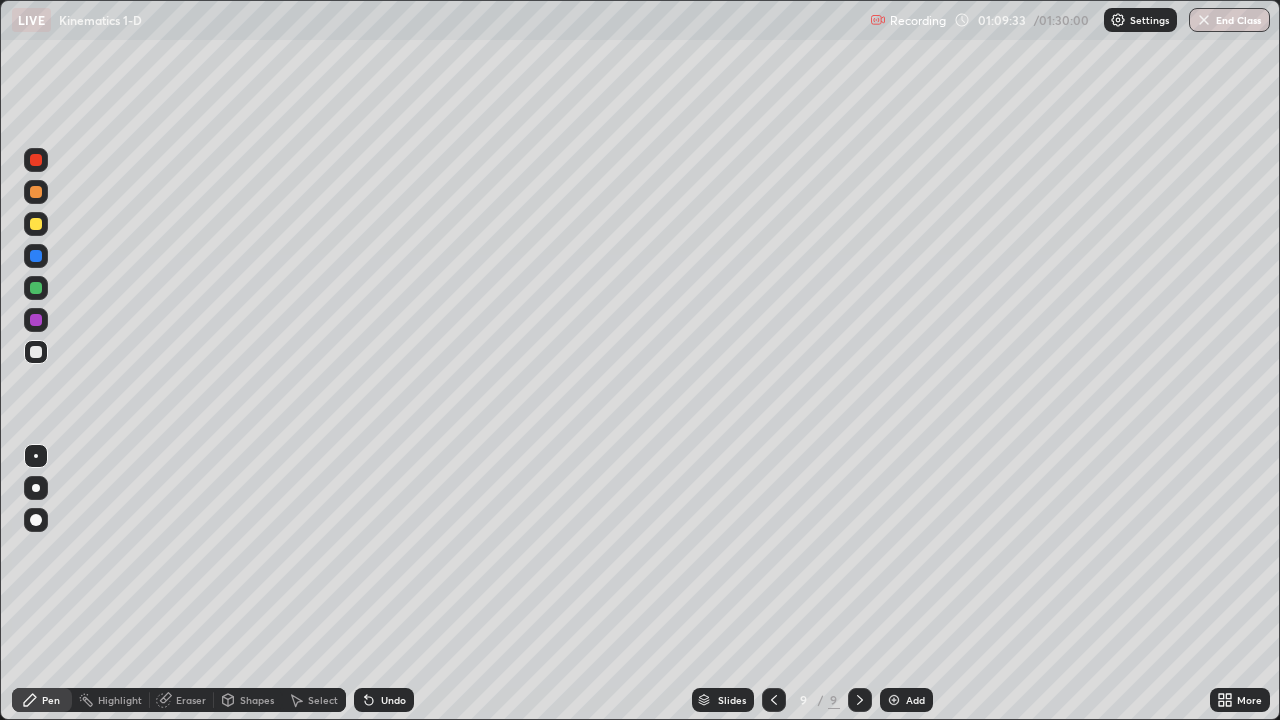 click at bounding box center [36, 224] 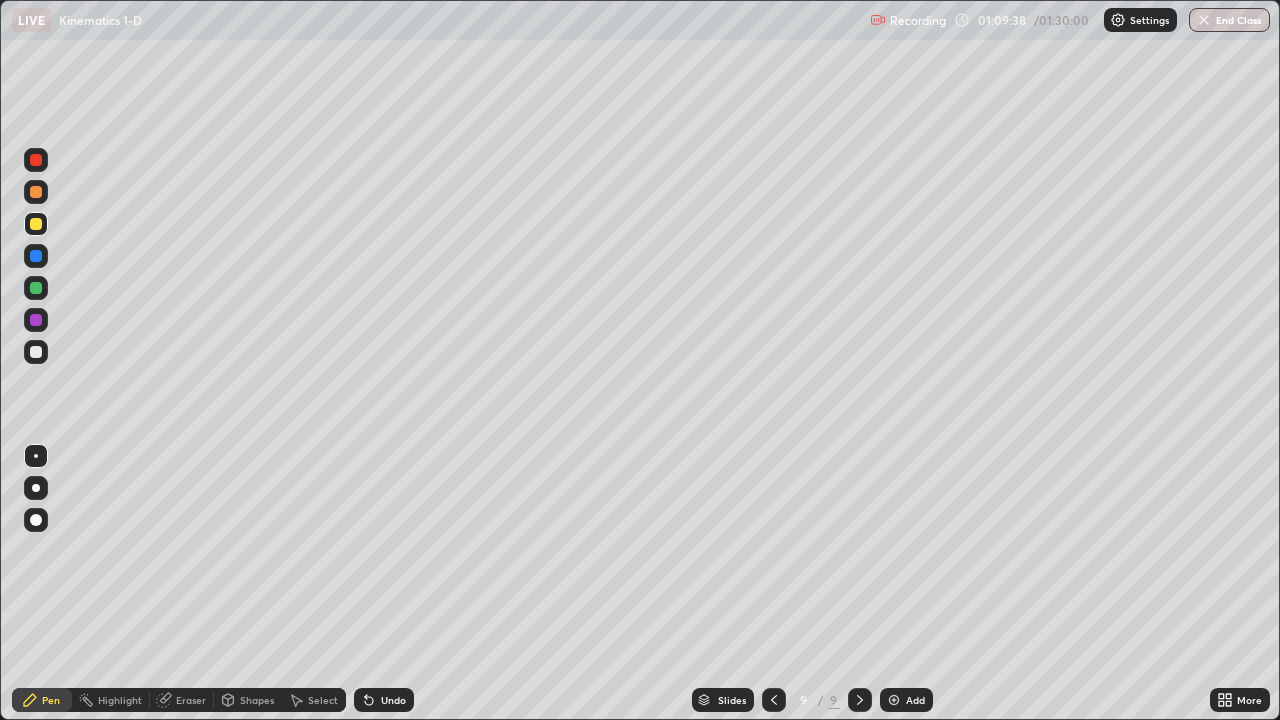 click on "Undo" at bounding box center [393, 700] 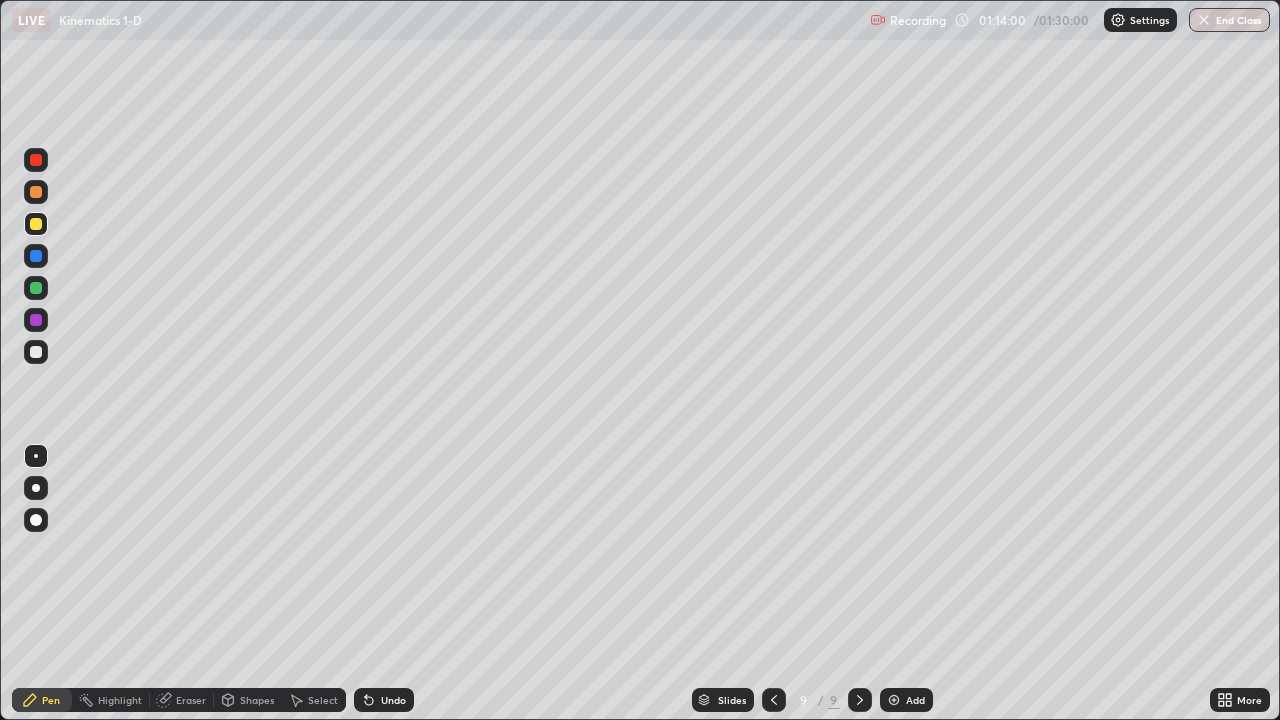click on "Add" at bounding box center [906, 700] 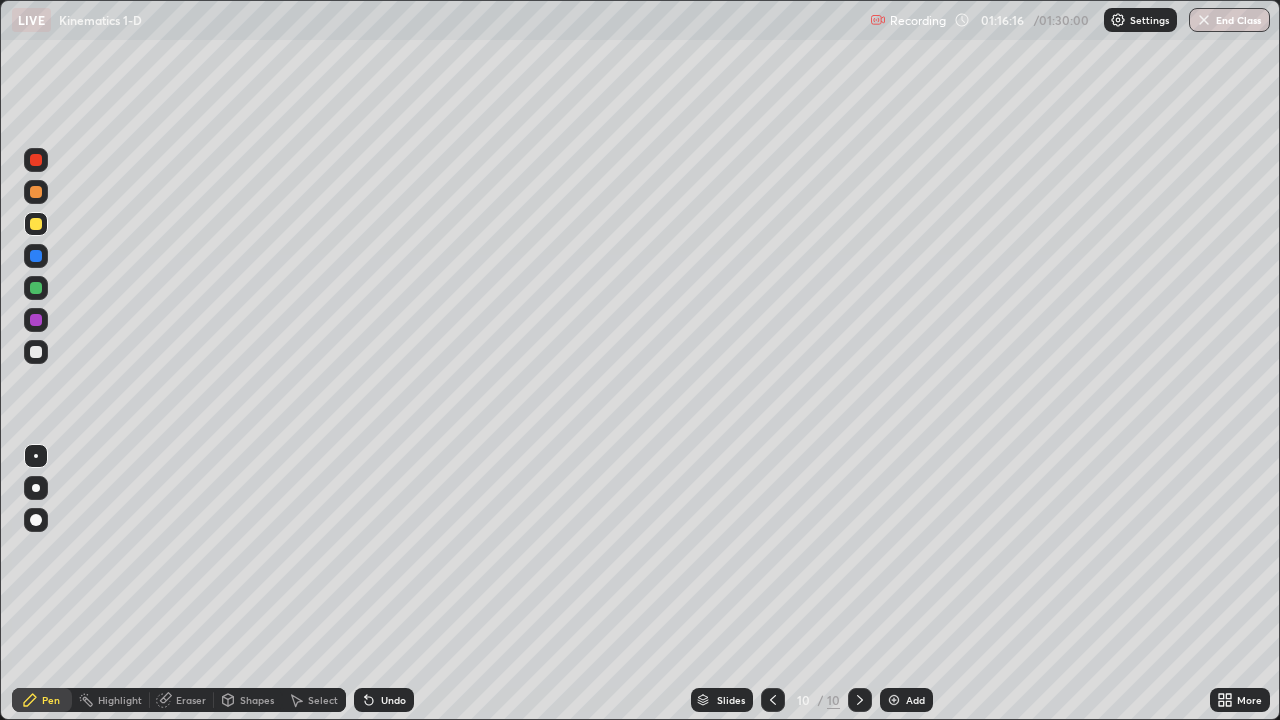 click on "Shapes" at bounding box center (257, 700) 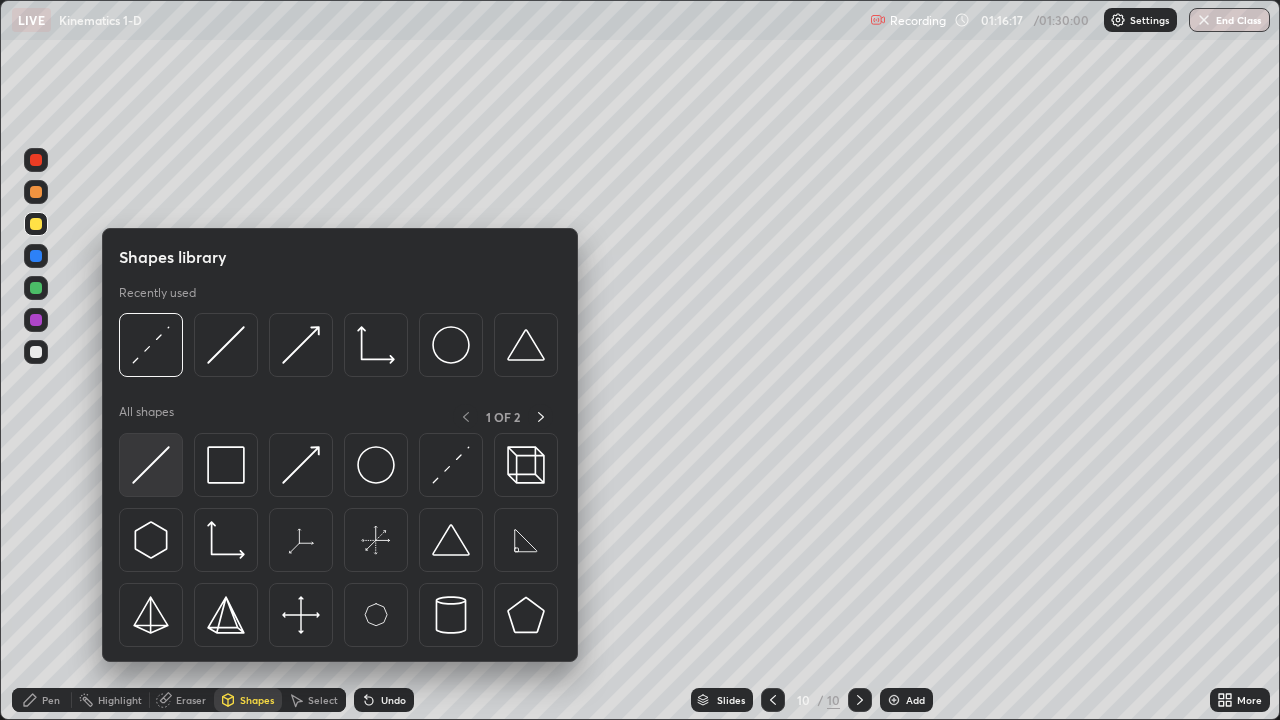 click at bounding box center [151, 465] 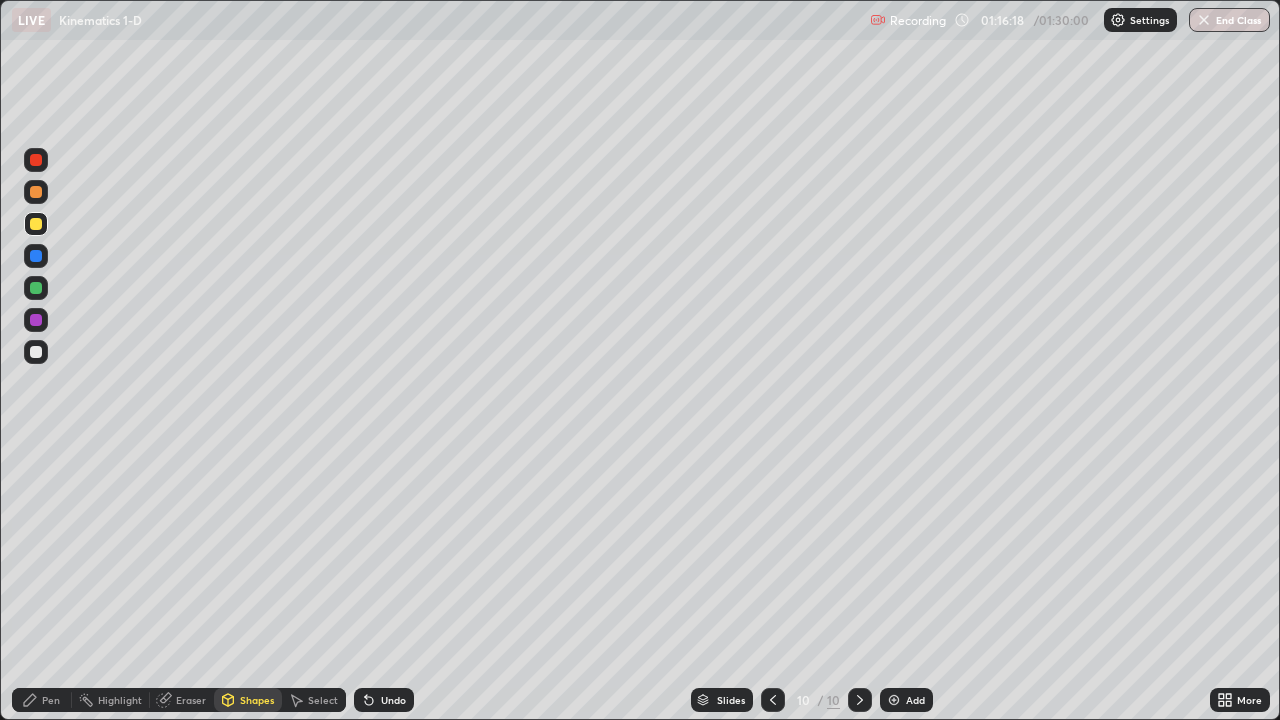 click at bounding box center (36, 352) 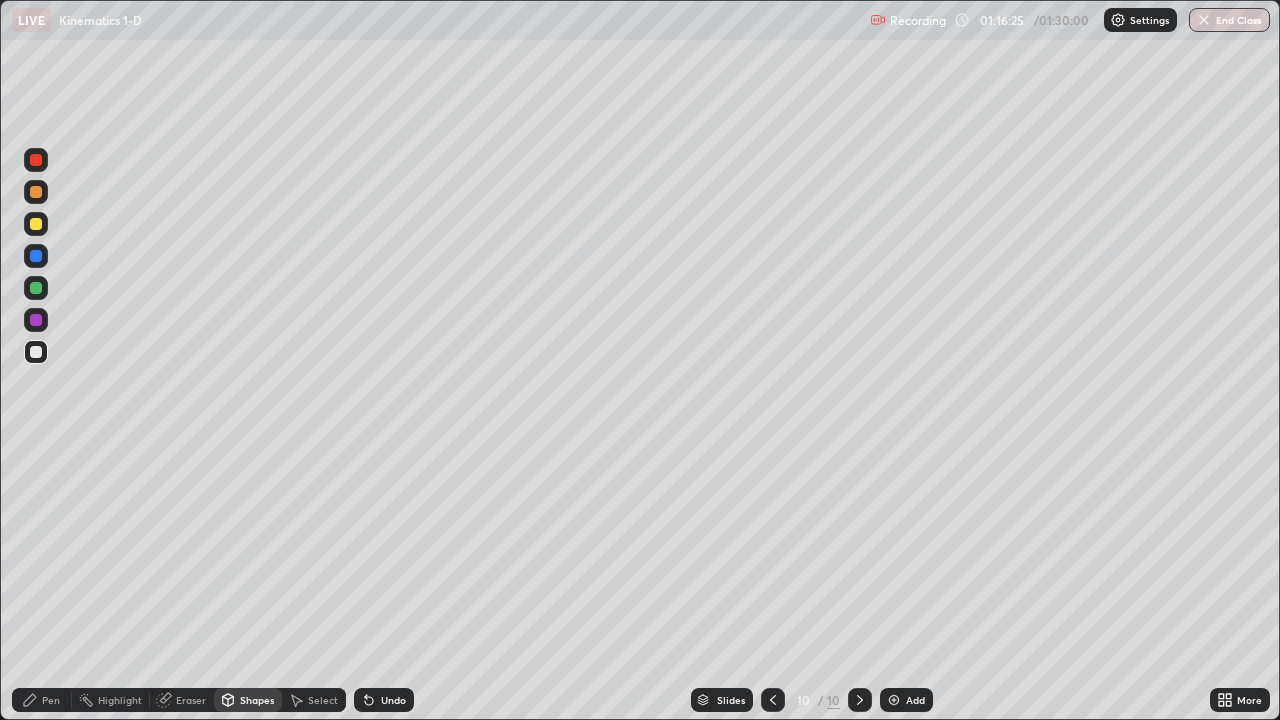 click on "Pen" at bounding box center (42, 700) 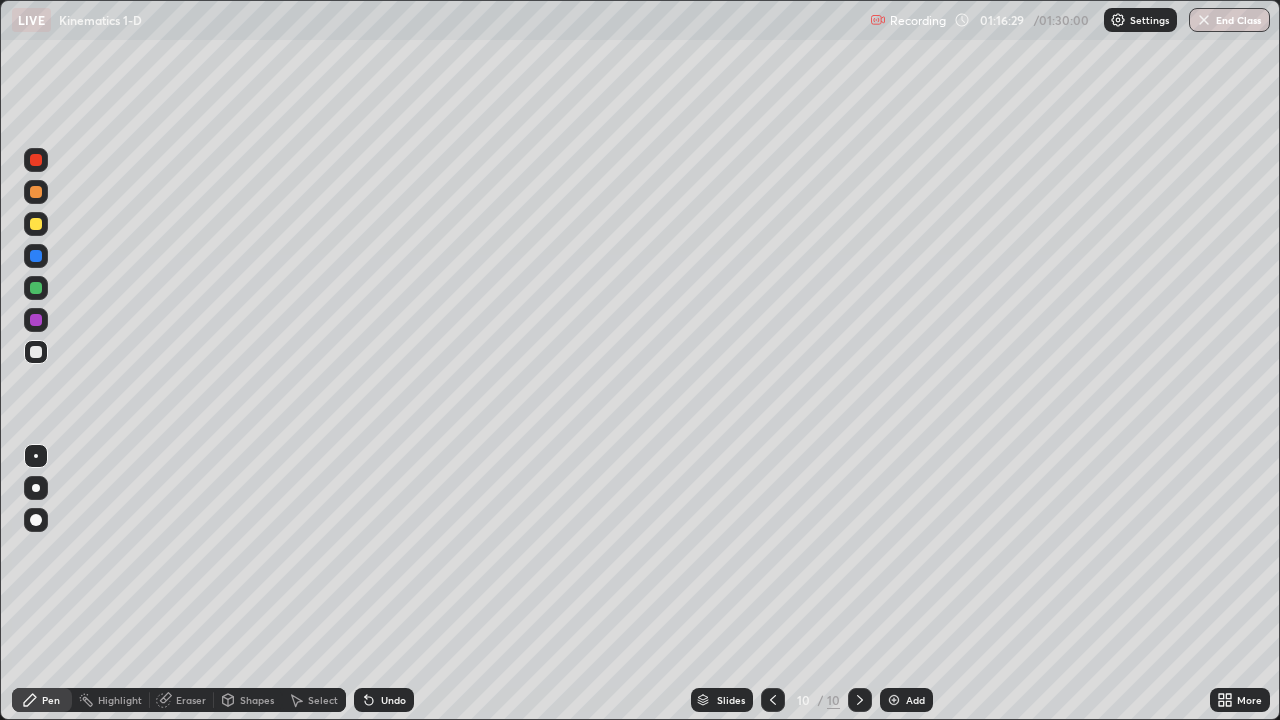 click at bounding box center (36, 224) 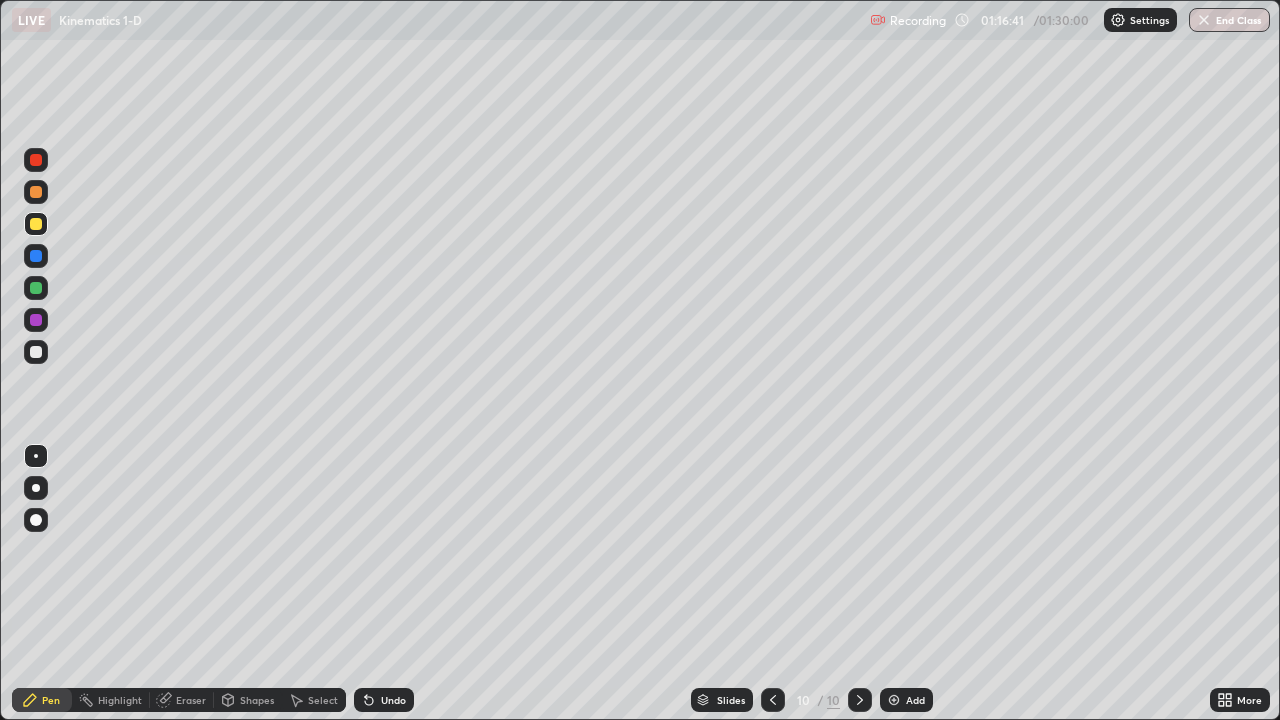 click at bounding box center (36, 288) 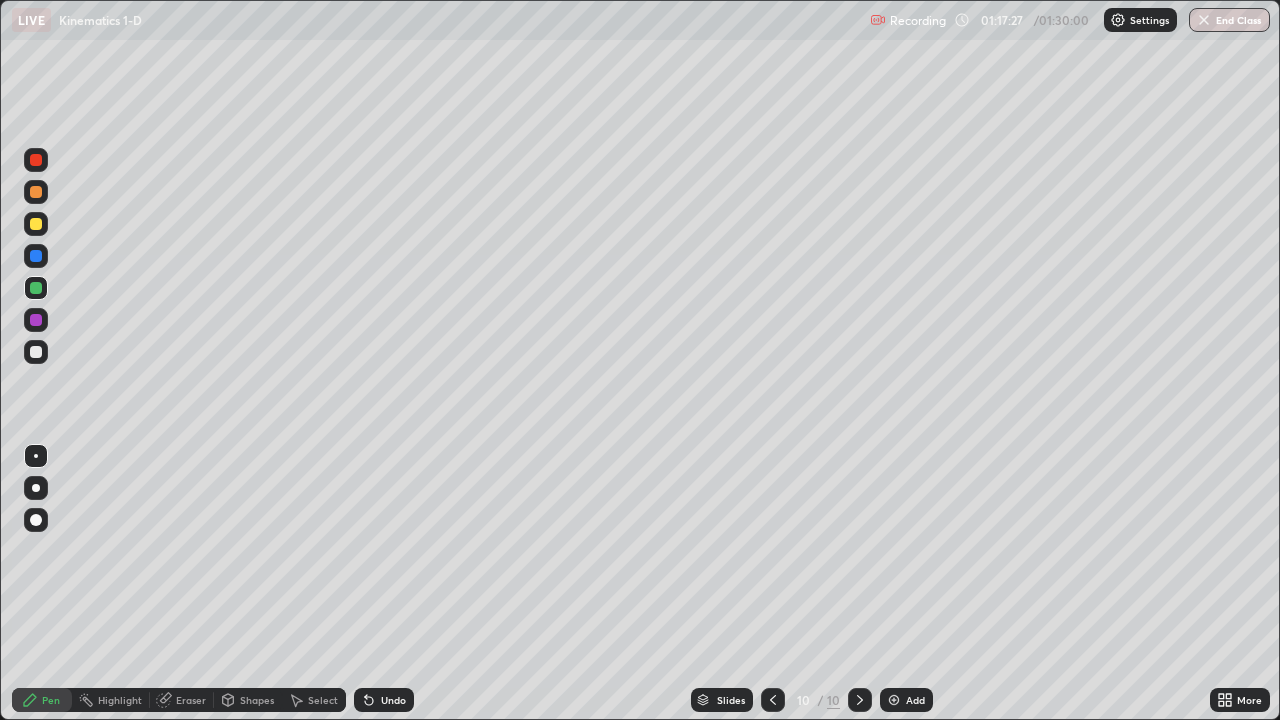 click at bounding box center [36, 352] 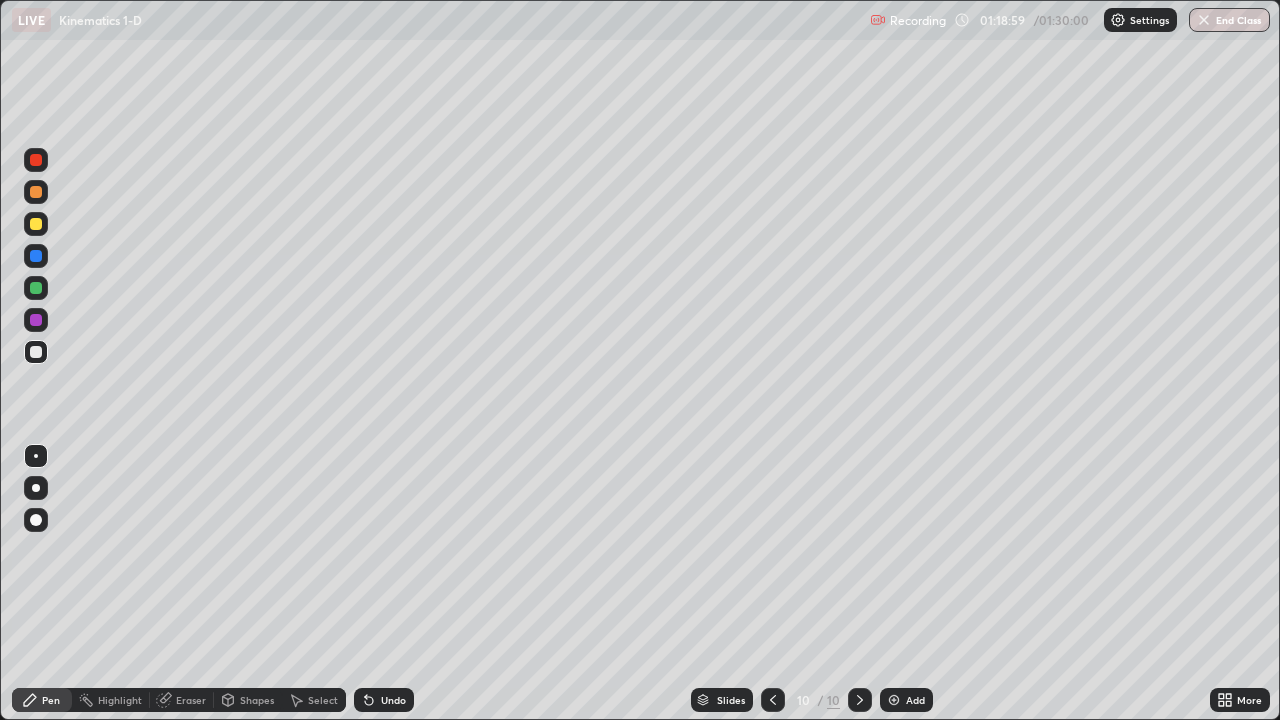 click at bounding box center (36, 352) 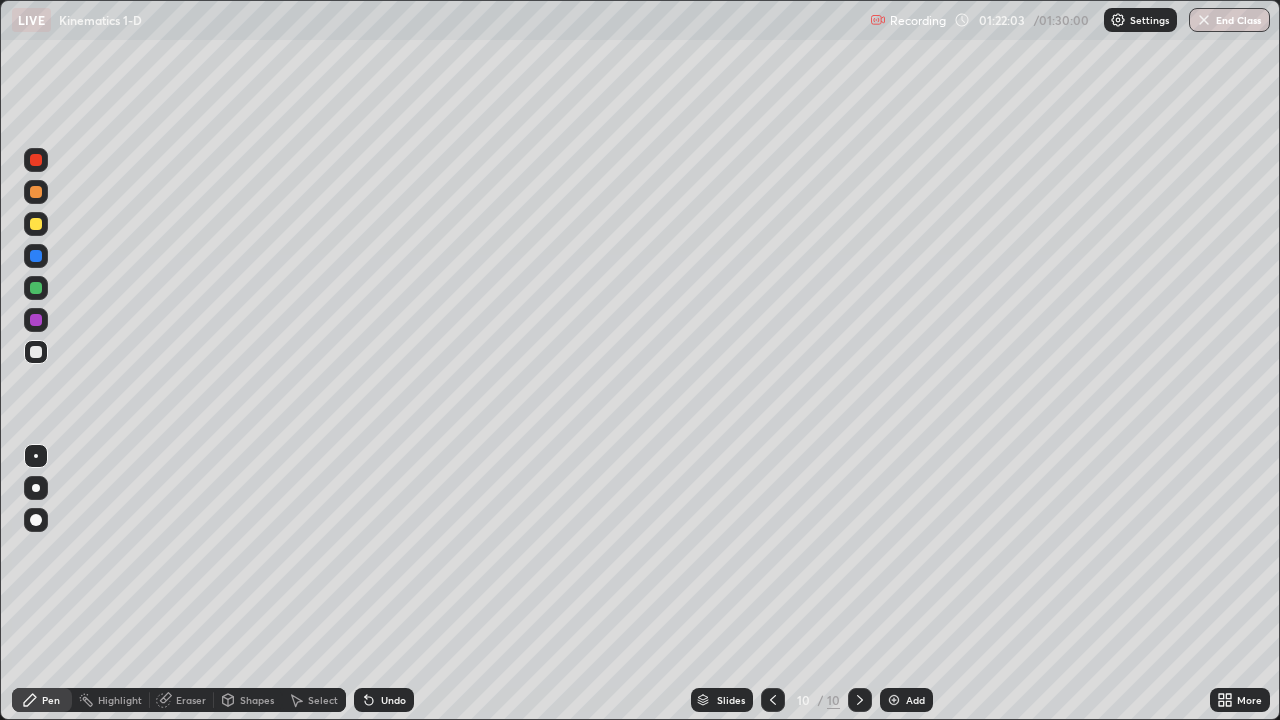 click 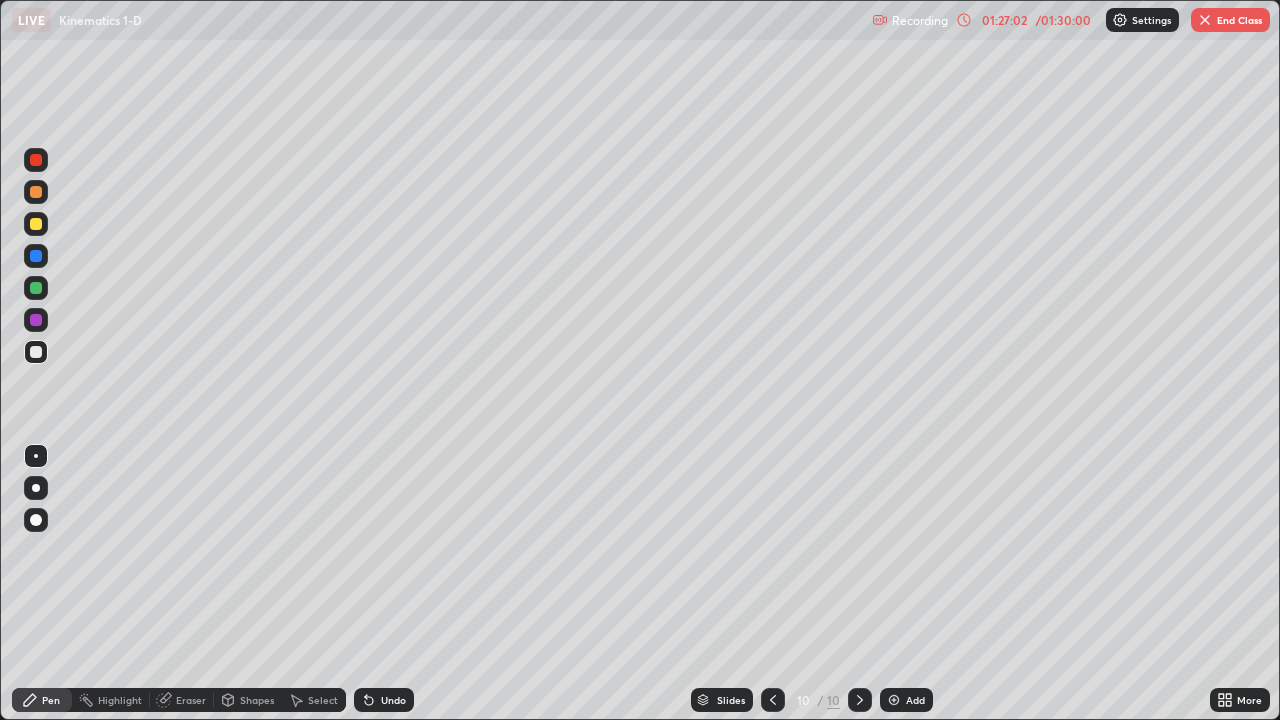 click at bounding box center [894, 700] 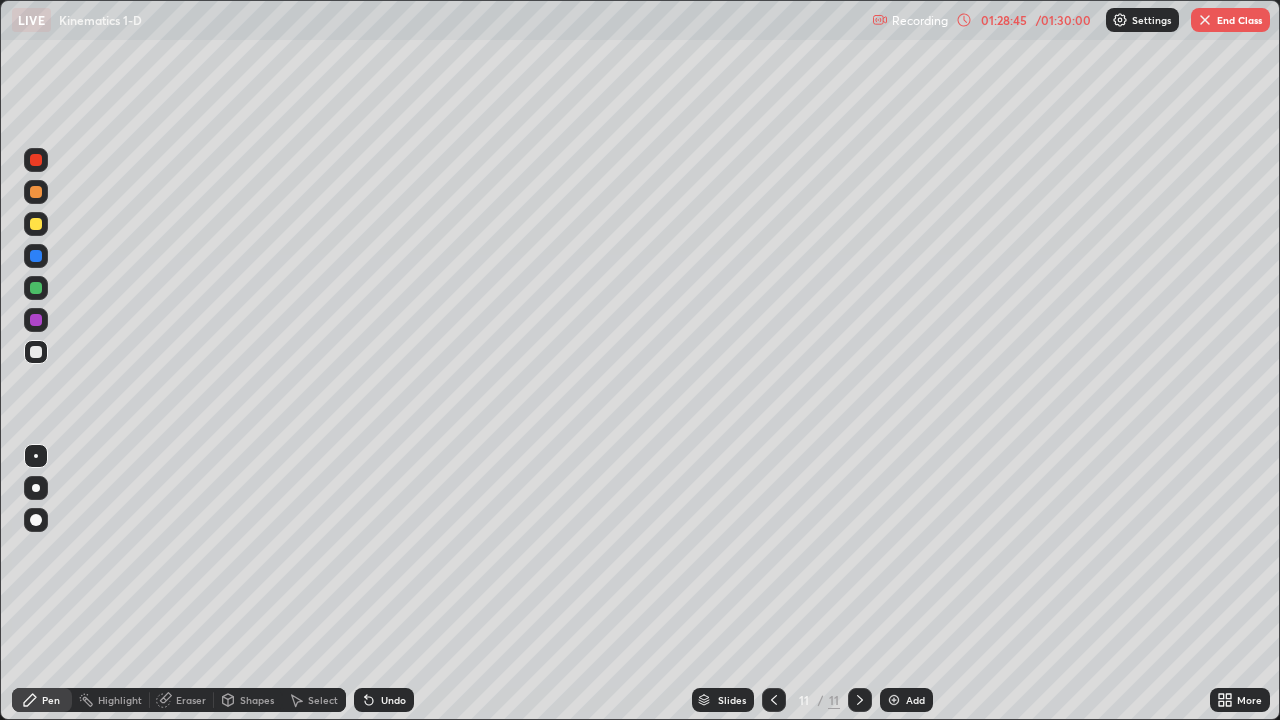 click on "Add" at bounding box center (906, 700) 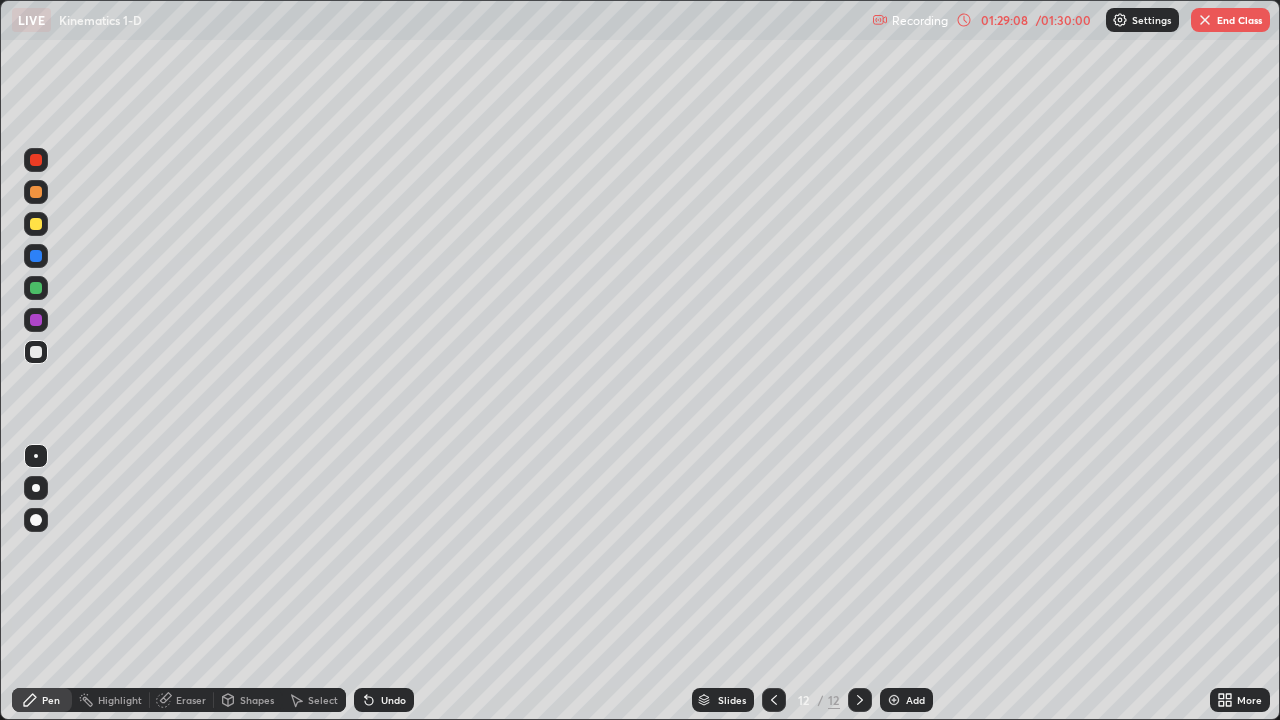 click on "Undo" at bounding box center [384, 700] 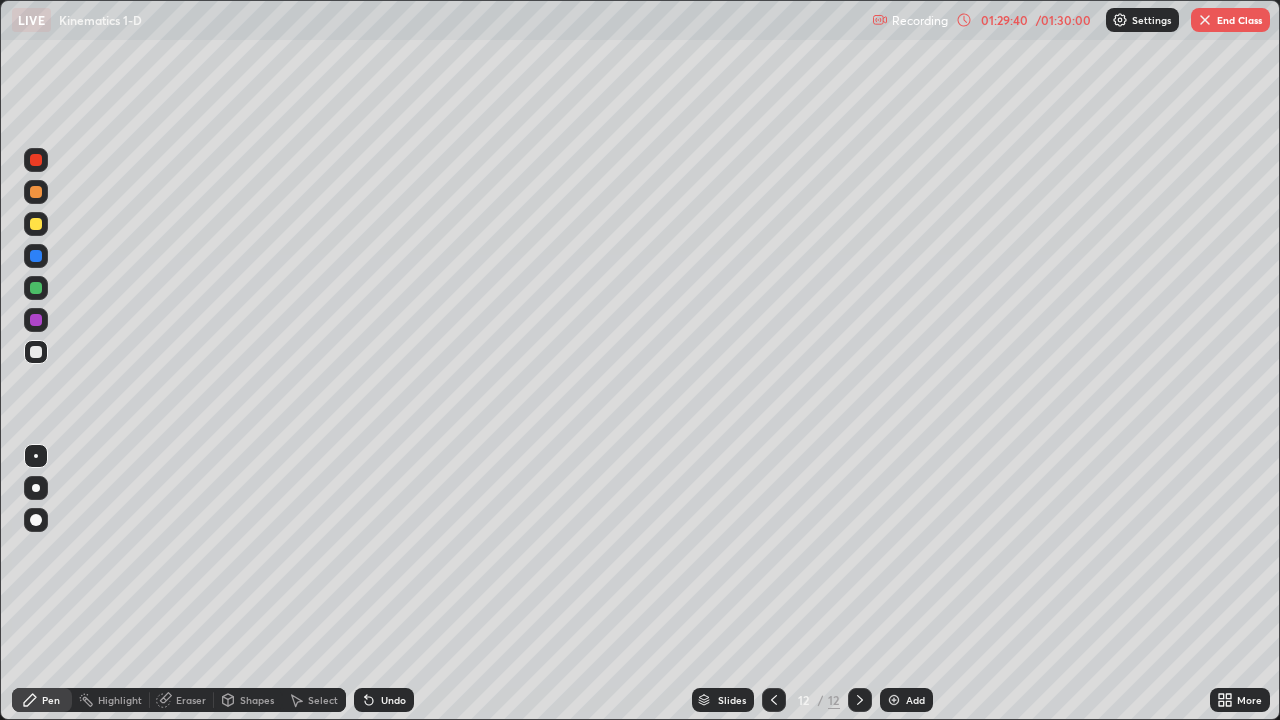 click on "End Class" at bounding box center [1230, 20] 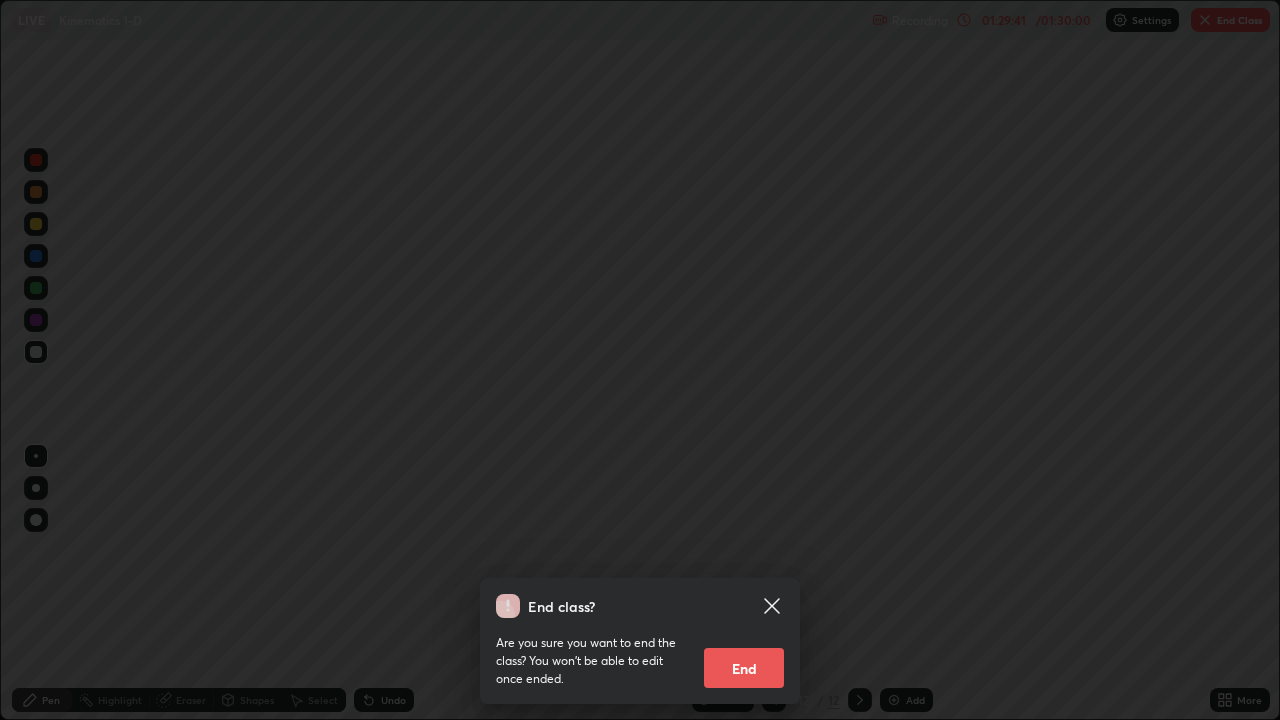 click on "End" at bounding box center [744, 668] 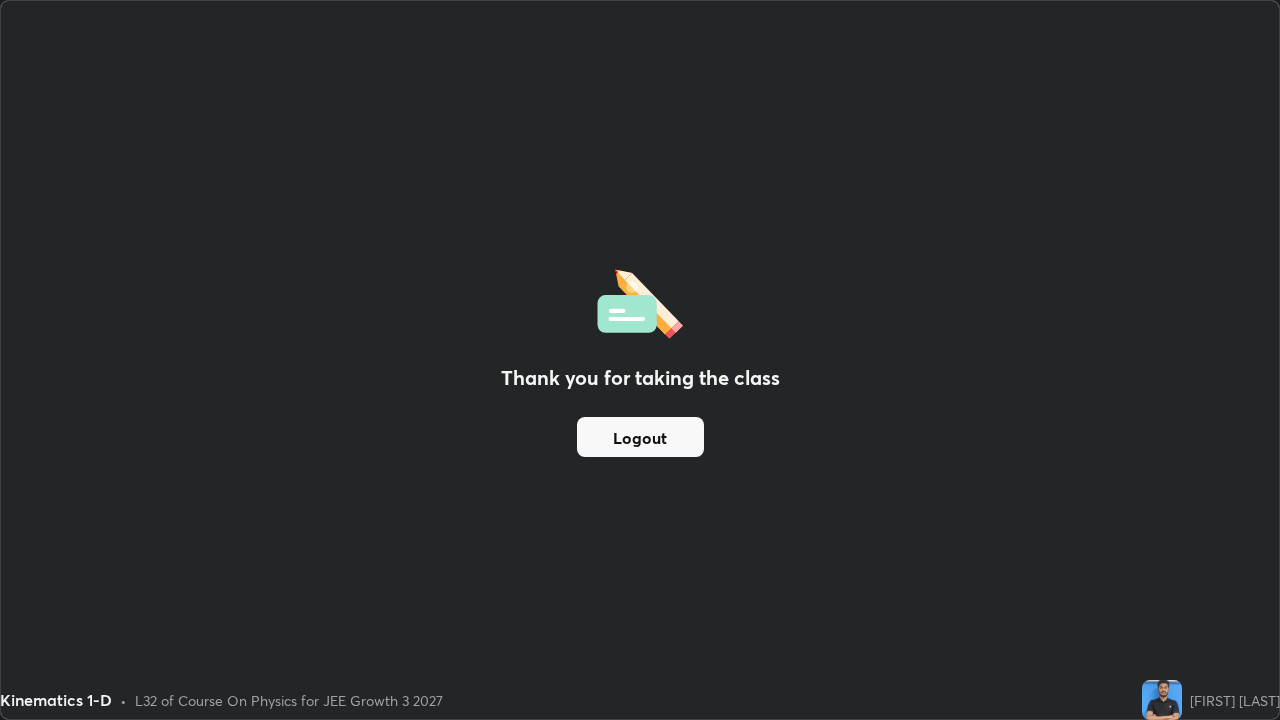 click on "Logout" at bounding box center (640, 437) 